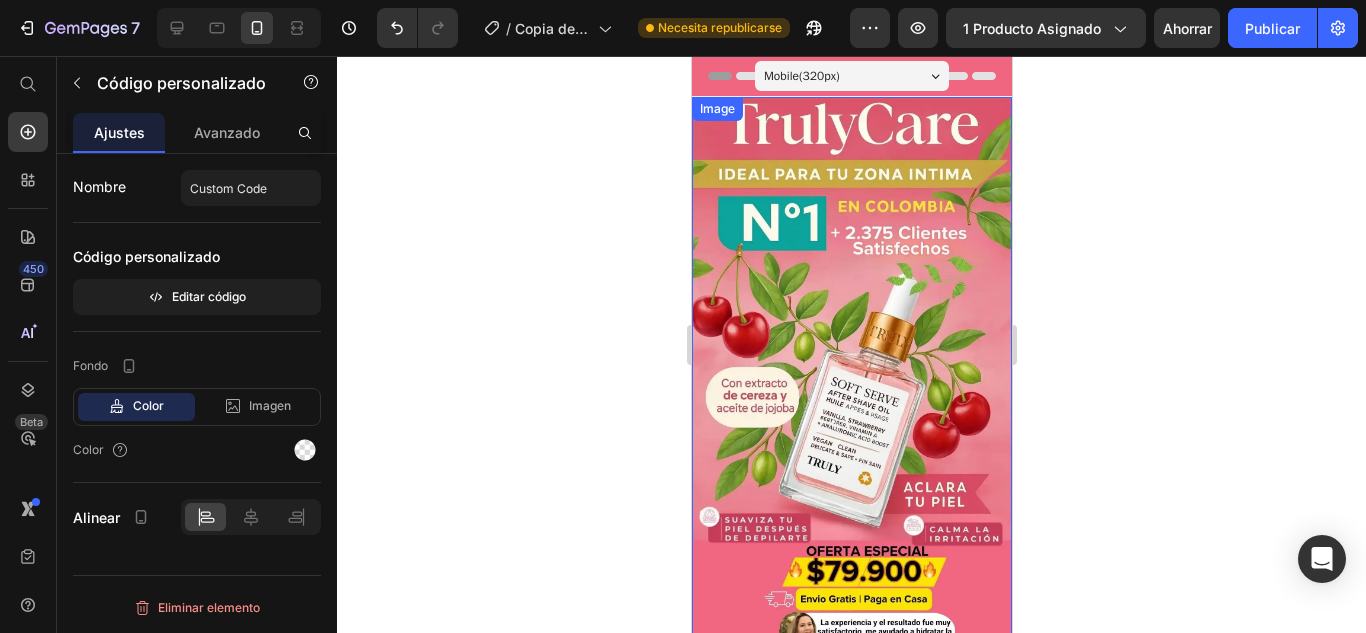 scroll, scrollTop: 0, scrollLeft: 0, axis: both 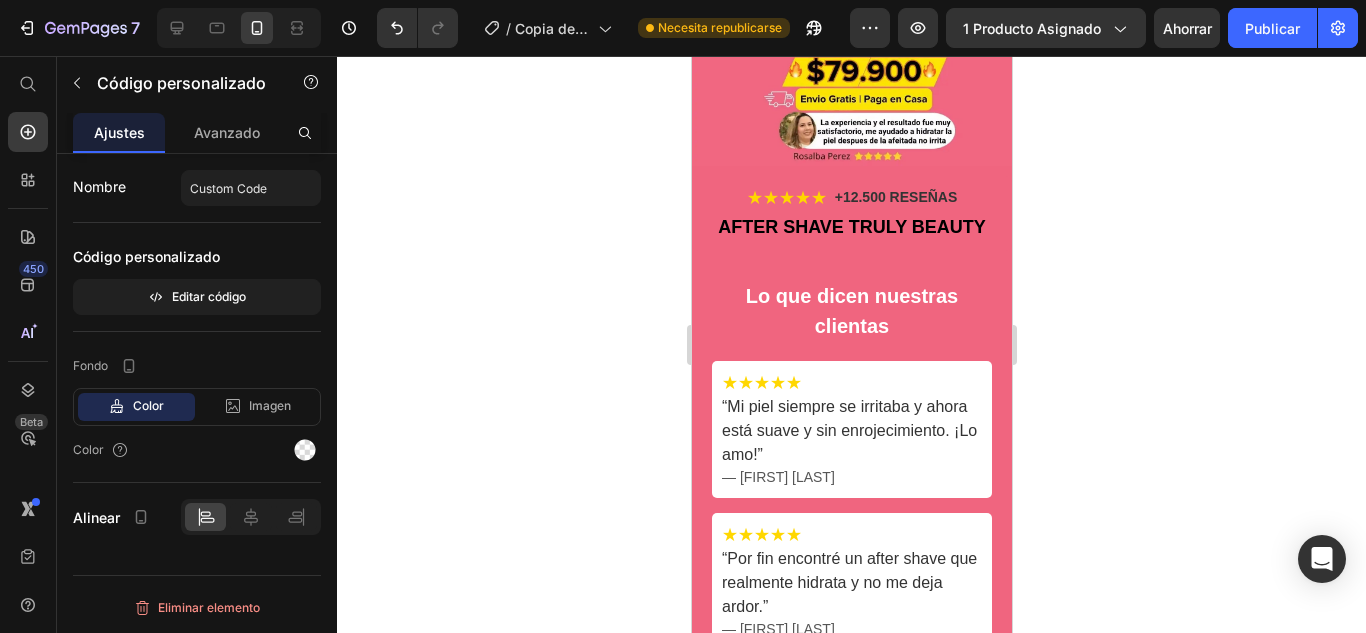 click 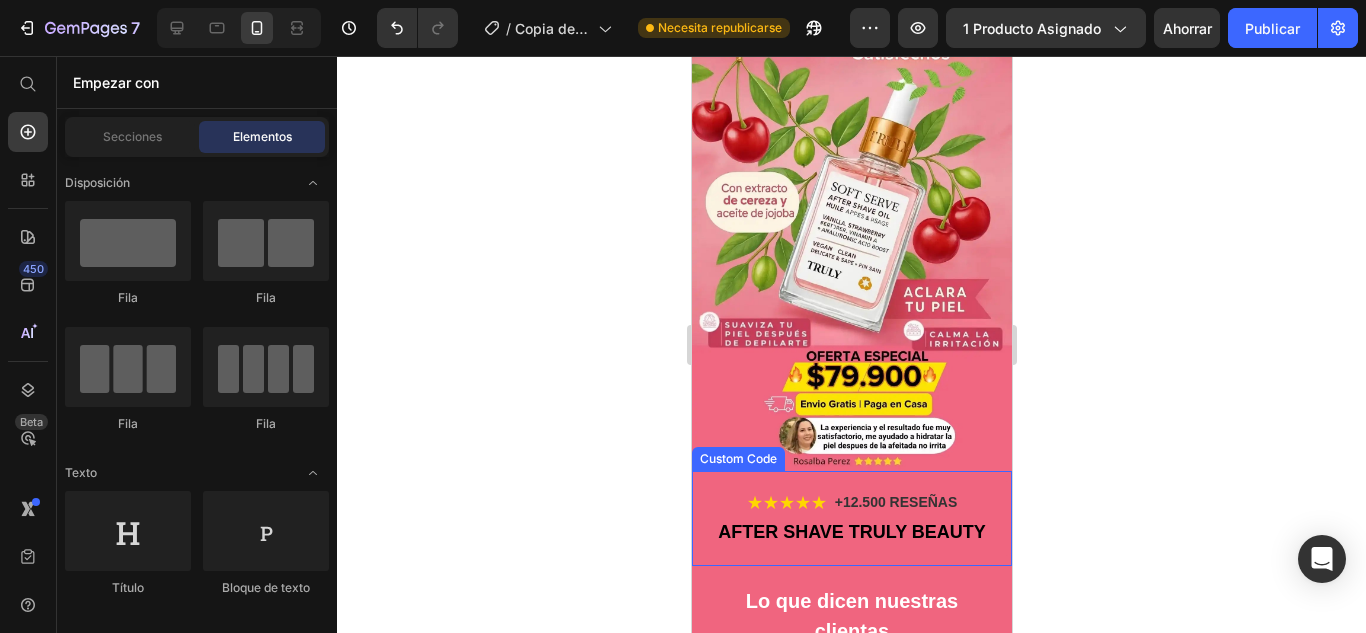 scroll, scrollTop: 0, scrollLeft: 0, axis: both 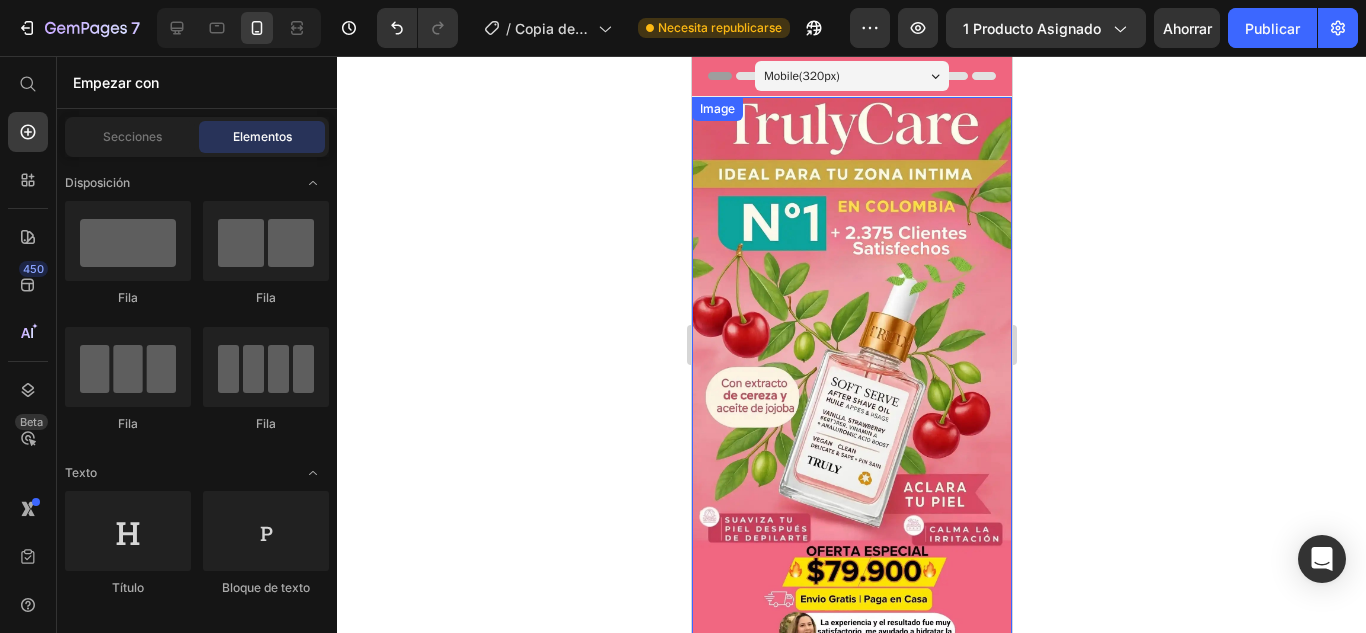 click at bounding box center [851, 381] 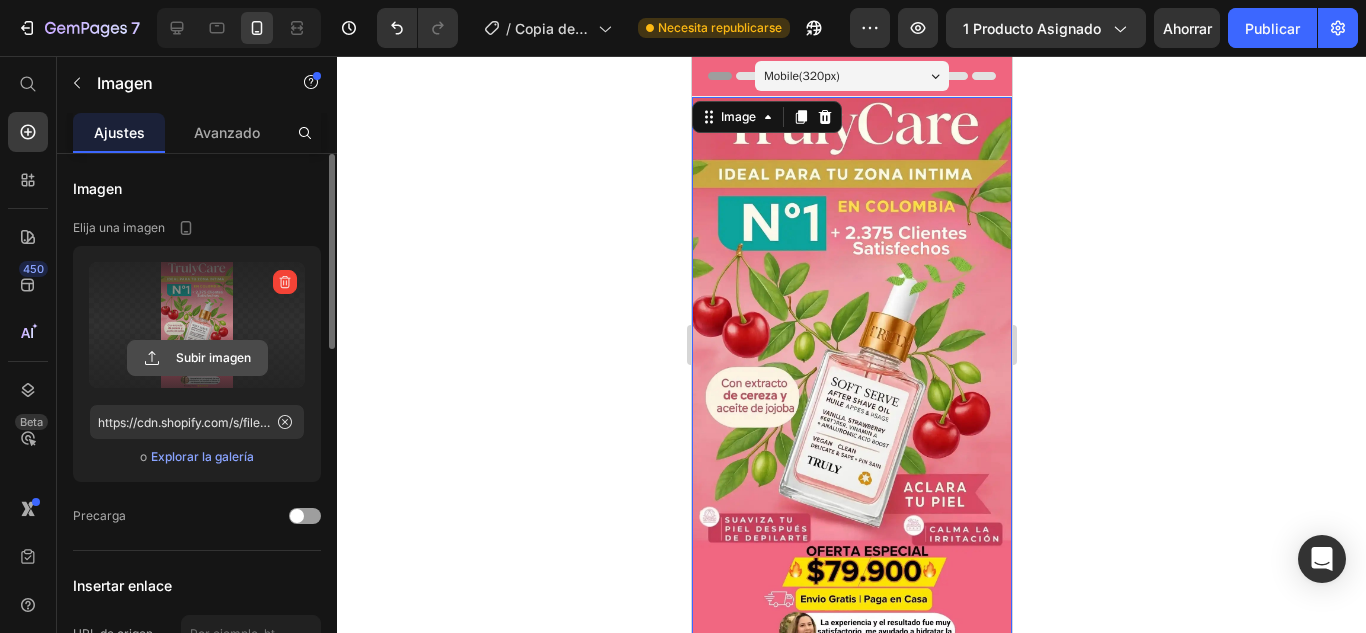 click 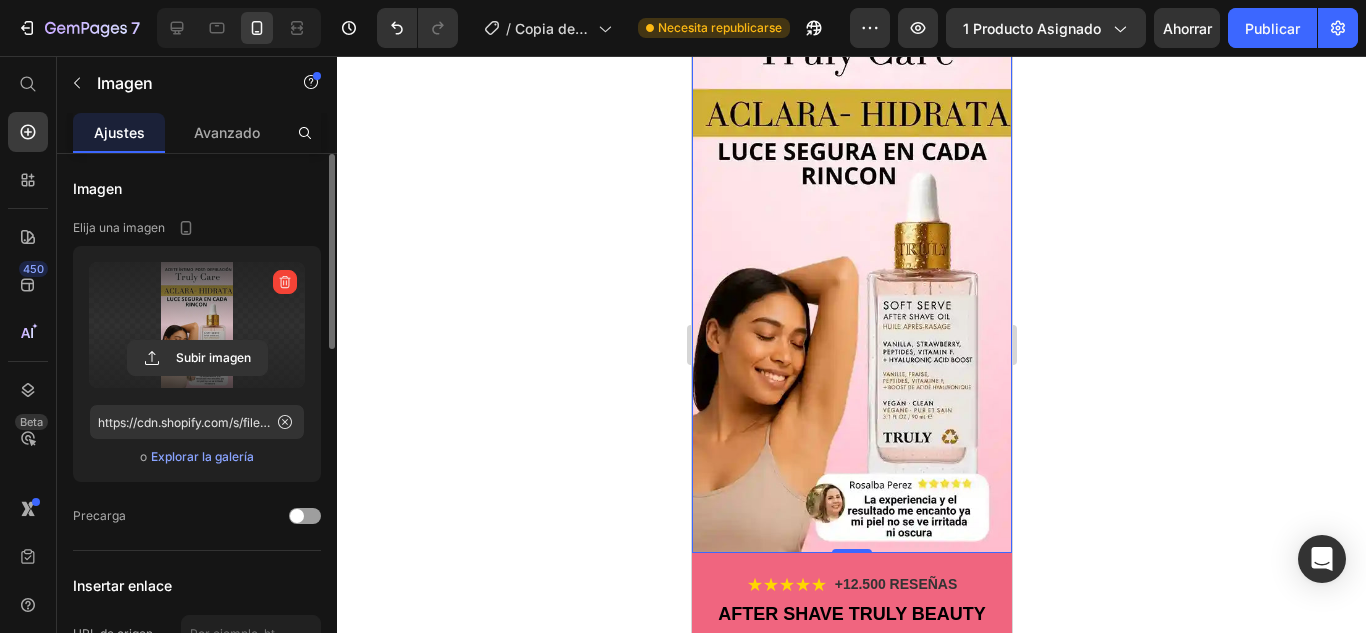 scroll, scrollTop: 300, scrollLeft: 0, axis: vertical 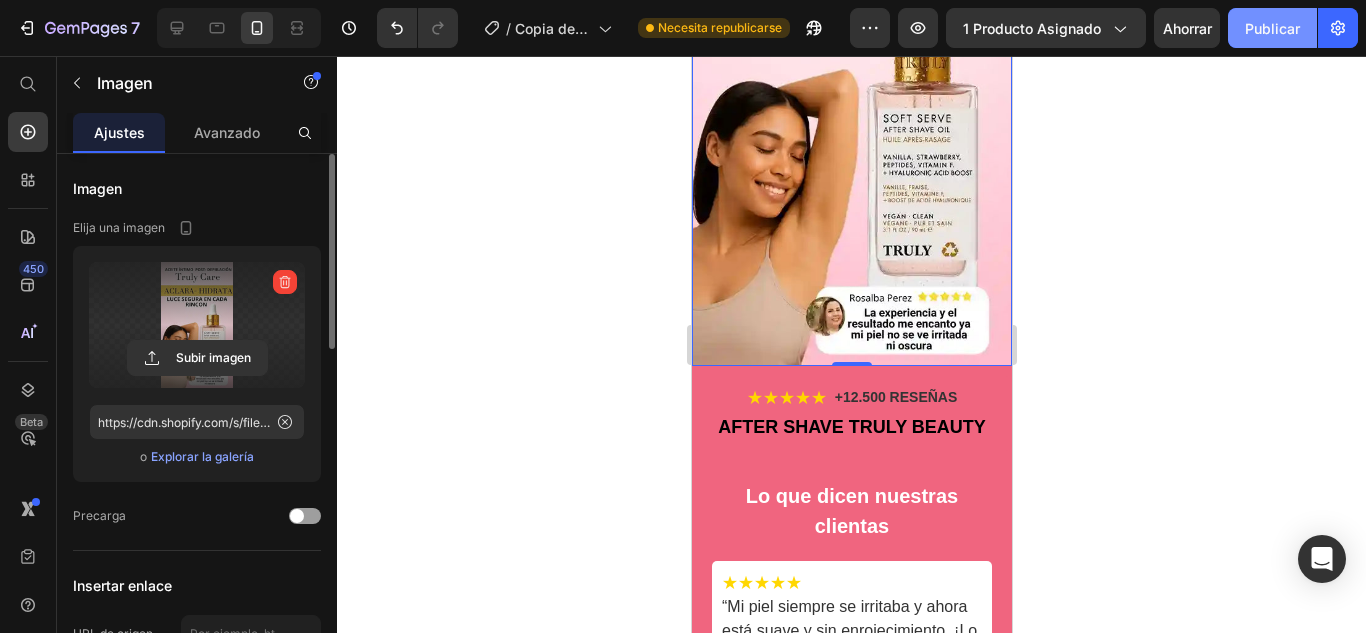 click on "Publicar" 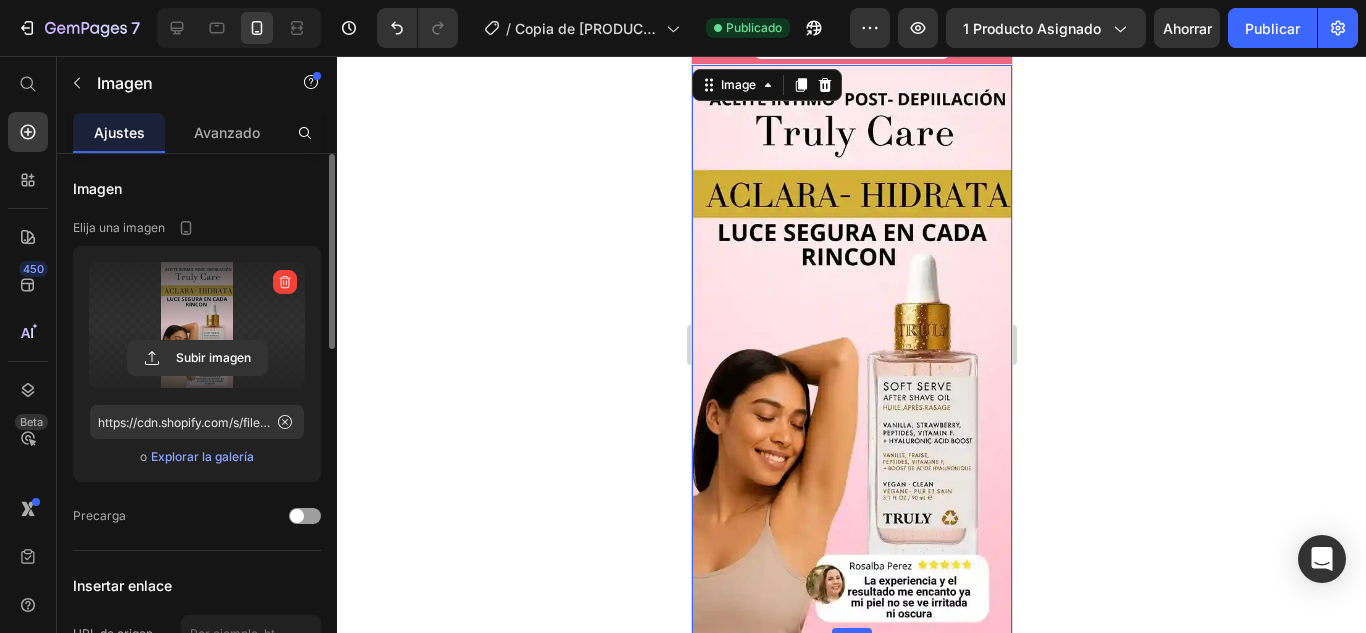 scroll, scrollTop: 0, scrollLeft: 0, axis: both 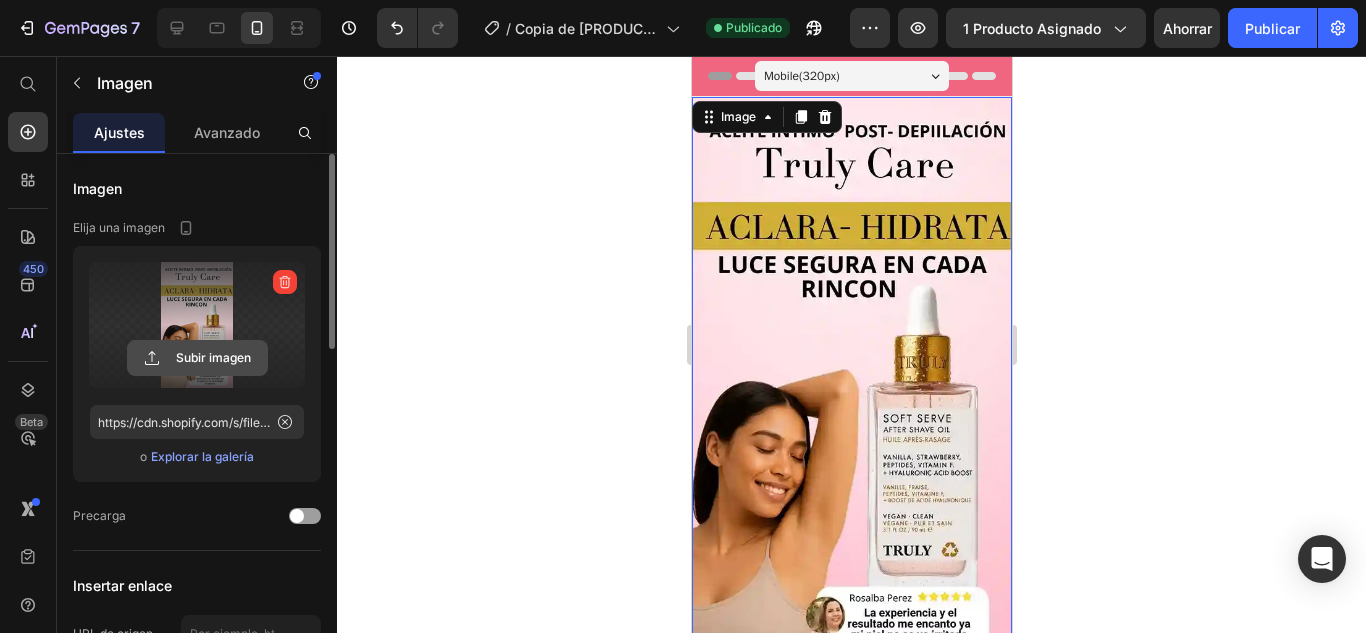 click 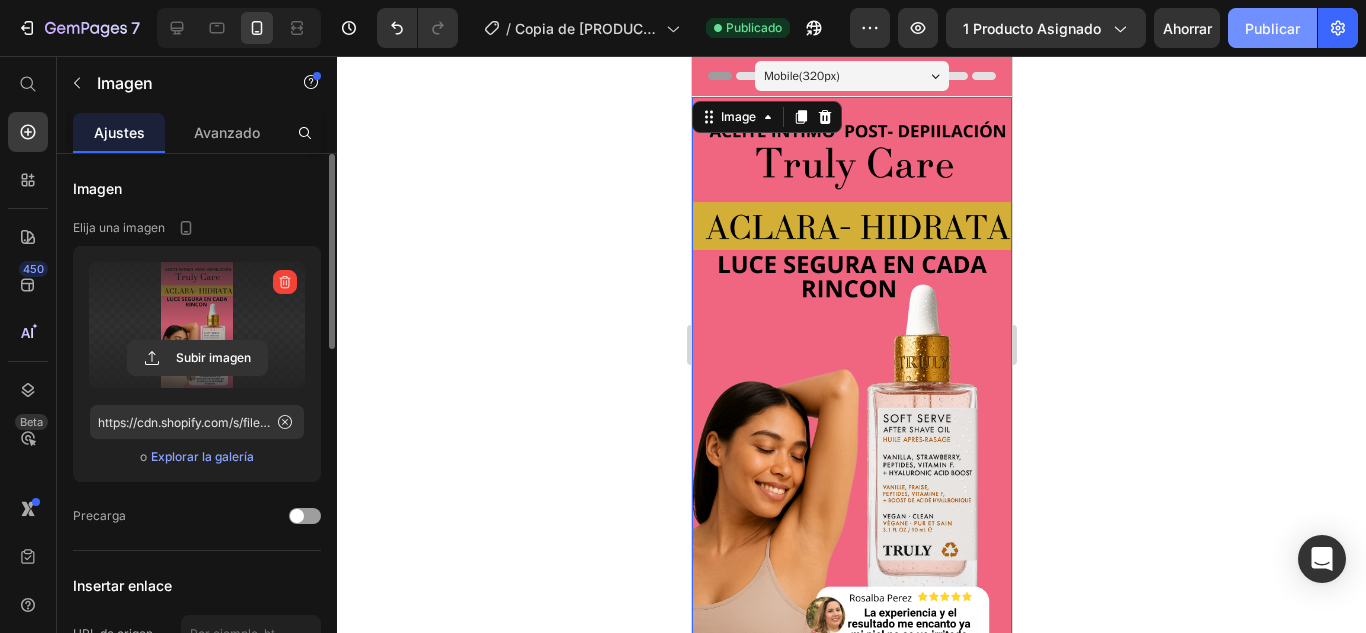 click on "Publicar" at bounding box center [1272, 28] 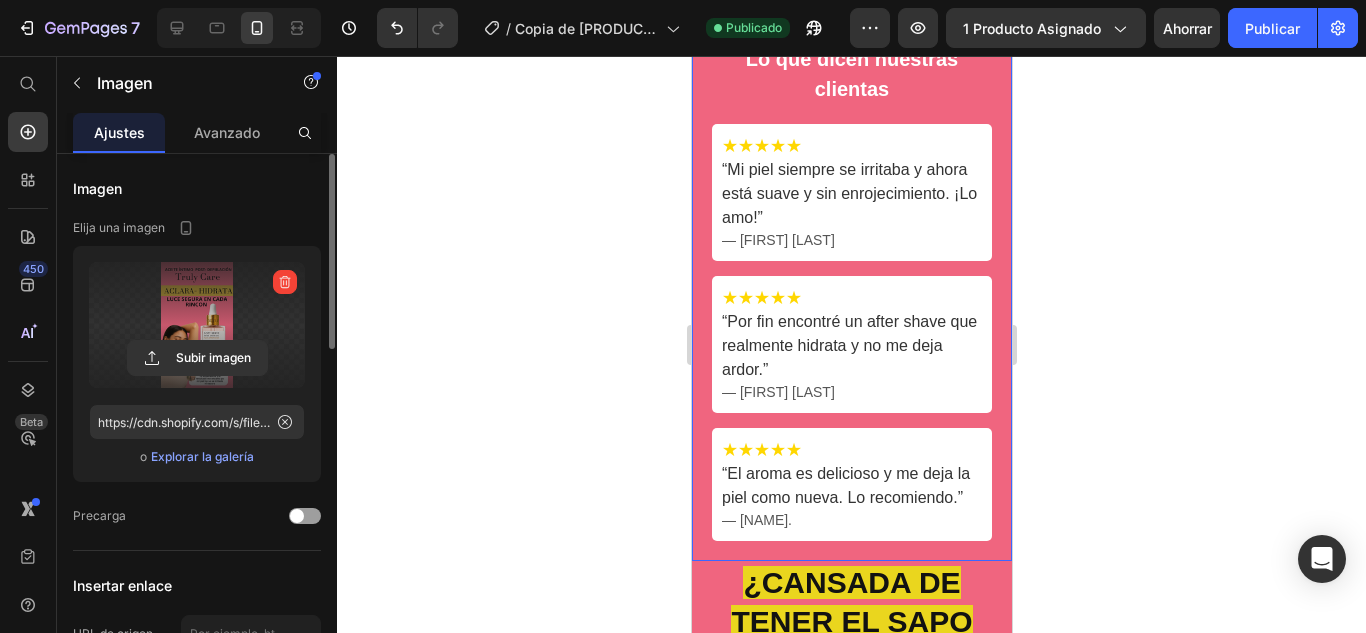 scroll, scrollTop: 1000, scrollLeft: 0, axis: vertical 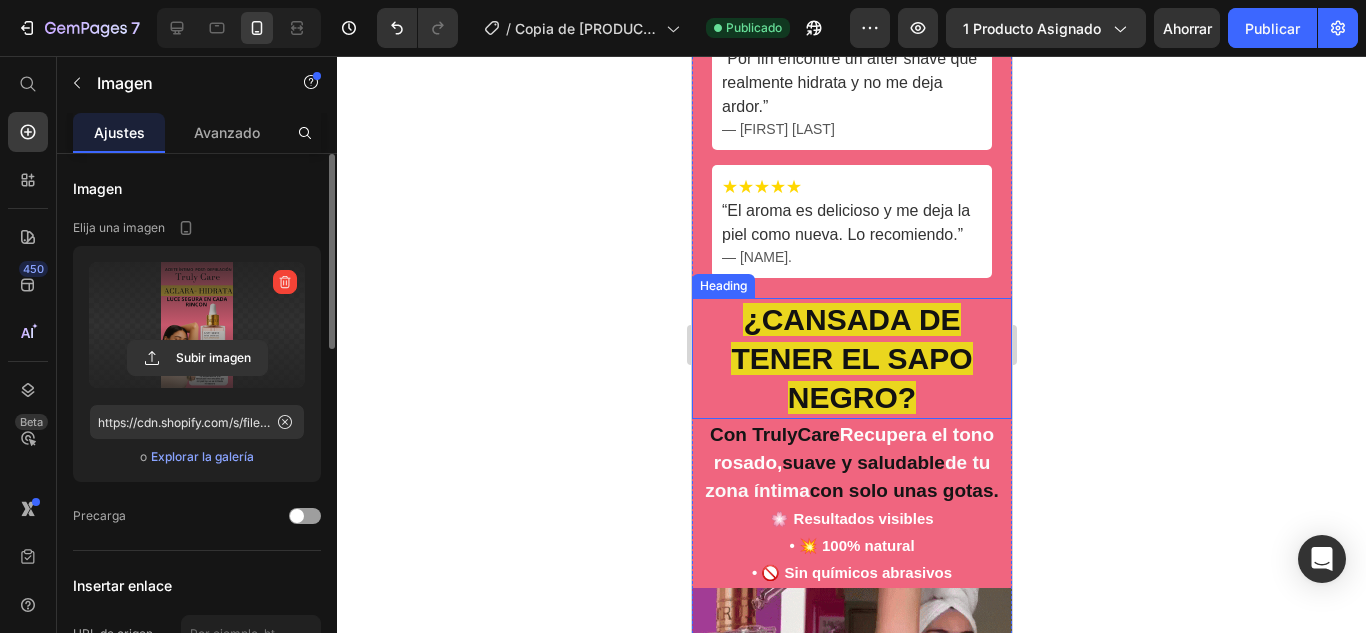 click on "¿CANSADA DE TENER EL SAPO NEGRO?" at bounding box center [850, 358] 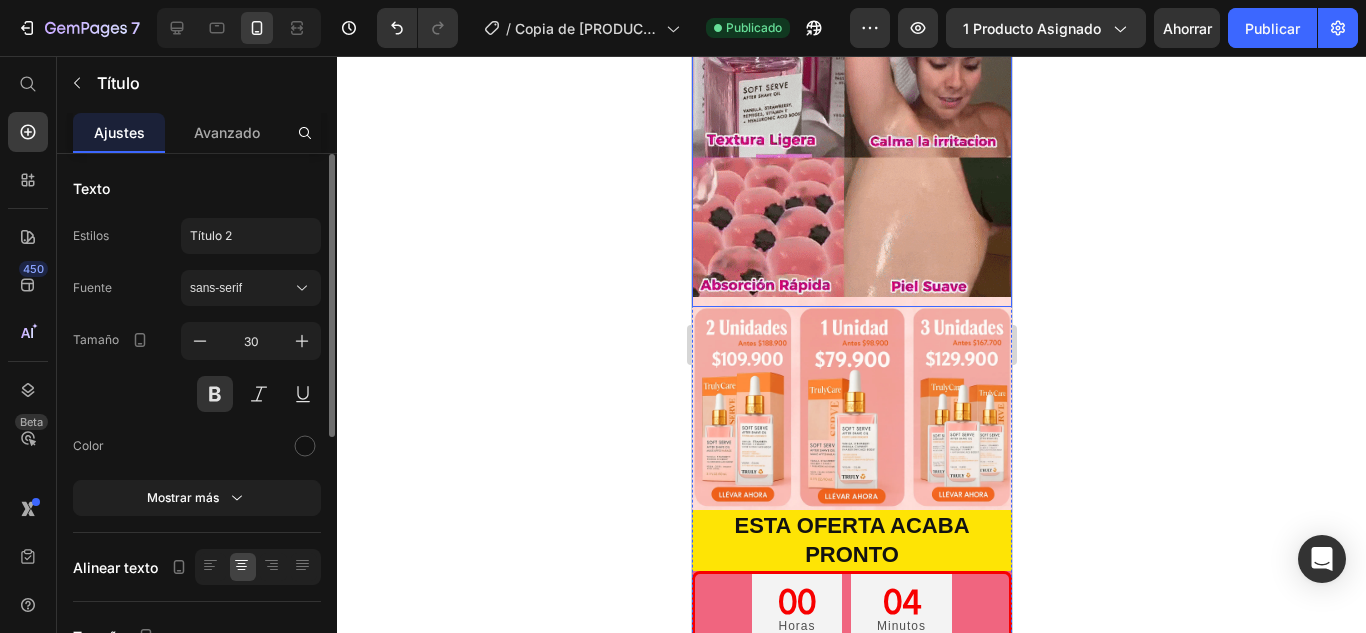 scroll, scrollTop: 1800, scrollLeft: 0, axis: vertical 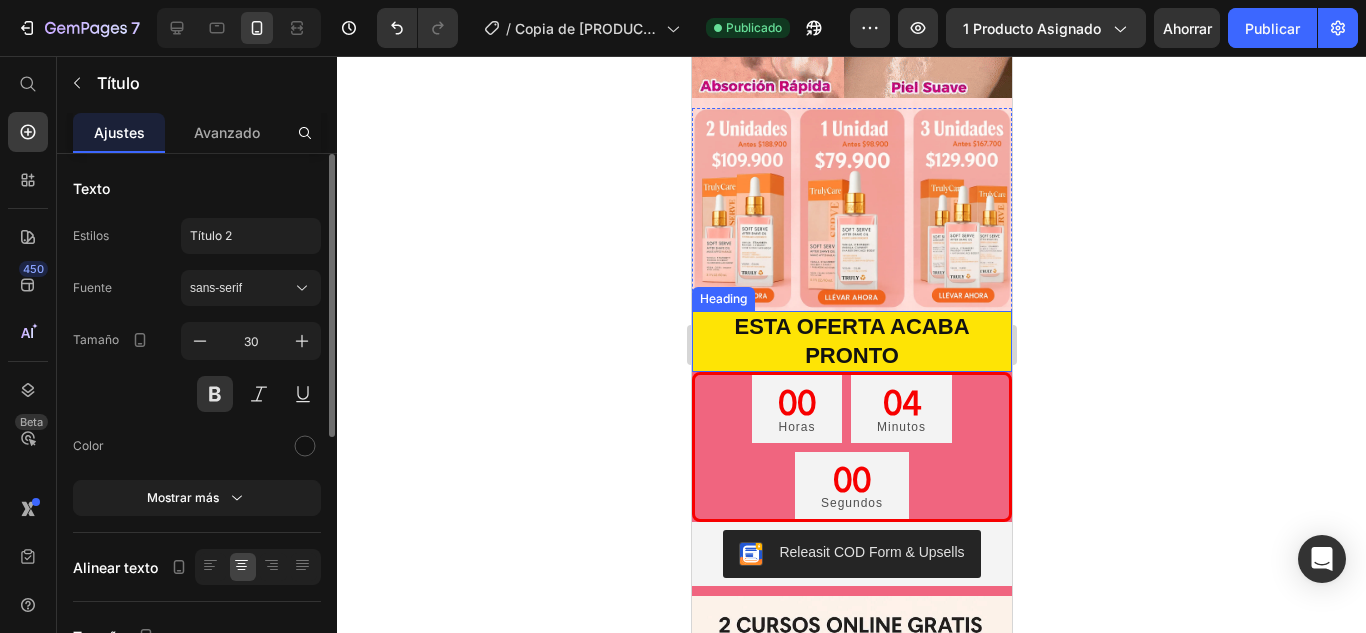click on "ESTA OFERTA ACABA PRONTO" at bounding box center (851, 341) 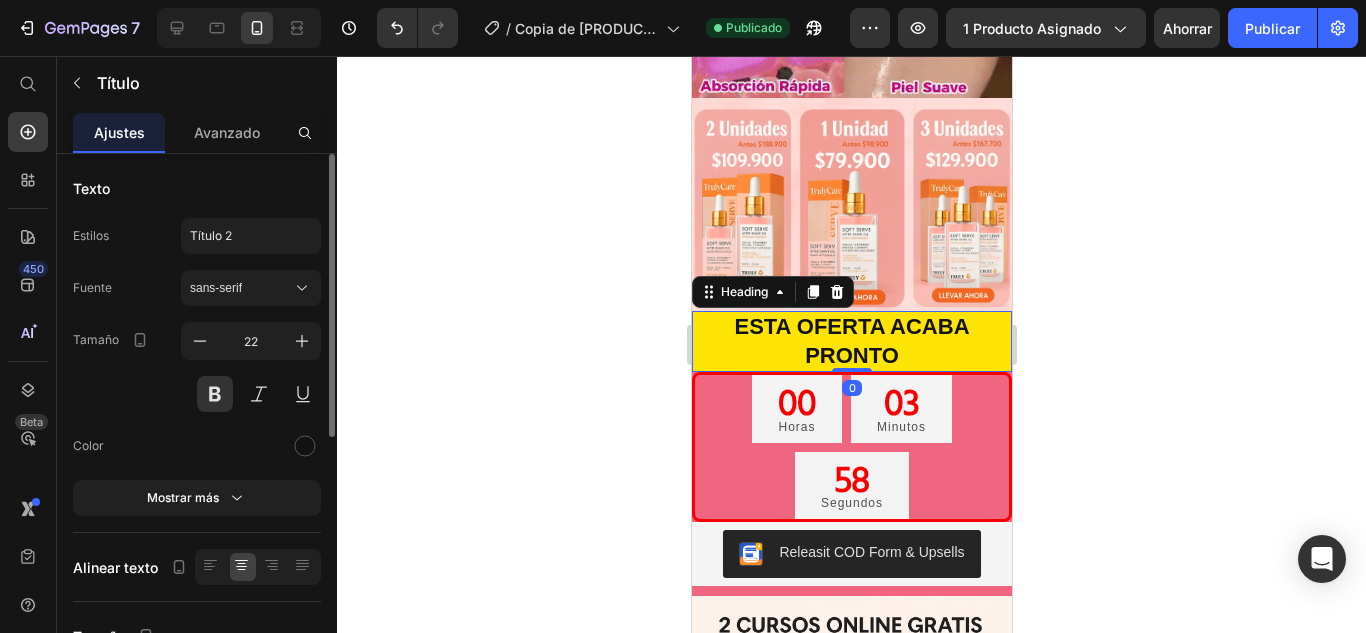 click on "ESTA OFERTA ACABA PRONTO" at bounding box center [851, 341] 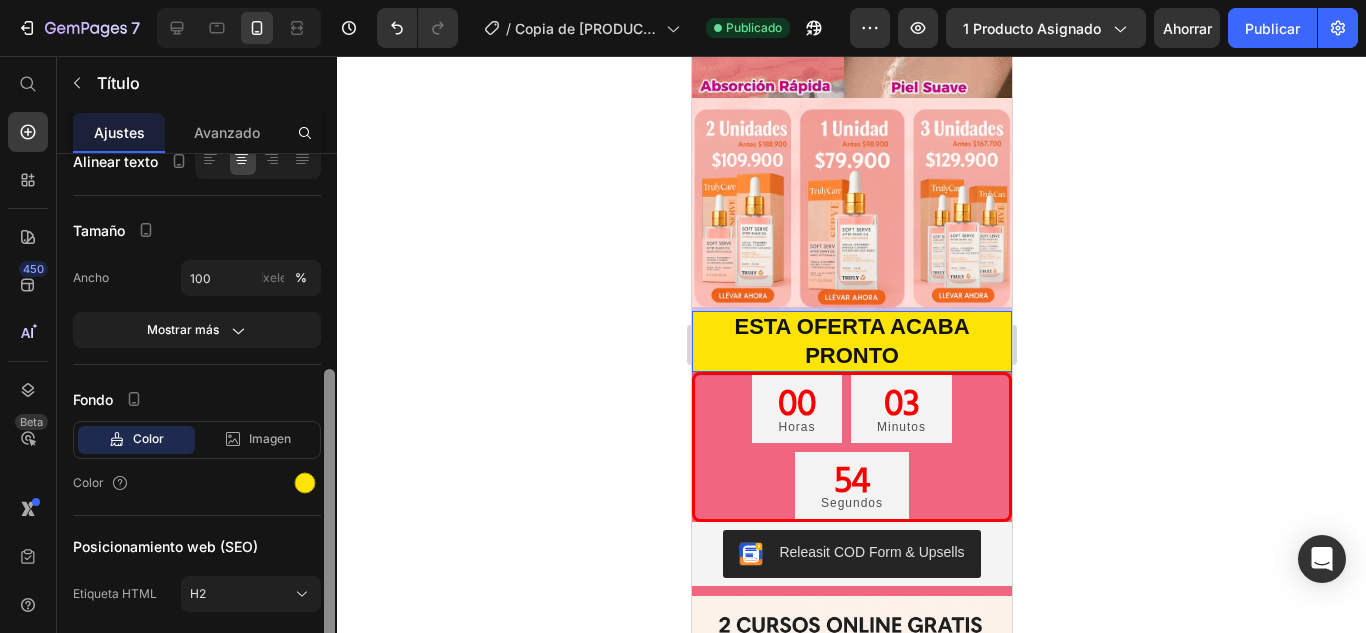 drag, startPoint x: 330, startPoint y: 402, endPoint x: 325, endPoint y: 571, distance: 169.07394 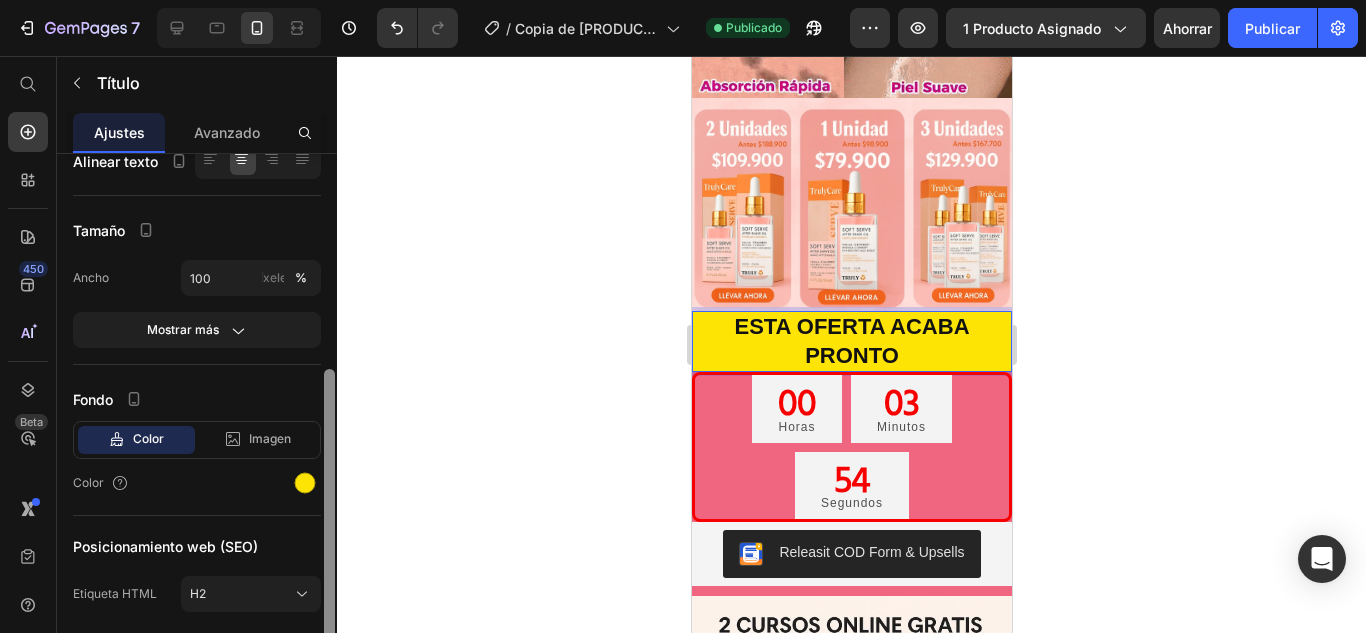 click at bounding box center (329, 510) 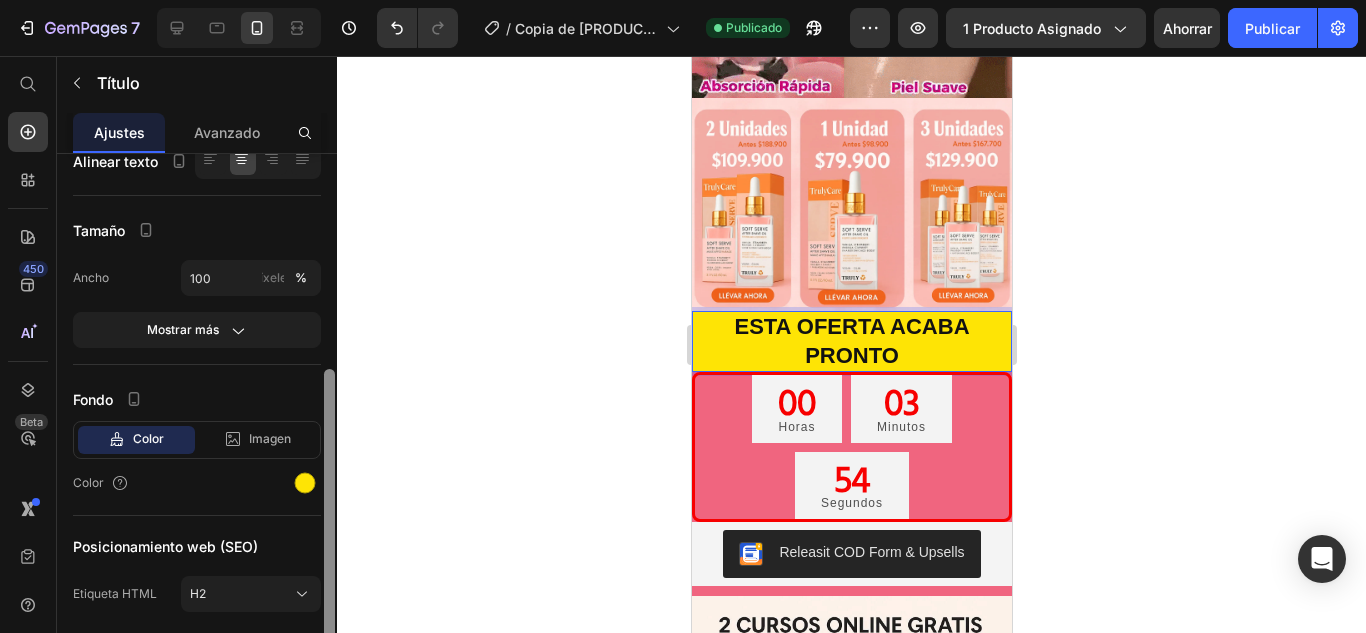 scroll, scrollTop: 376, scrollLeft: 0, axis: vertical 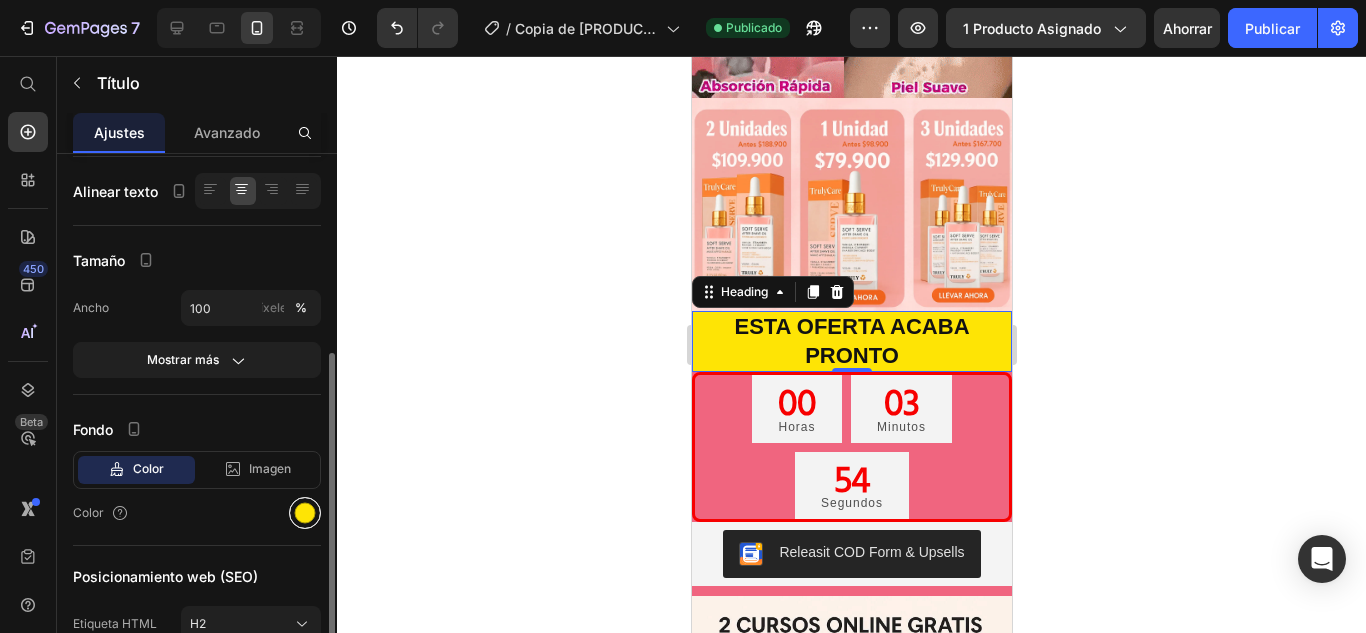 click at bounding box center (305, 513) 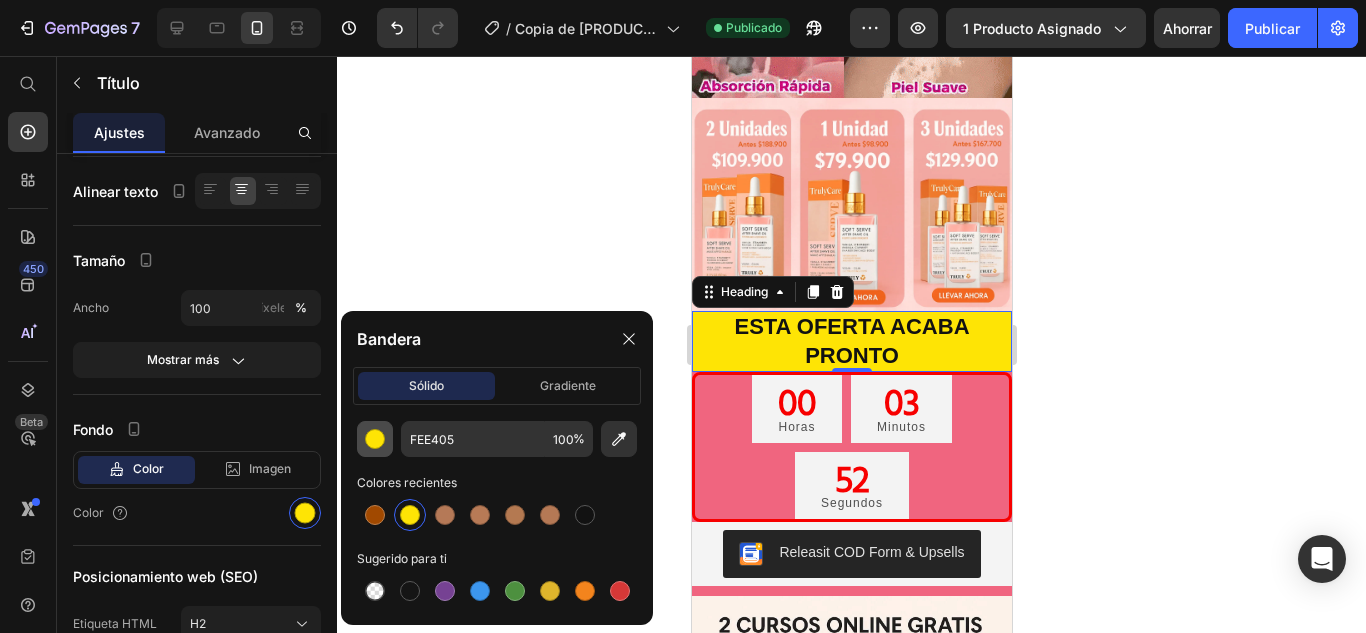 click at bounding box center [375, 439] 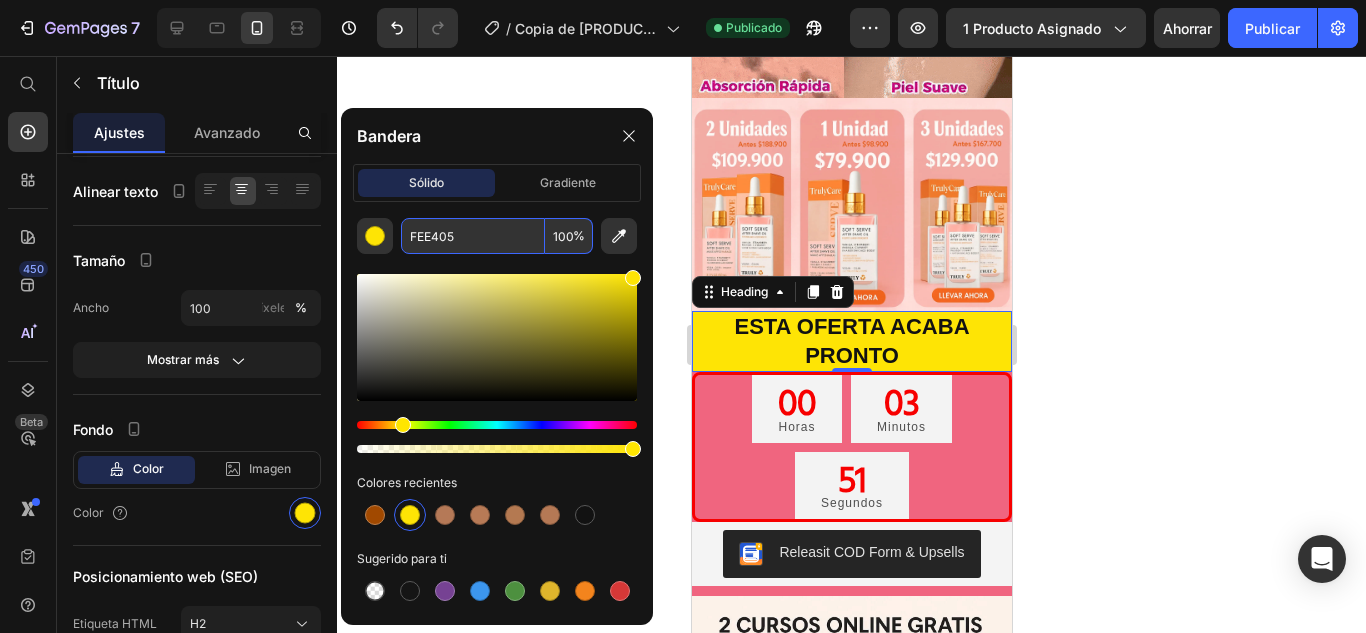 click on "FEE405" at bounding box center [473, 236] 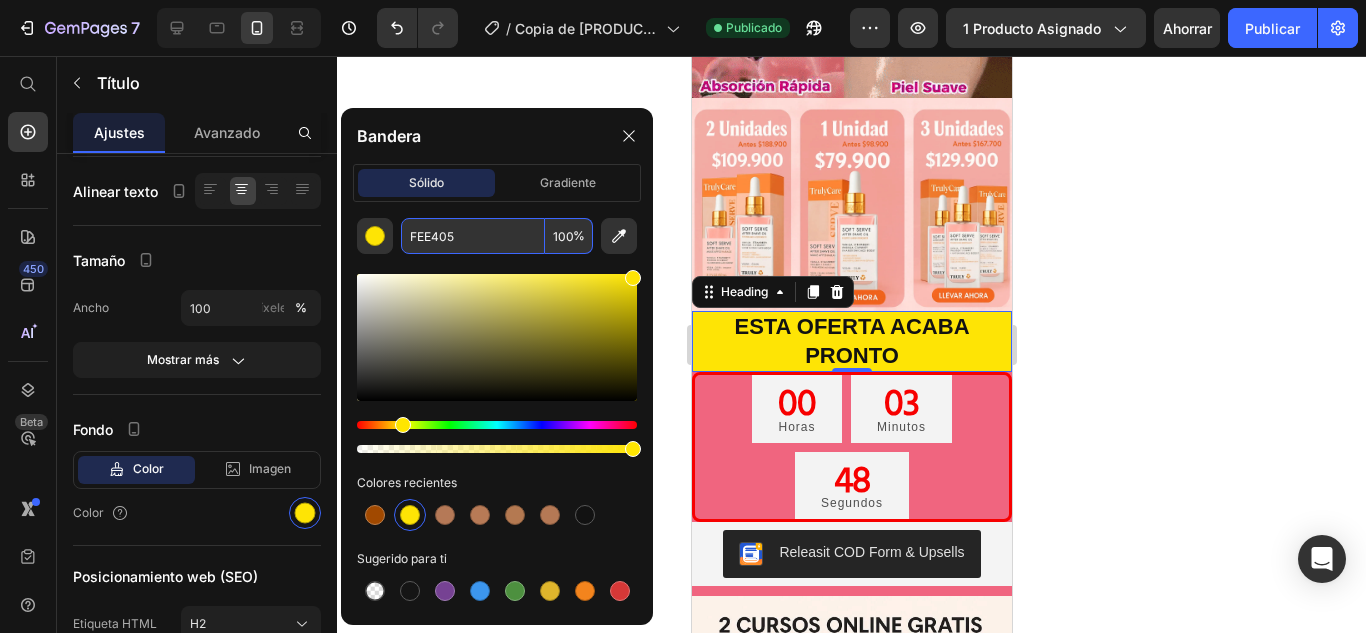 click 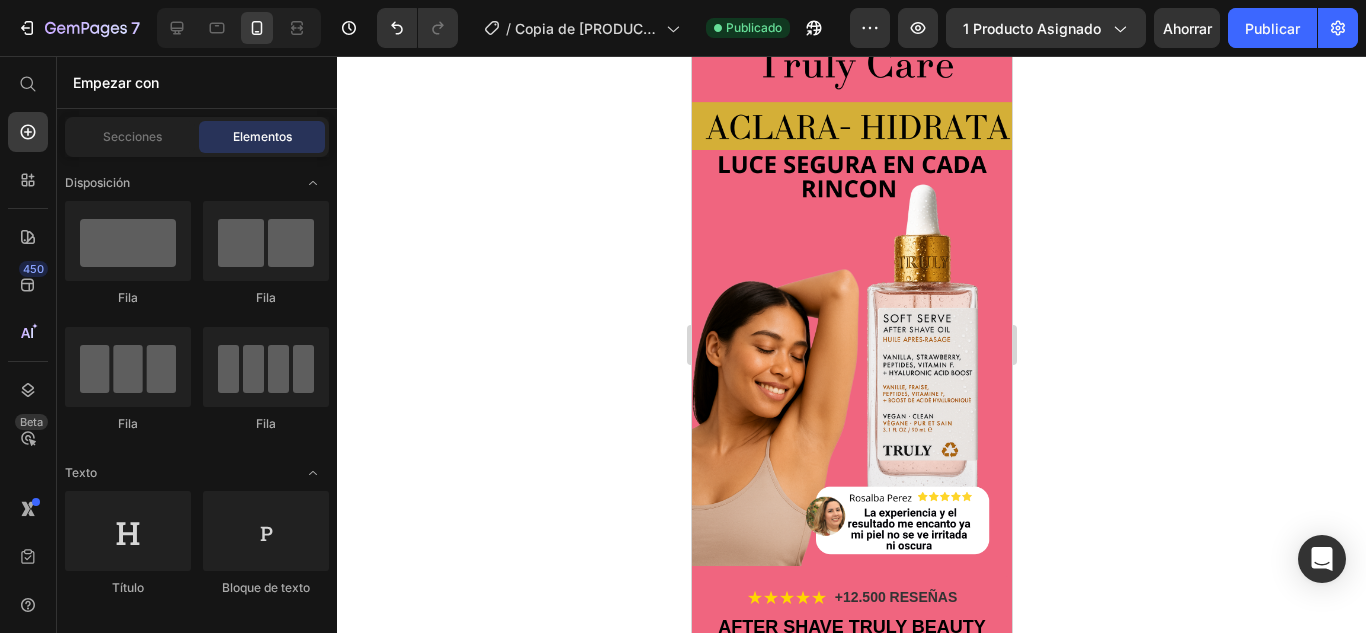 scroll, scrollTop: 0, scrollLeft: 0, axis: both 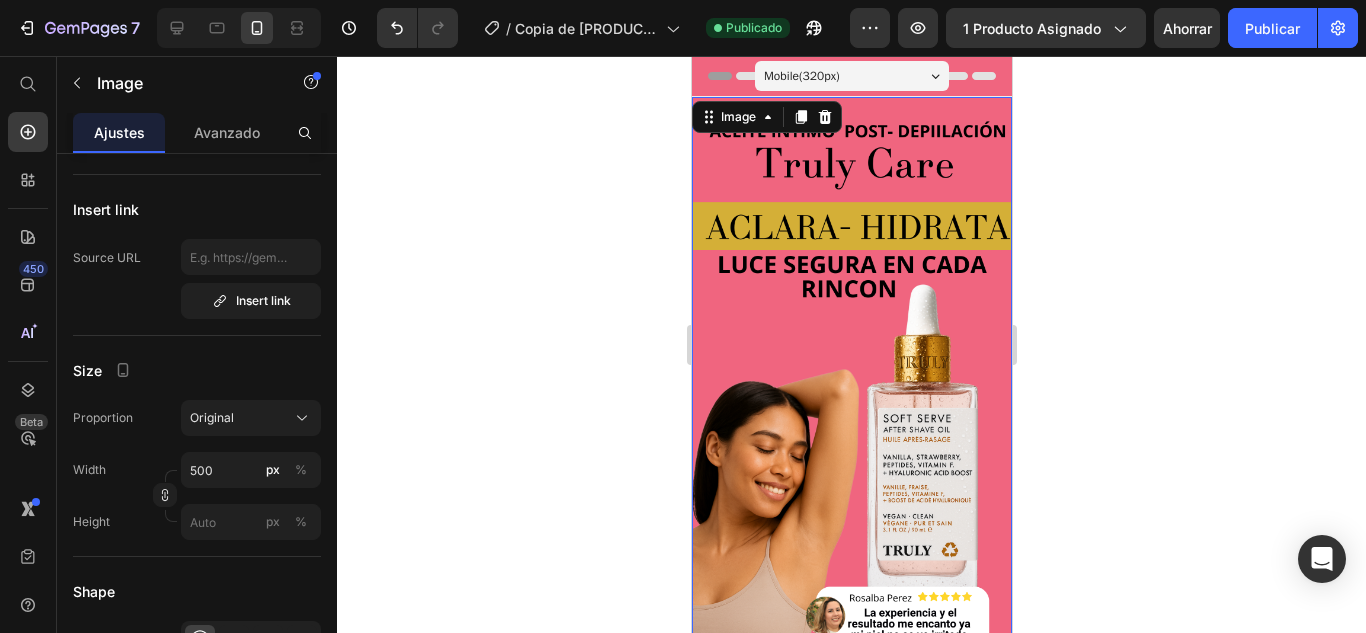 click at bounding box center (851, 381) 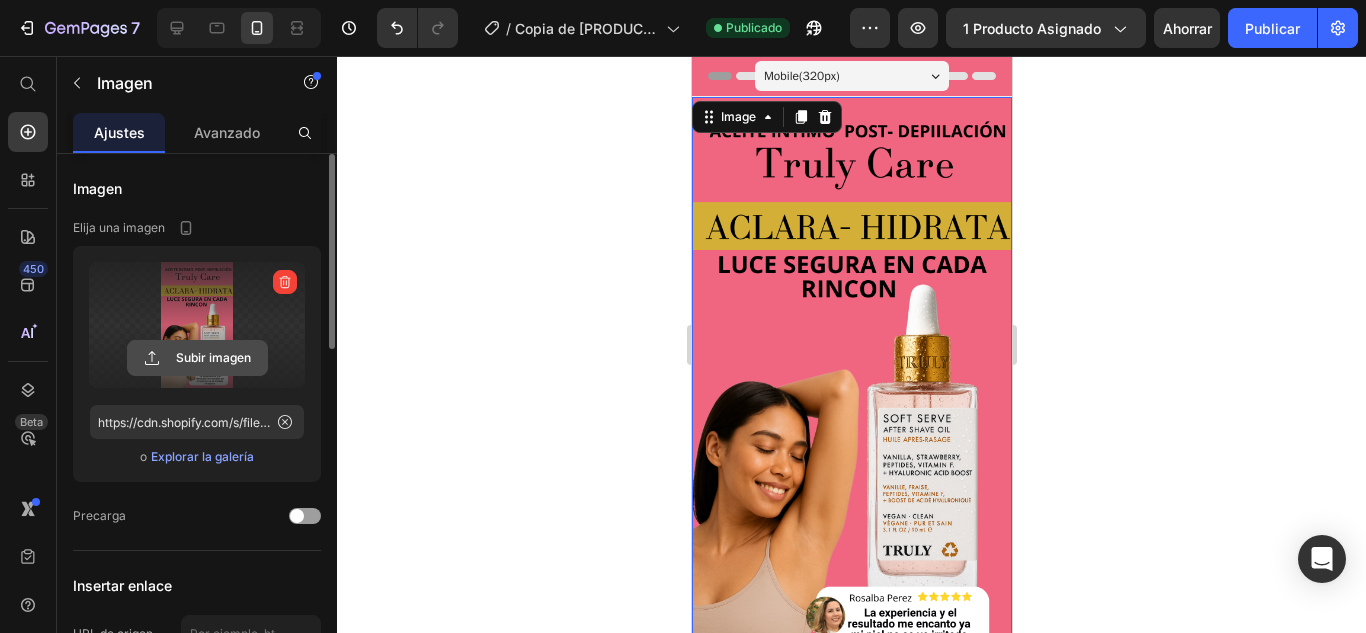 click 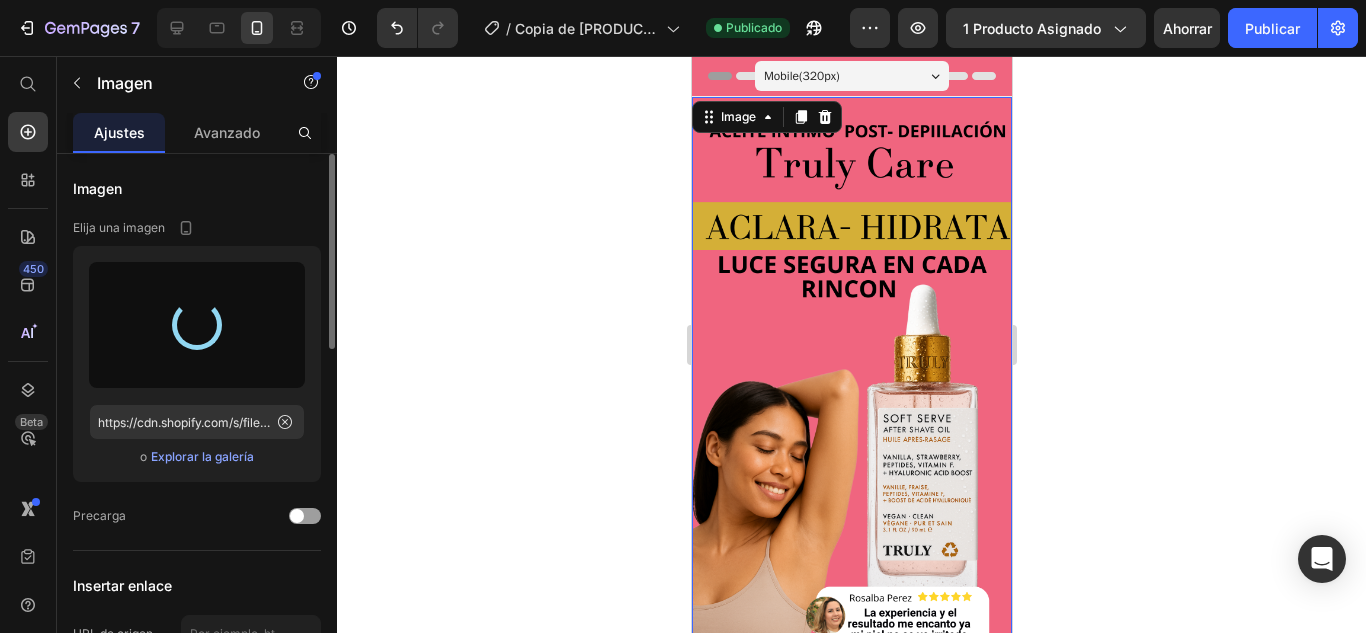 type on "https://cdn.shopify.com/s/files/1/0617/5916/0401/files/gempages_551826084442669953-f7375bc5-244c-458a-af5c-4a6c43fede99.svg" 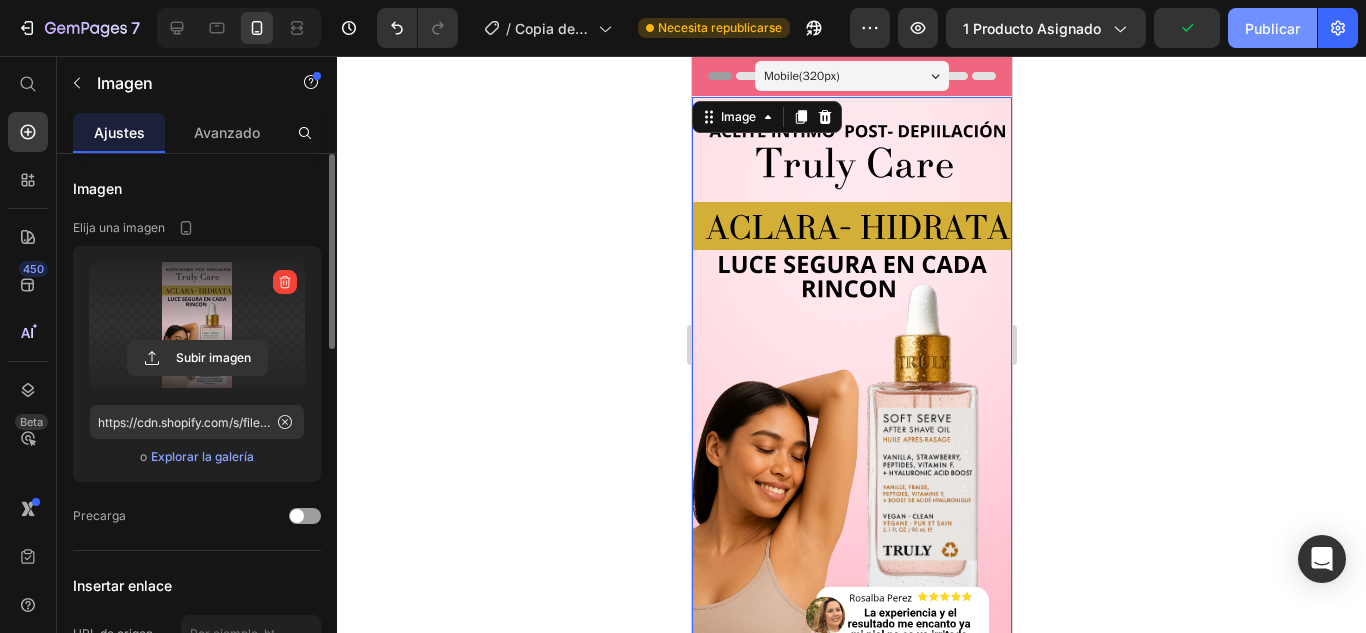 click on "Publicar" at bounding box center [1272, 28] 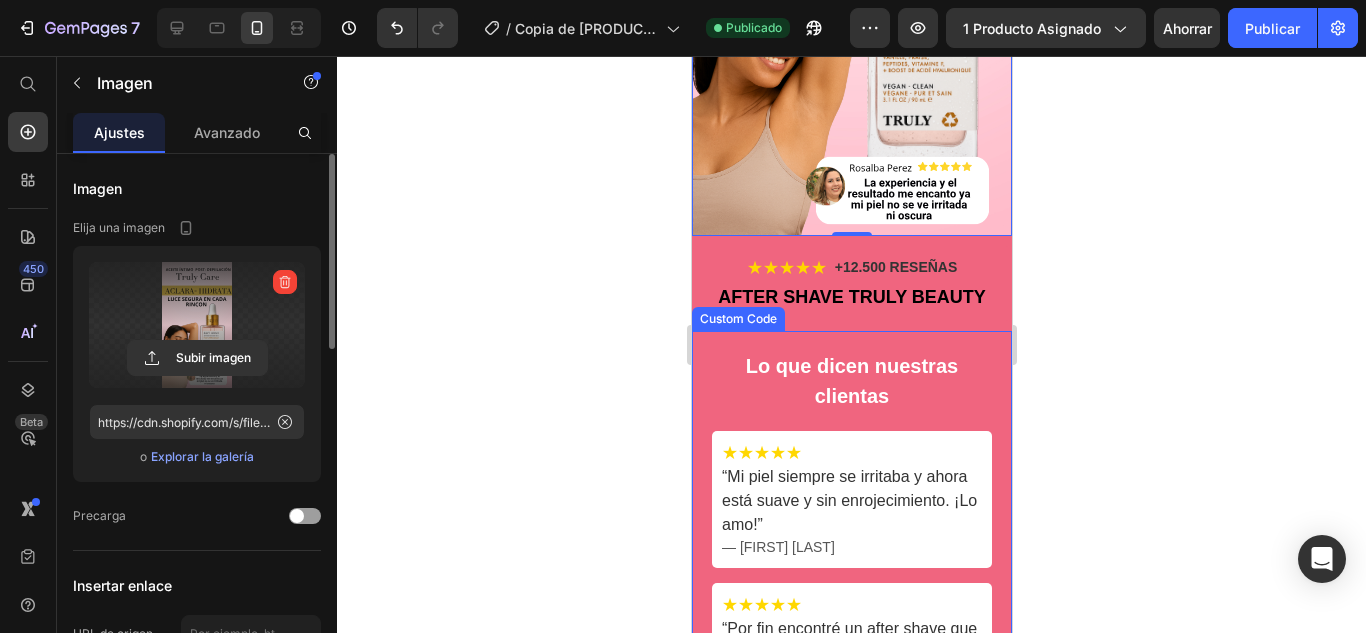 scroll, scrollTop: 200, scrollLeft: 0, axis: vertical 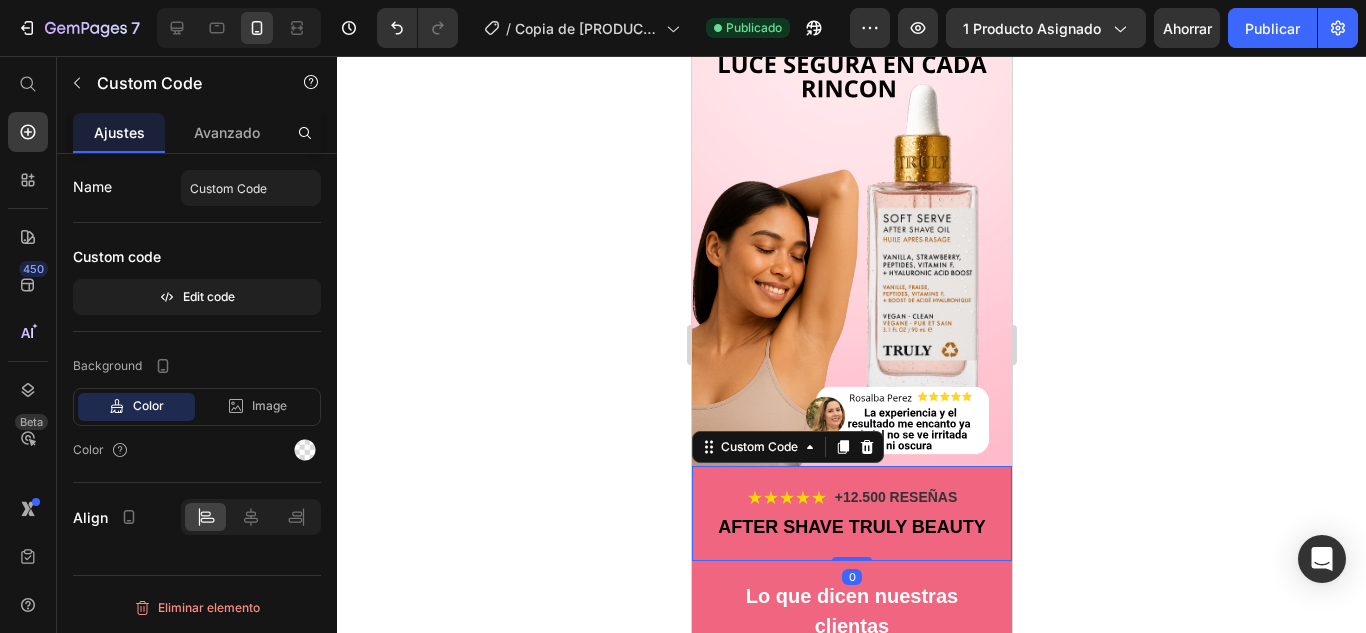click on "AFTER SHAVE TRULY BEAUTY" at bounding box center (851, 527) 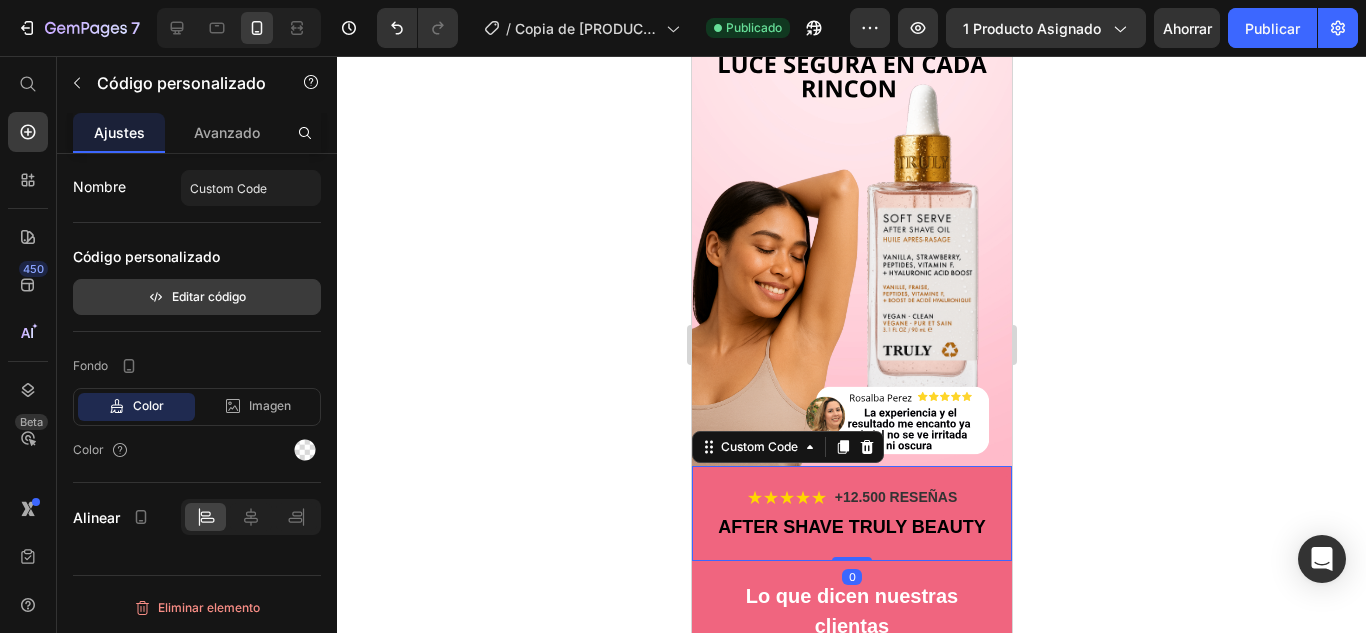 click on "Editar código" at bounding box center (197, 297) 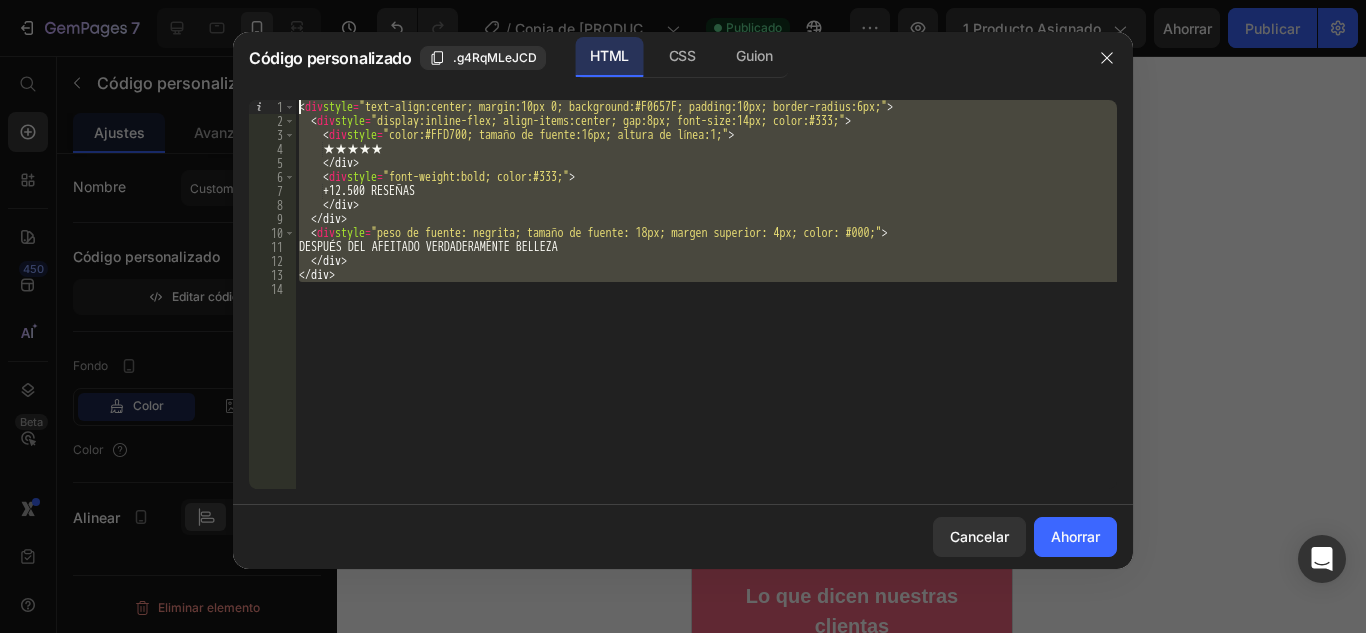 drag, startPoint x: 370, startPoint y: 326, endPoint x: 256, endPoint y: 3, distance: 342.52737 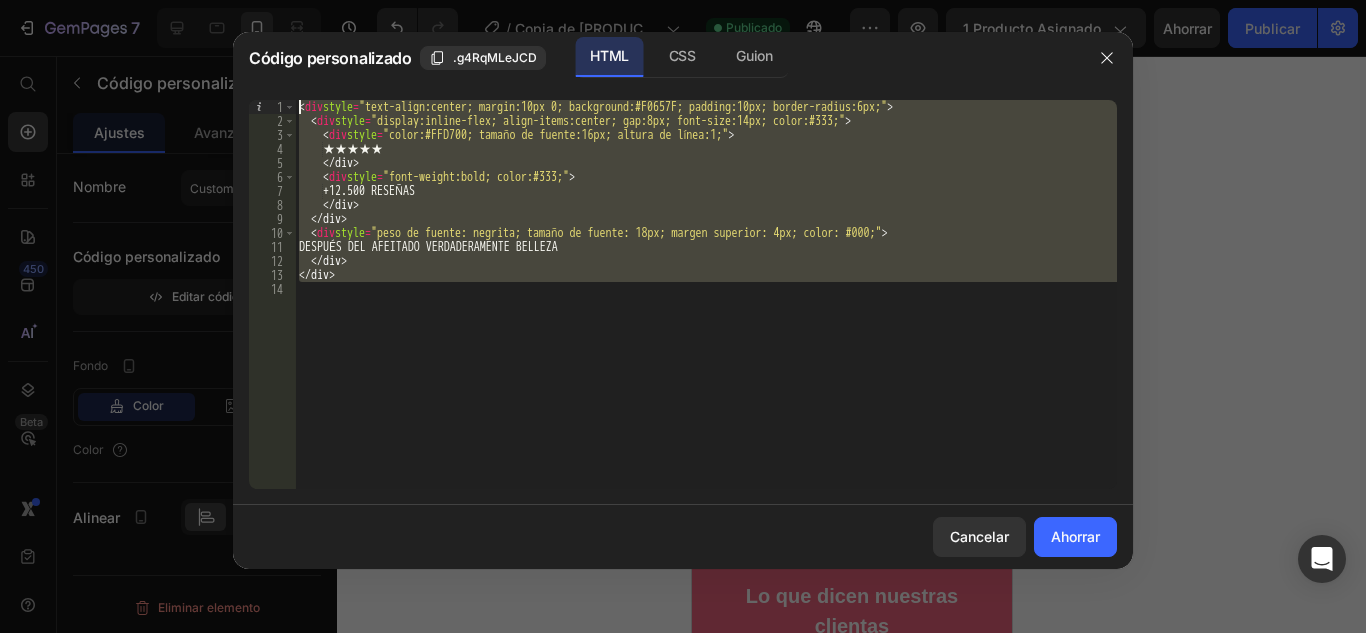 type on "</div>" 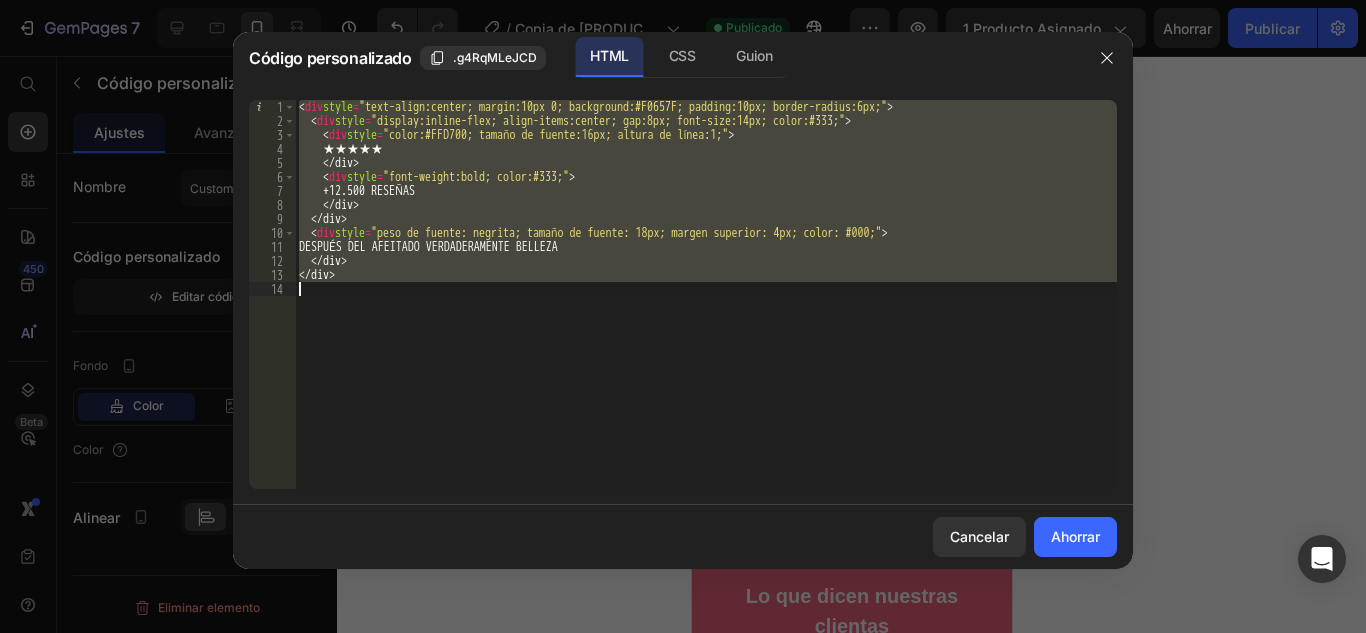 type 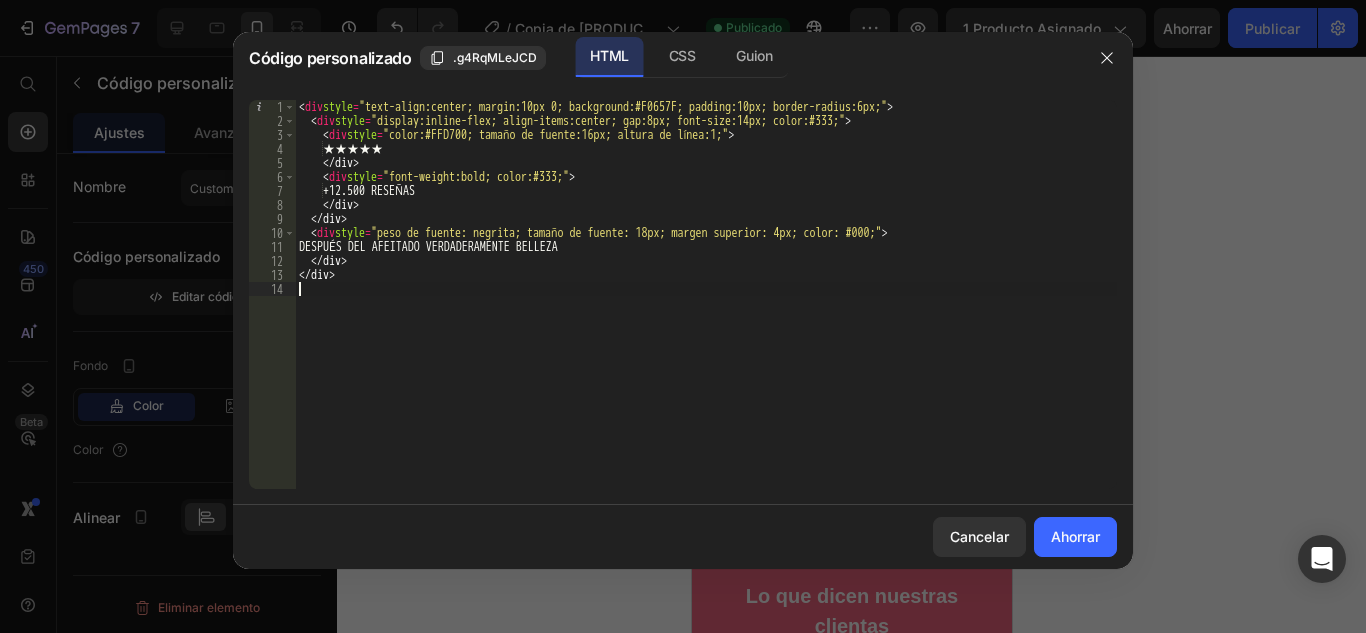 click on "<  div  style  =  "text-align:center; margin:10px 0; background:#F0657F; padding:10px; border-radius:6px;"  >        <  div  style  =  "display:inline-flex; align-items:center; gap:8px; font-size:14px; color:#333;"  >        <  div  style  =  "color:#FFD700; tamaño de fuente:16px; altura de línea:1;"  >          ★★★★★      </div> ​ ​      <  div  style  =  "font-weight:bold; color:#333;"  >          +12.500 RESEÑAS      </div> ​ ​    </div> ​ ​    <  div  style  =  "peso de fuente: negrita; tamaño de fuente: 18px; margen superior: 4px; color: #000;"  >       DESPUÉS DEL AFEITADO VERDADERAMENTE BELLEZA    </div> ​ ​ </div> ​ ​" at bounding box center (706, 308) 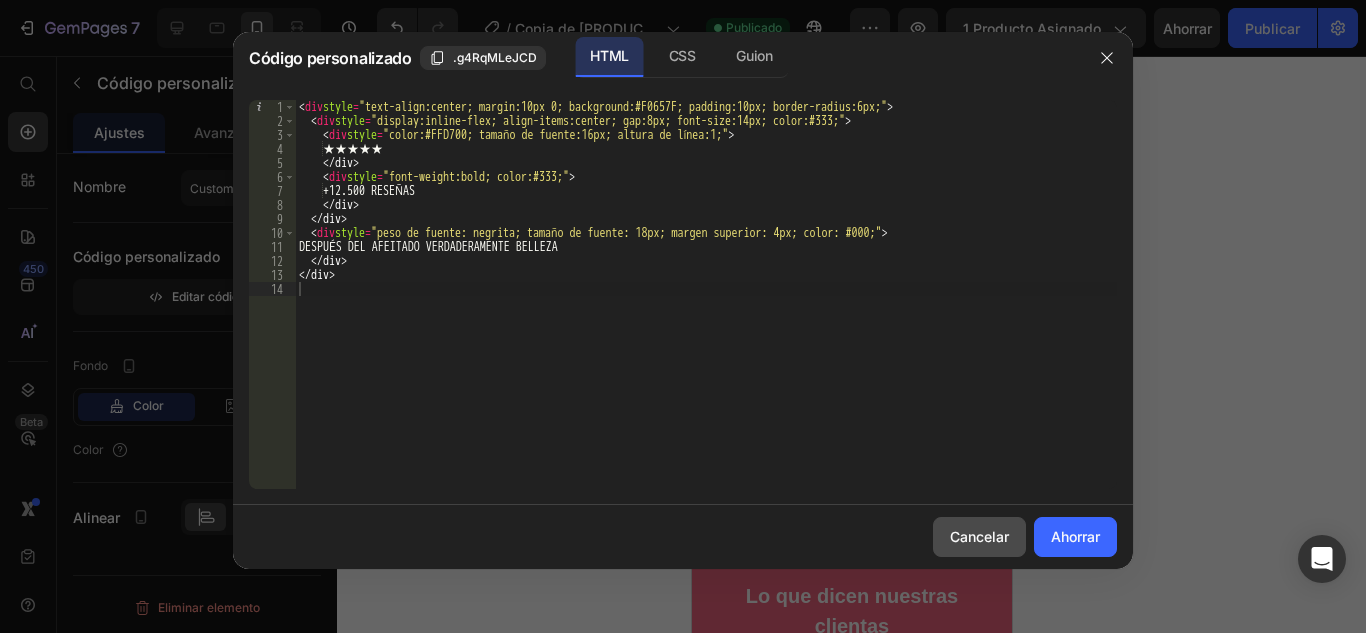 click on "Cancelar" at bounding box center (979, 536) 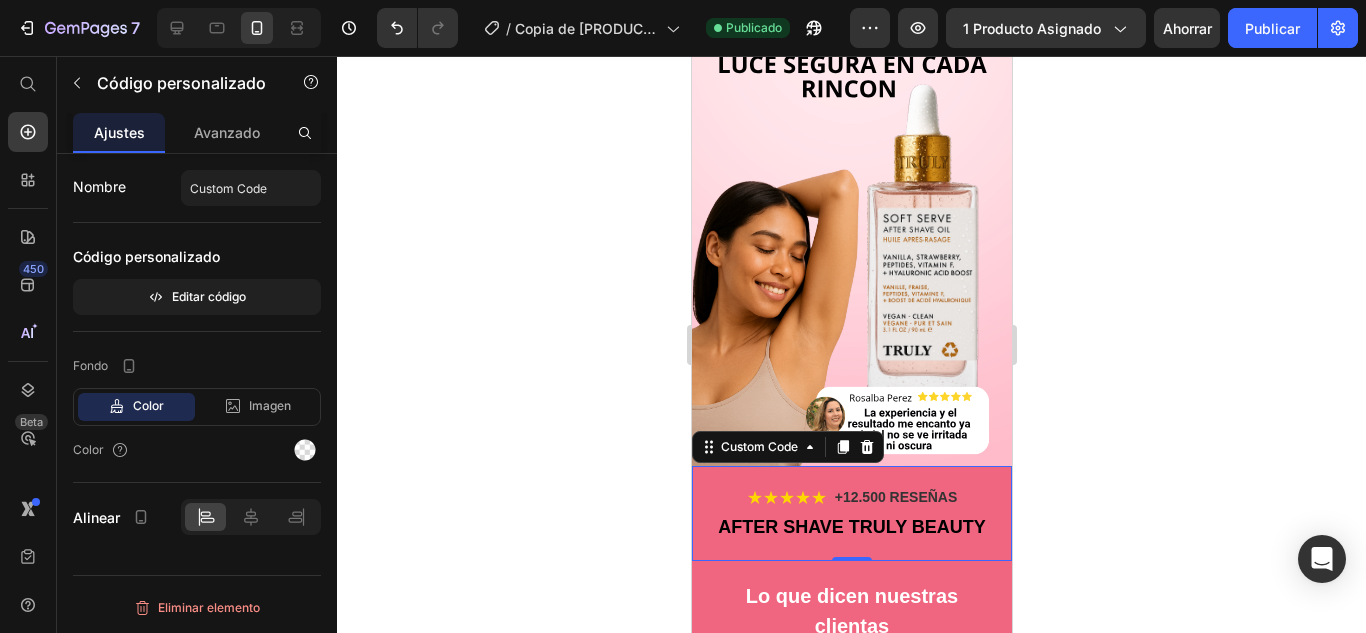 click on "★★★★★
+12.500 RESEÑAS
AFTER SHAVE TRULY BEAUTY" at bounding box center [851, 513] 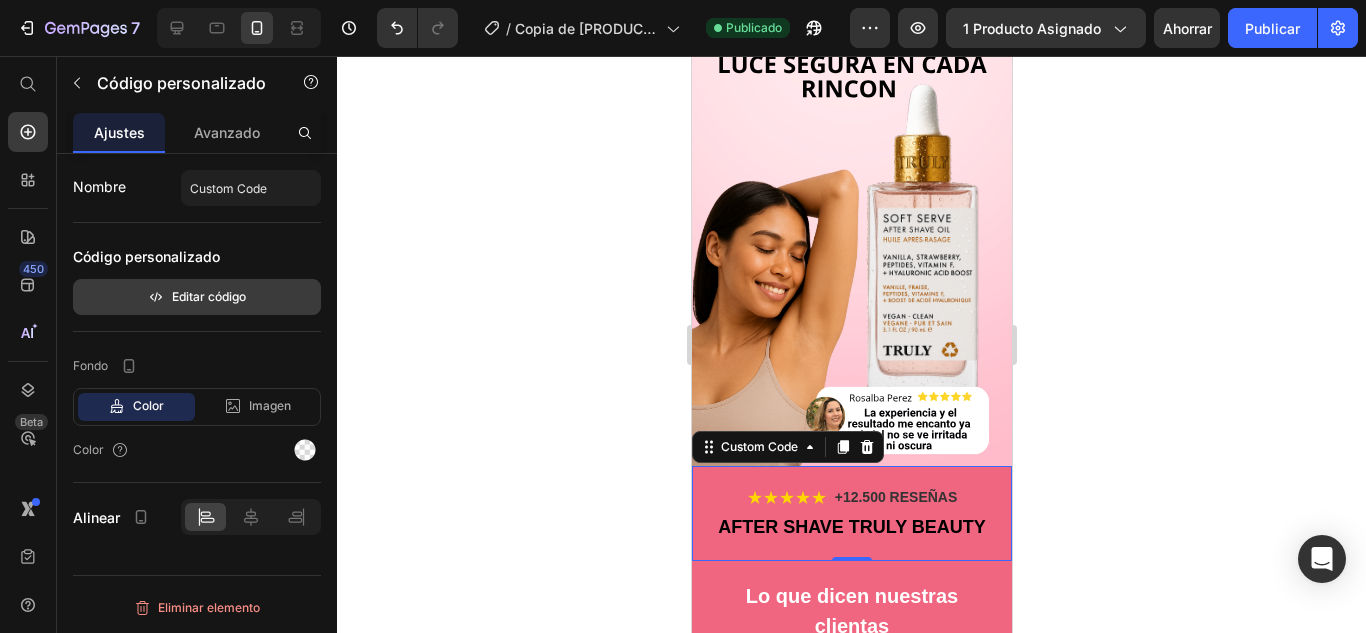 click on "Editar código" at bounding box center [209, 296] 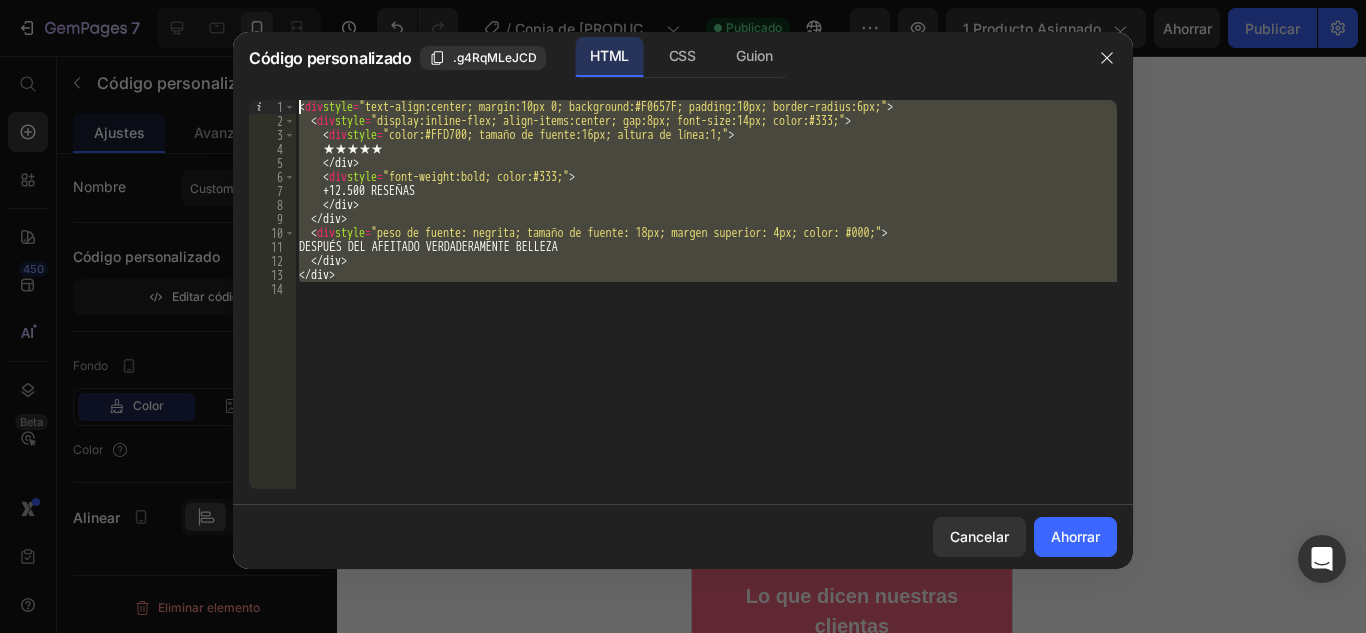 drag, startPoint x: 360, startPoint y: 285, endPoint x: 245, endPoint y: -38, distance: 342.86148 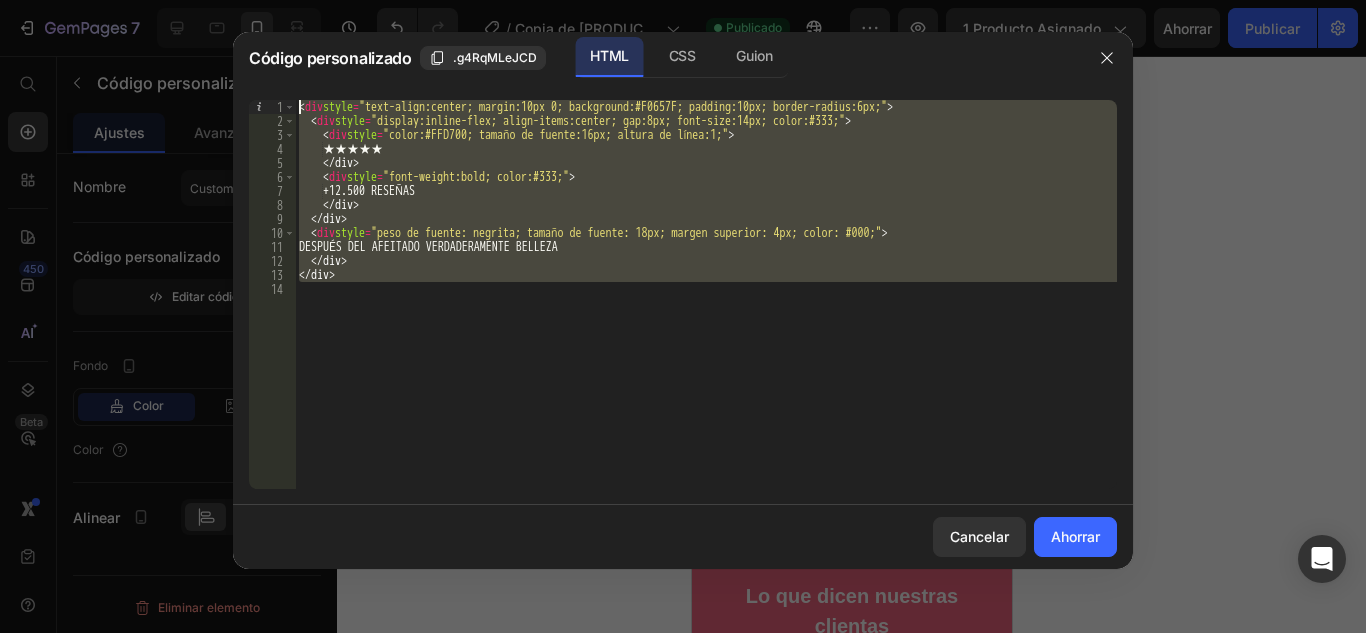 drag, startPoint x: 434, startPoint y: 335, endPoint x: 242, endPoint y: 25, distance: 364.6423 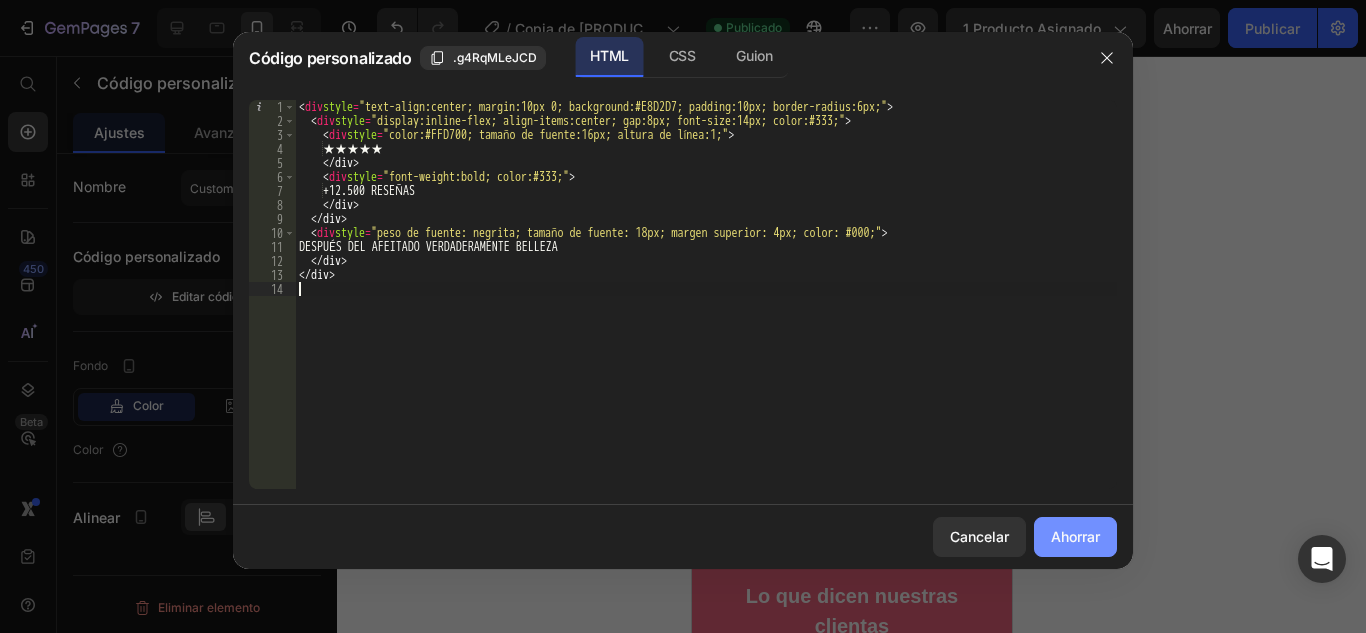 click on "Ahorrar" at bounding box center (1075, 536) 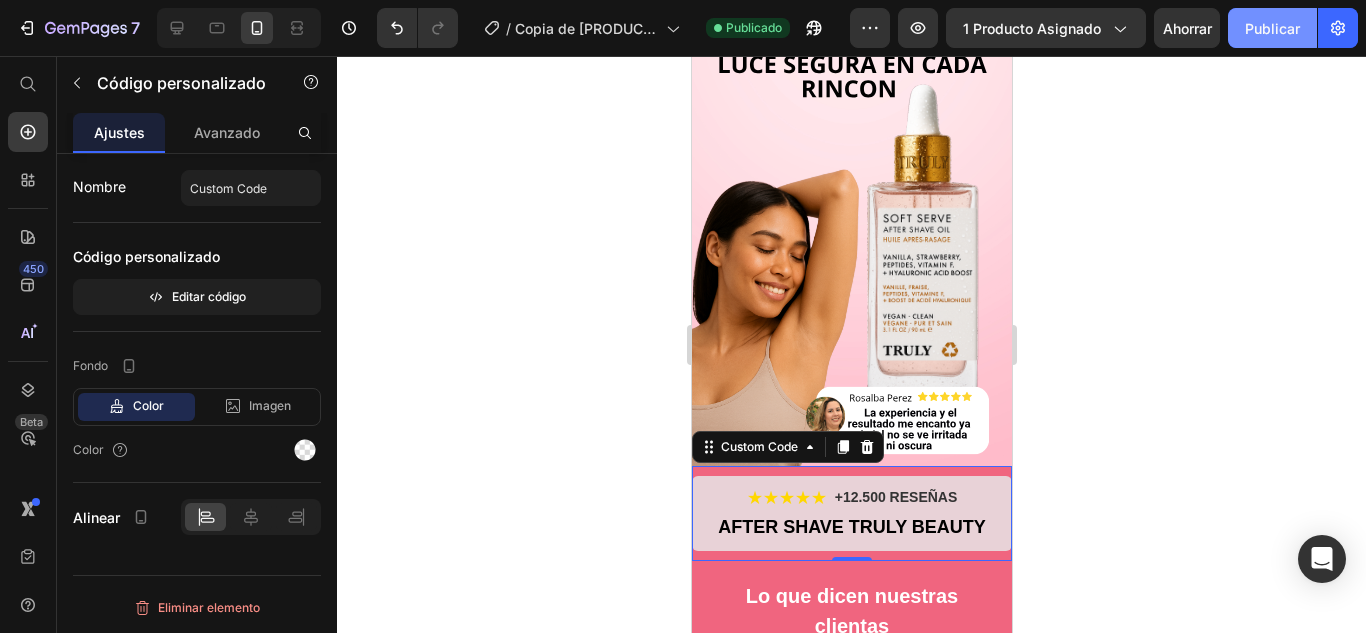click on "Publicar" at bounding box center (1272, 28) 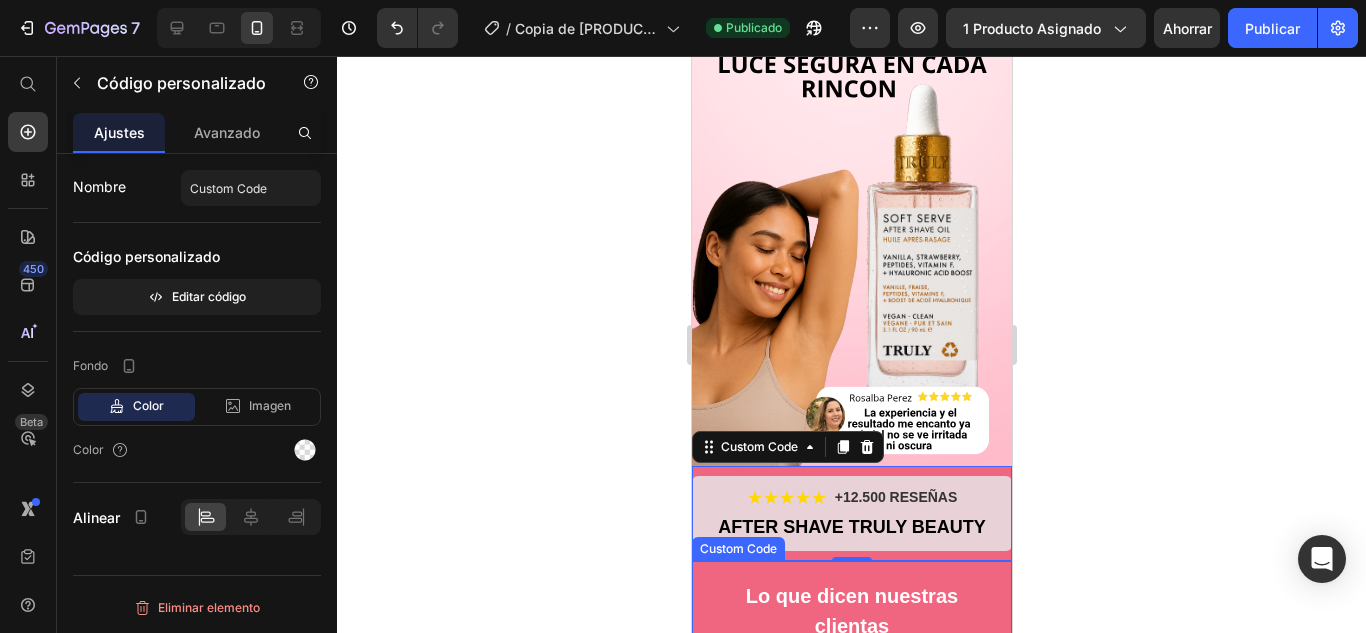 click on "Lo que dicen nuestras clientas" at bounding box center [851, 611] 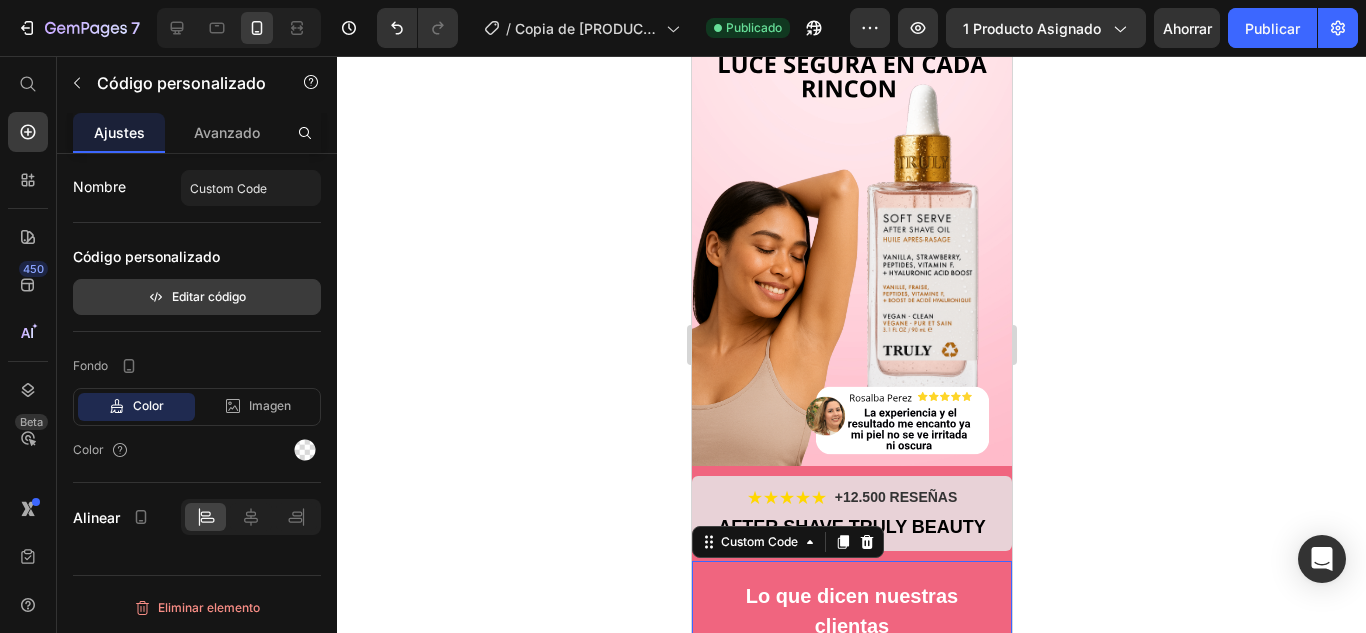 click on "Editar código" at bounding box center (209, 296) 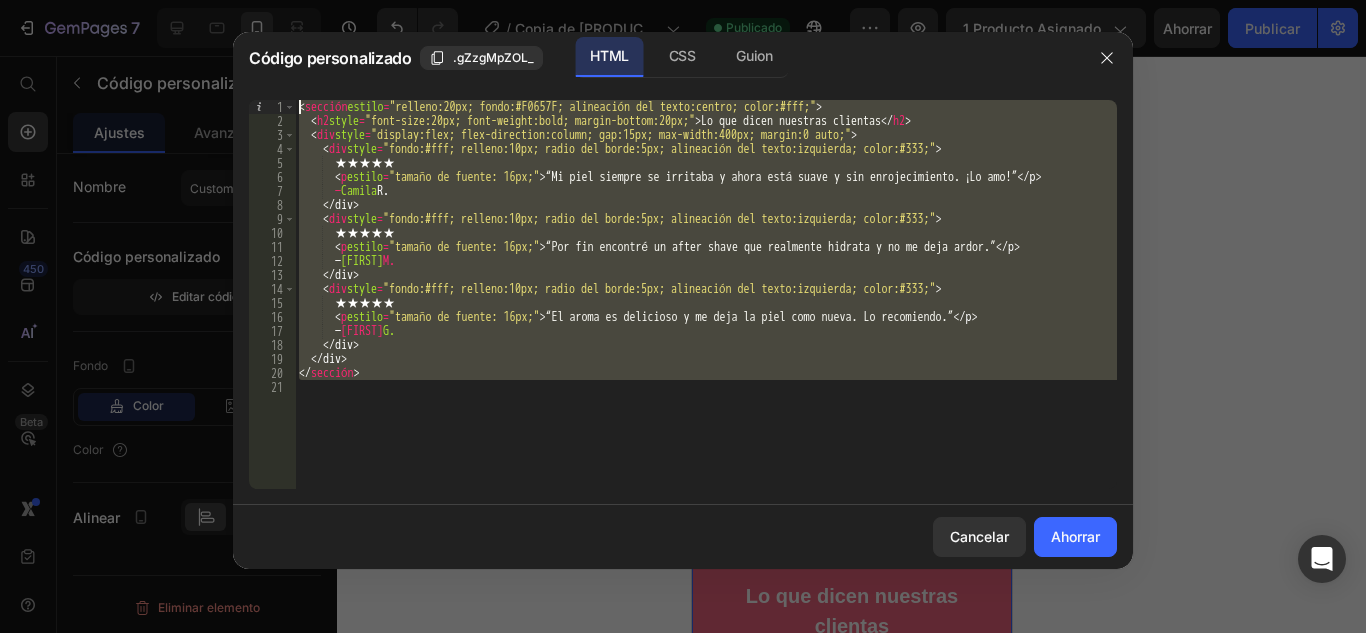 drag, startPoint x: 405, startPoint y: 391, endPoint x: 241, endPoint y: -11, distance: 434.16586 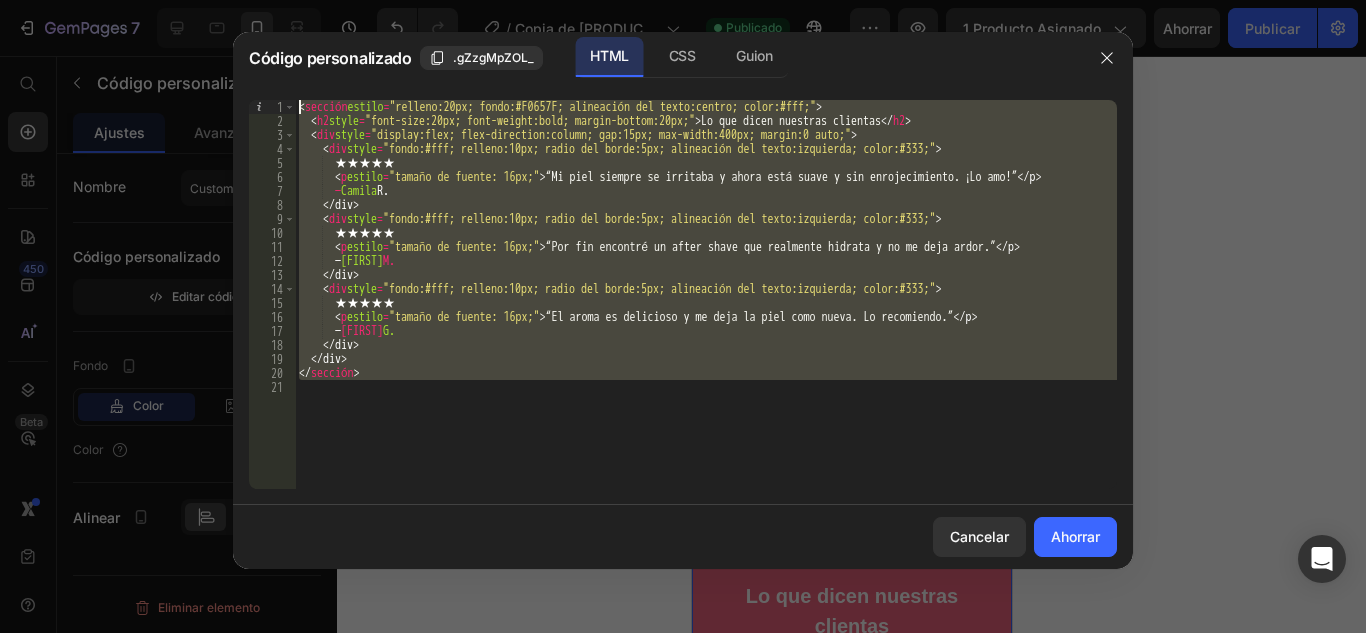 click on "<section style="padding:20px; background:#F0657F; text-align:center; color:#fff;">      <h2 style="font-size:20px; font-weight:bold; margin-bottom:20px;">Lo que dicen nuestras clientas</h2>      <div style="display:flex; flex-direction:column; gap:15px; max-width:400px; margin:0 auto;">        <div style="fondo:#fff; relleno:10px; radio del borde:5px; alineación del texto:izquierda; color:#333;">           ★★★★★ ​ ​ ​ ​ ​ ​ ​ ​ ​           <p style="tamaño de fuente: 16px;">“Mi piel siempre se irritaba y ahora está suave y sin enrojecimiento. ¡Lo amo!” </p> ​ ​           — [FIRST] [LAST] ​ ​ ​ ​ ​ ​ ​        </div> ​ ​      <div style="fondo:#fff; relleno:10px; radio del borde:5px; alineación del texto:izquierda; color:#333;">           ★★★★★ ​ ​ ​ ​ ​ ​ ​ ​ ​           <p style="tamaño de fuente: 16px;"></p> ​ ​           — [INITIAL]." at bounding box center (706, 294) 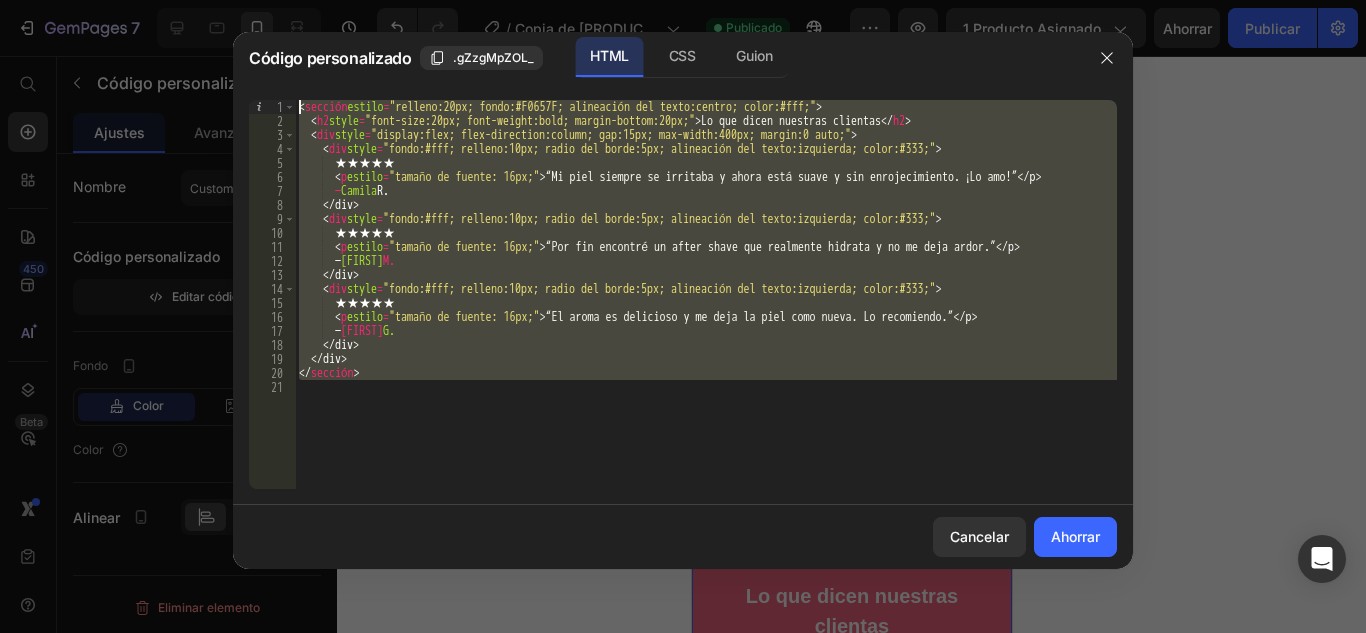 drag, startPoint x: 424, startPoint y: 405, endPoint x: 235, endPoint y: -3, distance: 449.64987 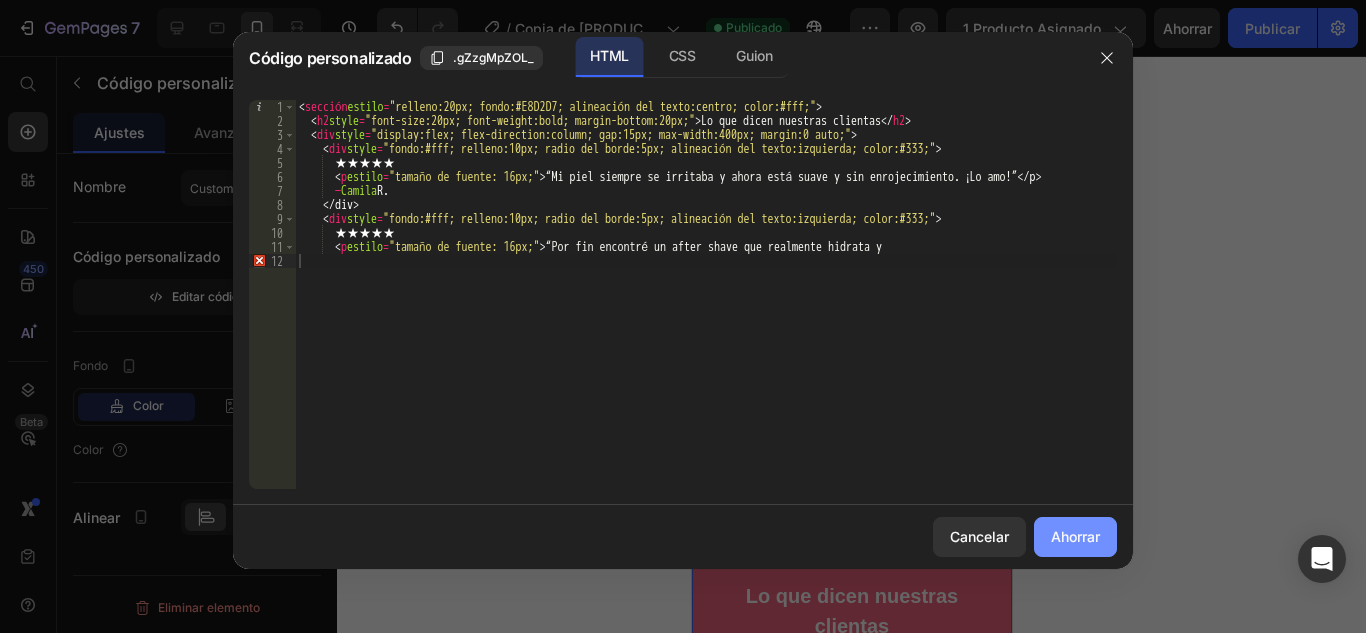 click on "Ahorrar" at bounding box center [1075, 536] 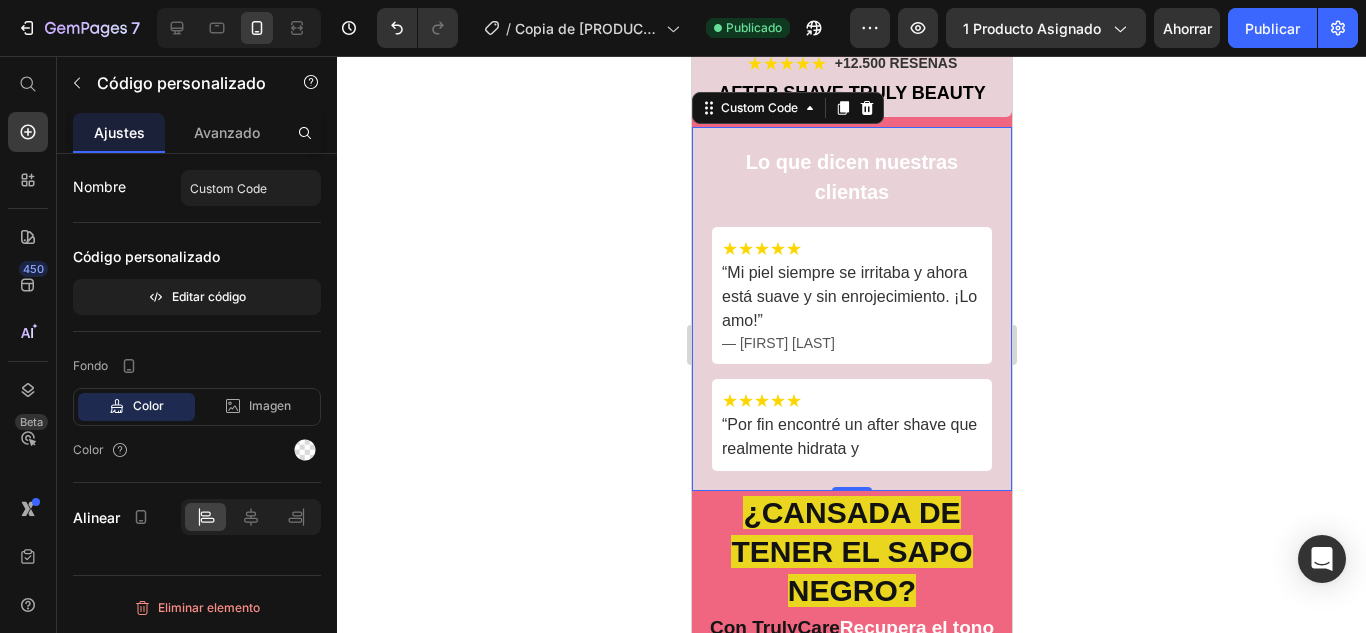 scroll, scrollTop: 600, scrollLeft: 0, axis: vertical 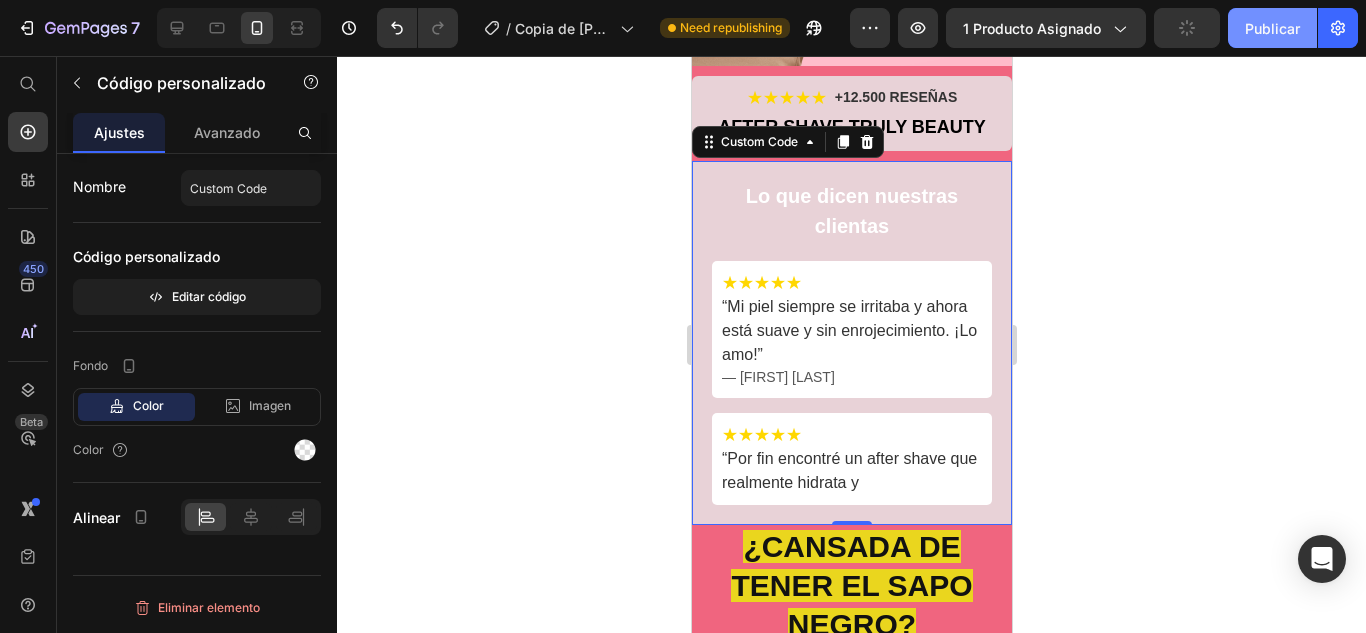 click on "Publicar" at bounding box center [1272, 28] 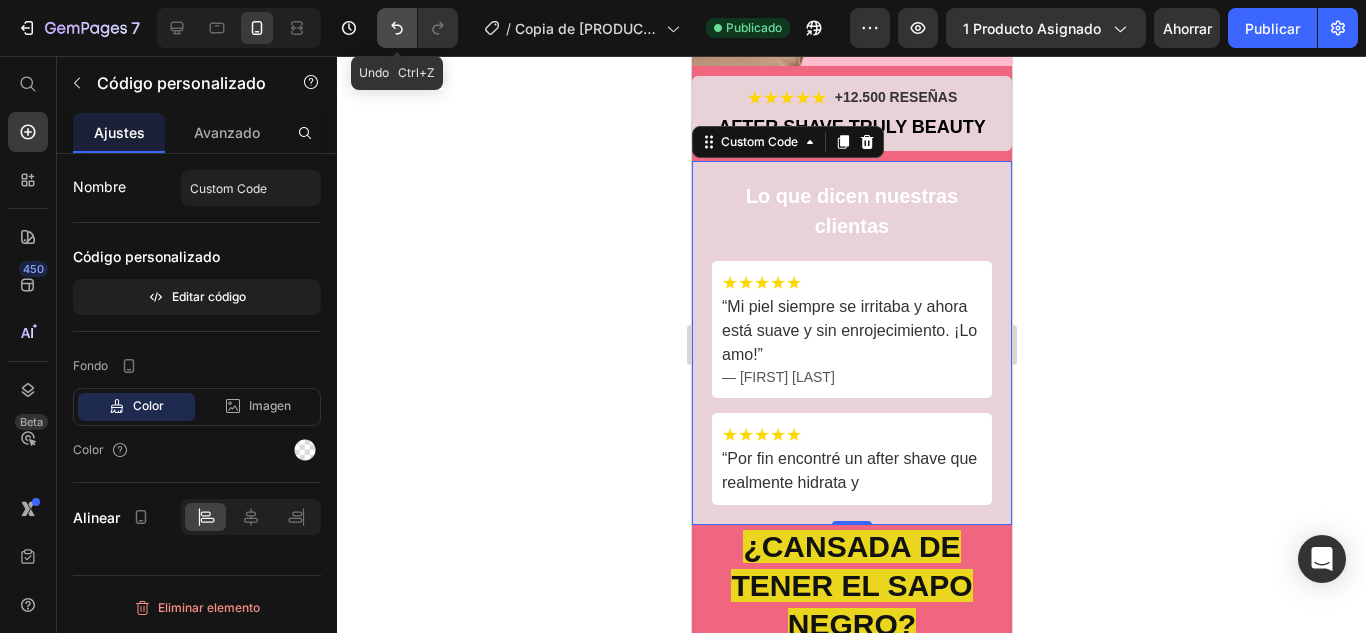 click 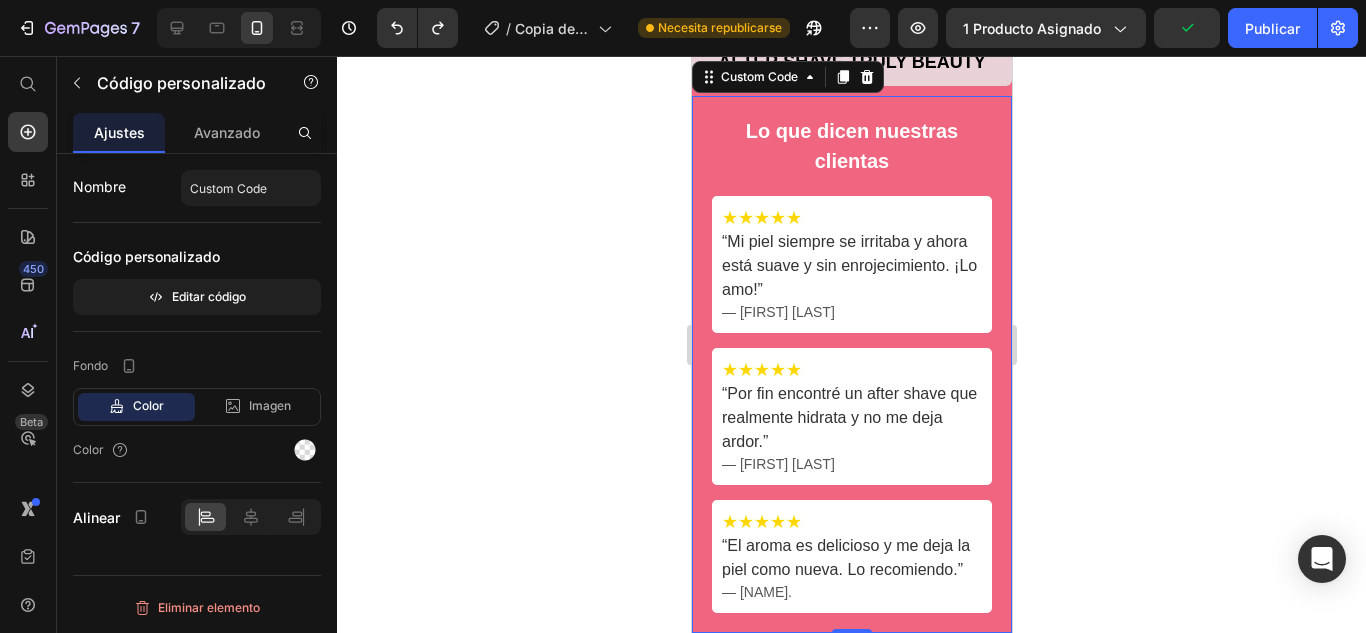 scroll, scrollTop: 700, scrollLeft: 0, axis: vertical 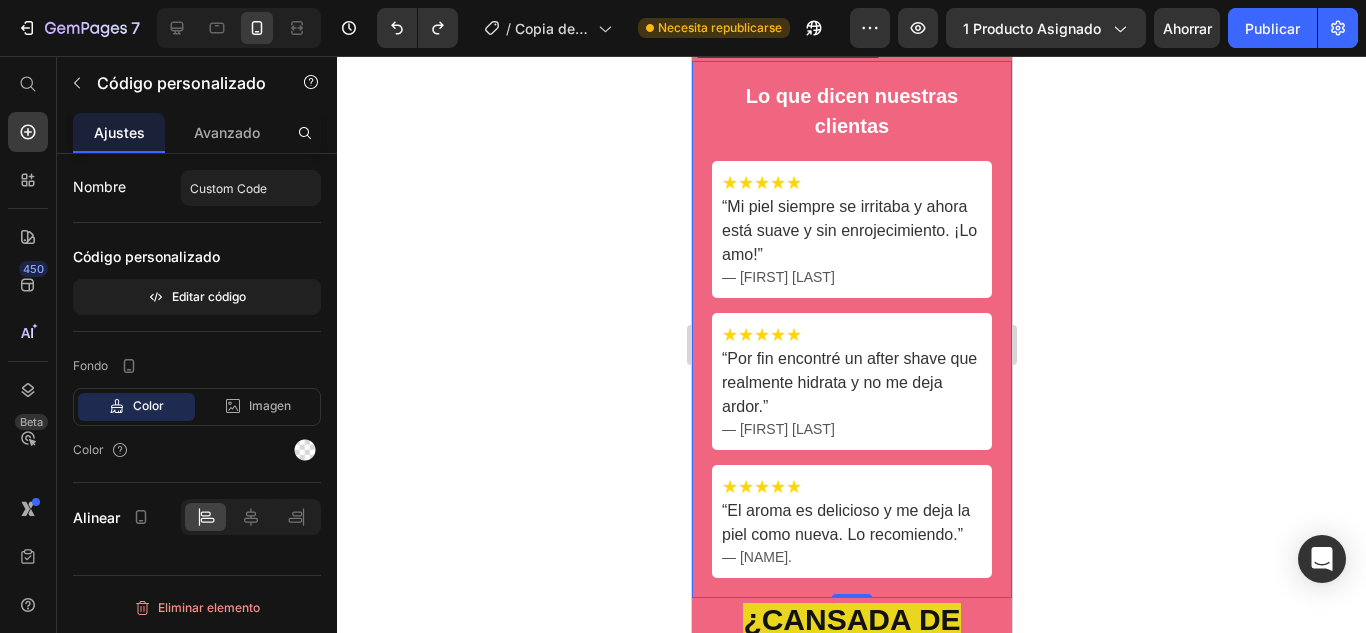 click on "— [FIRST] [LAST]" at bounding box center (851, 429) 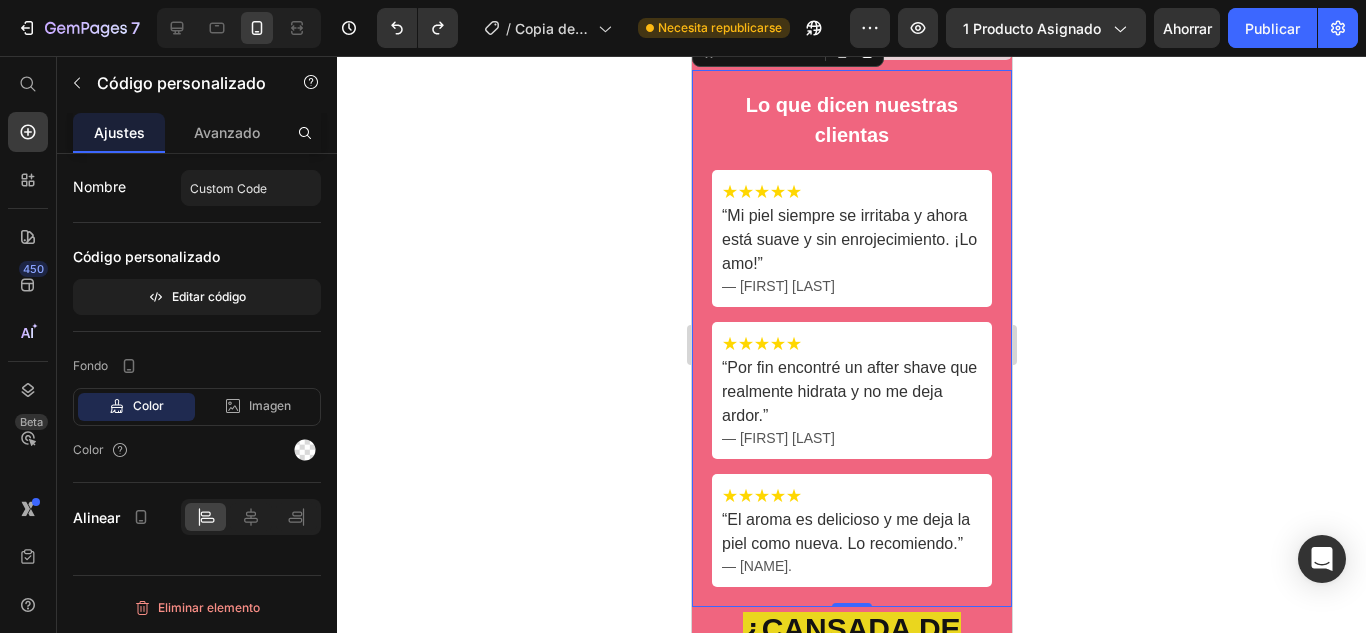 scroll, scrollTop: 700, scrollLeft: 0, axis: vertical 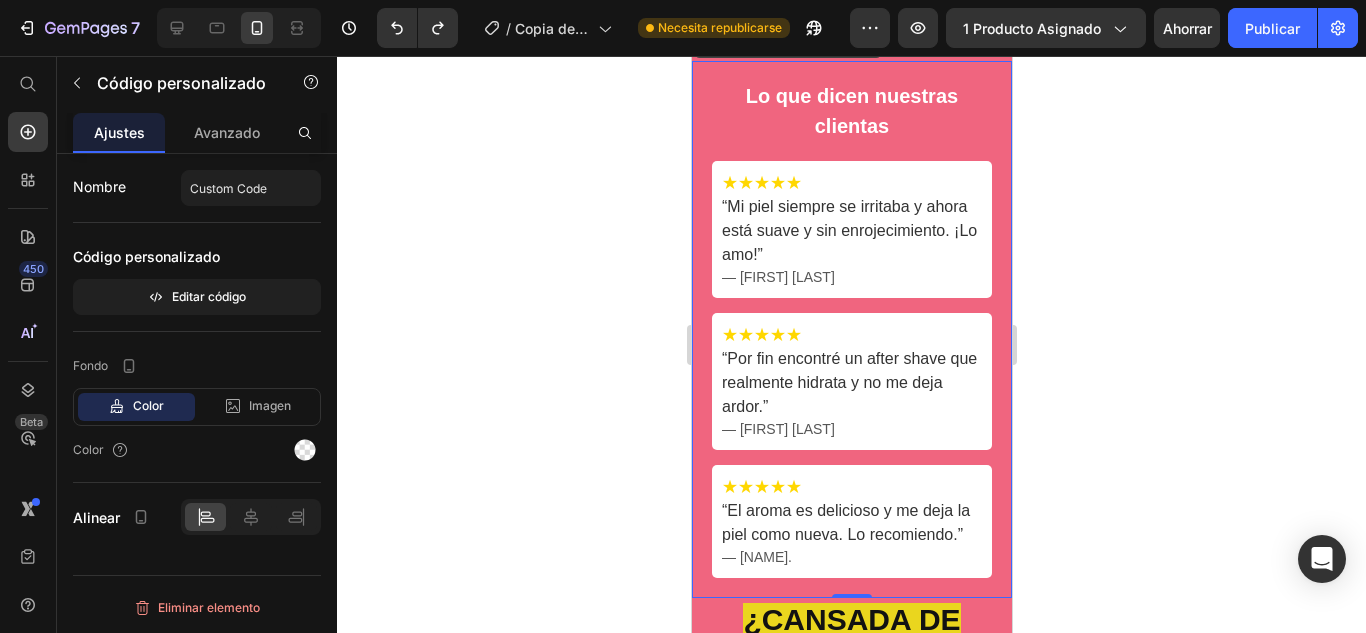 click on "— [FIRST] [LAST]" at bounding box center [851, 429] 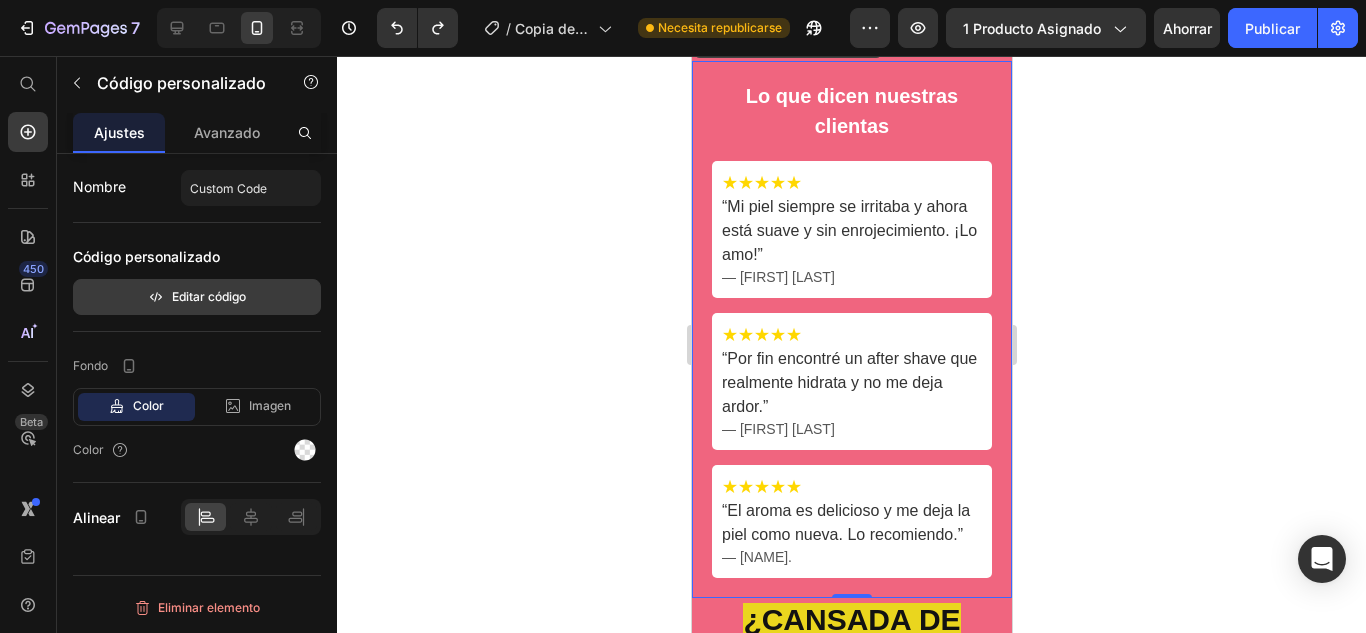 click on "Editar código" at bounding box center [197, 297] 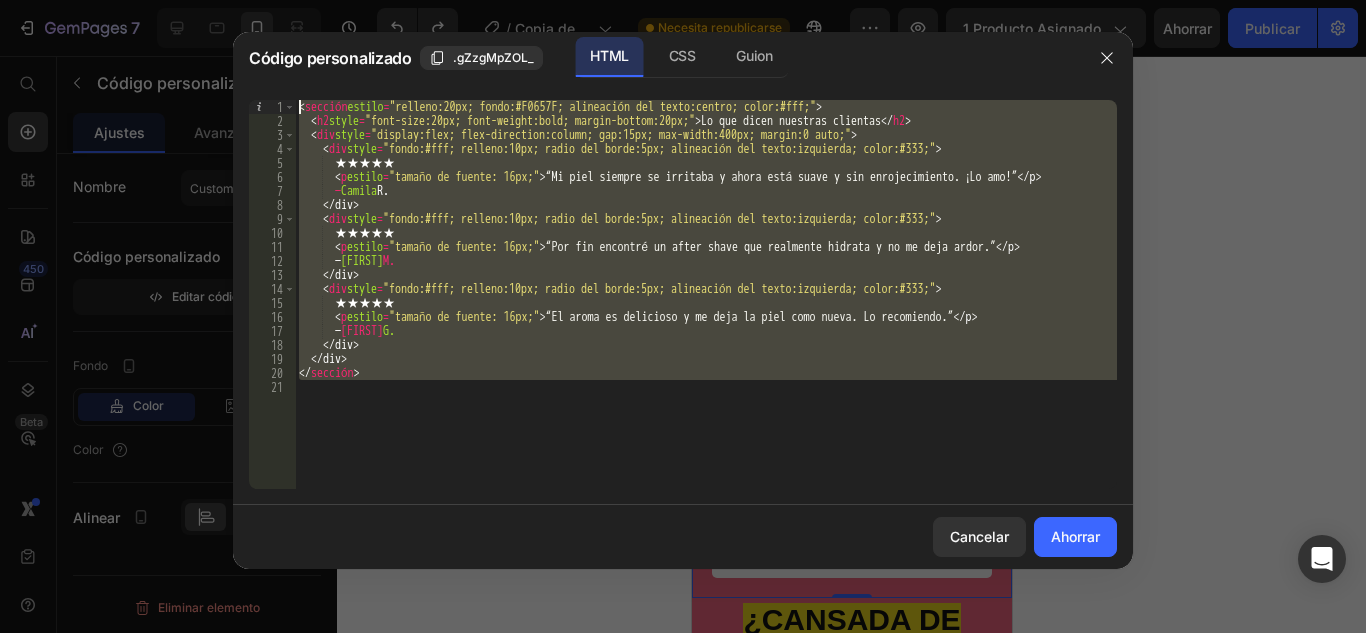 drag, startPoint x: 413, startPoint y: 409, endPoint x: 242, endPoint y: 1, distance: 442.3856 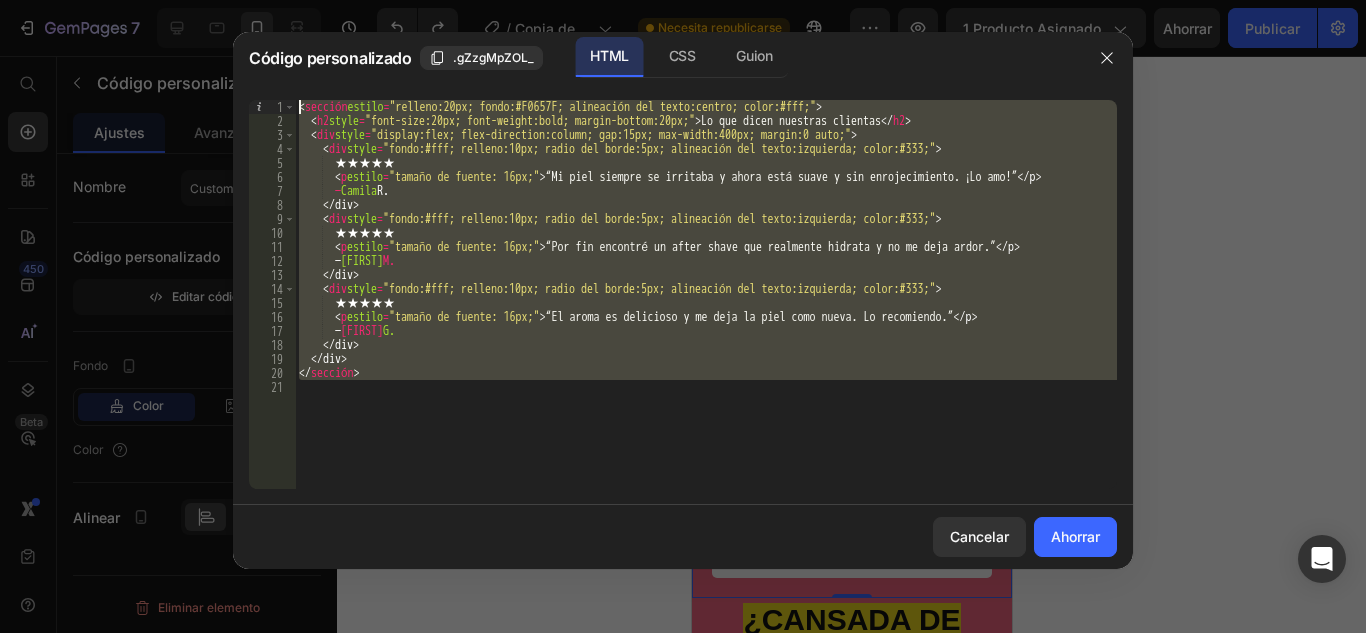 drag, startPoint x: 633, startPoint y: 382, endPoint x: 589, endPoint y: 387, distance: 44.28318 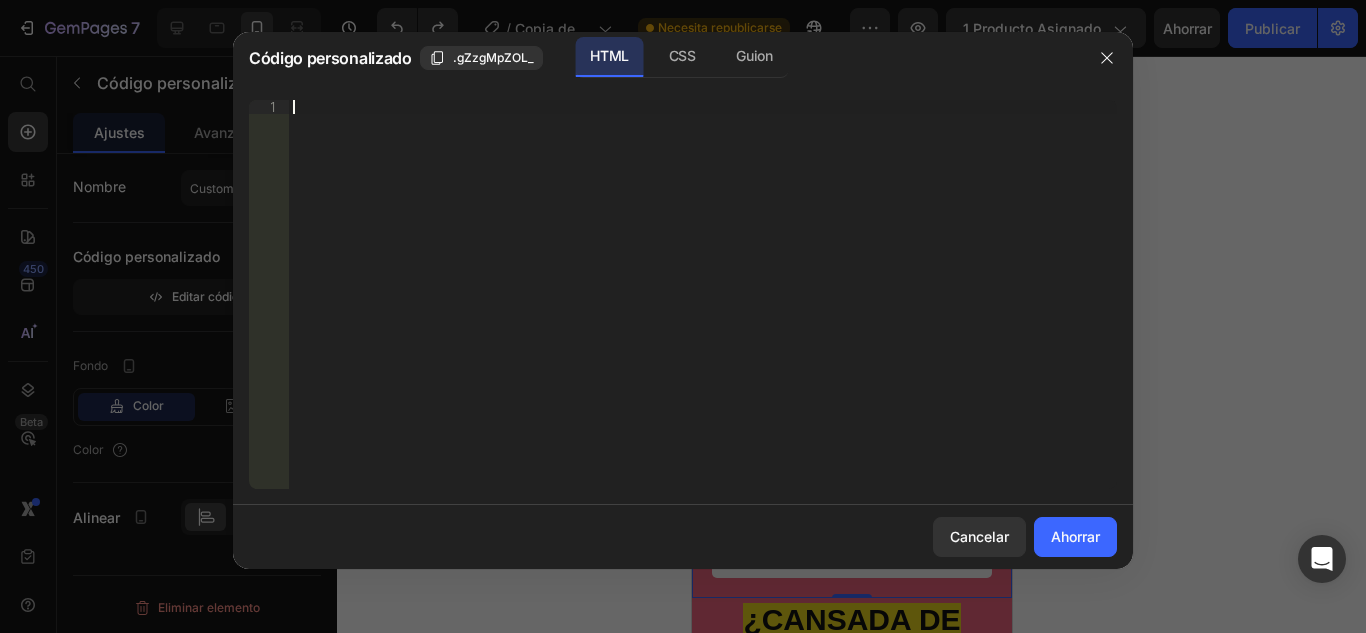 paste on "</section>" 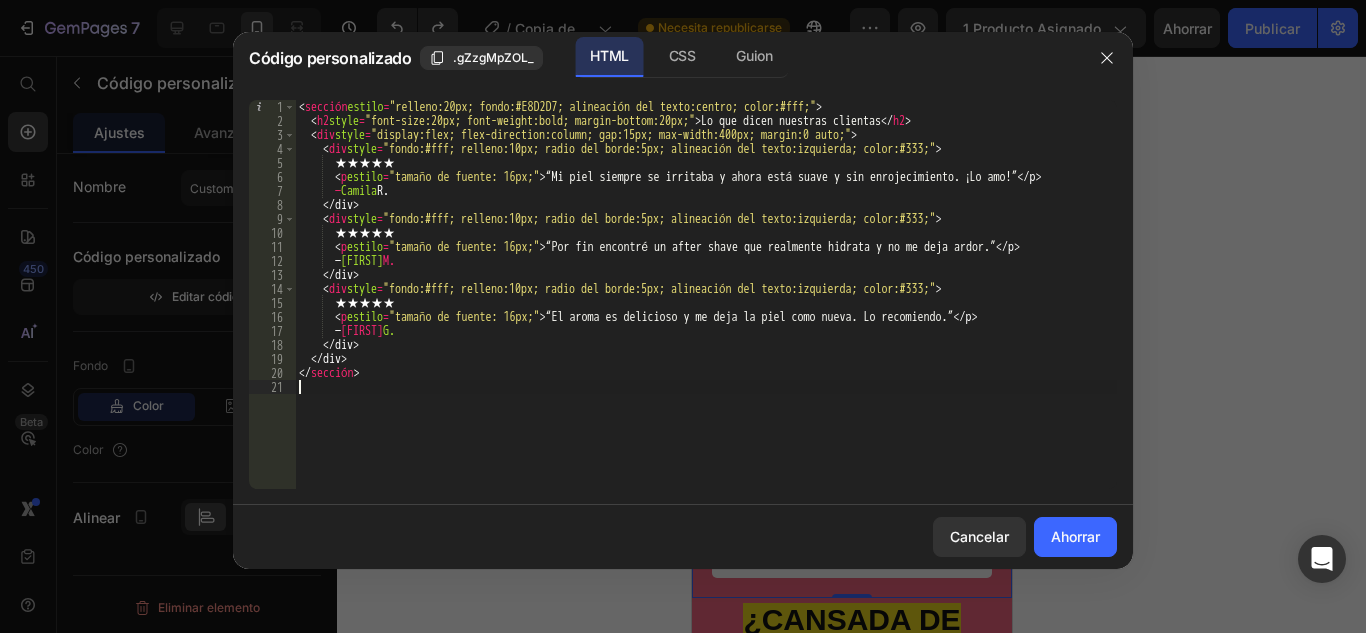 click on "​ ​      <  div  style  =  "fondo:#fff; relleno:10px; radio del borde:5px; alineación del texto:izquierda; color:#333;"  >           ★★★★★ ​ ​ ​ ​ ​ ​ ​ ​ ​           <  p  estilo  =  "tamaño de fuente: 16px;"  >  “Mi piel siempre se irritaba y ahora está suave y sin enrojecimiento. ¡Lo amo!”  </p> ​ ​           —  [NAME] ​ ​ ​ ​ ​ ​ ​        </div> ​ ​      <  div  style  =  "fondo:#fff; relleno:10px; radio del borde:5px; alineación del texto:izquierda; color:#333;"  >           ★★★★★ ​ ​ ​ ​ ​ ​ ​ ​ ​           <  p  estilo  =  "tamaño de fuente: 16px;"  >  </p> ​ ​           —  [INITIAL]" at bounding box center (706, 308) 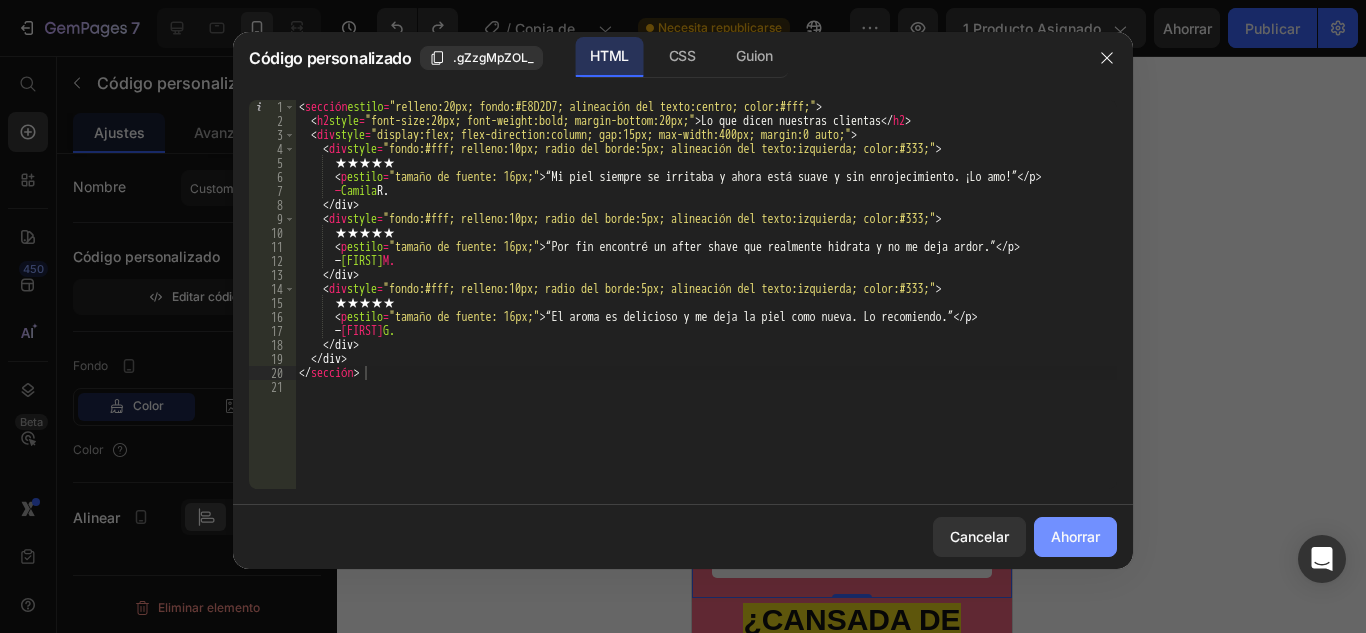 click on "Ahorrar" at bounding box center (1075, 536) 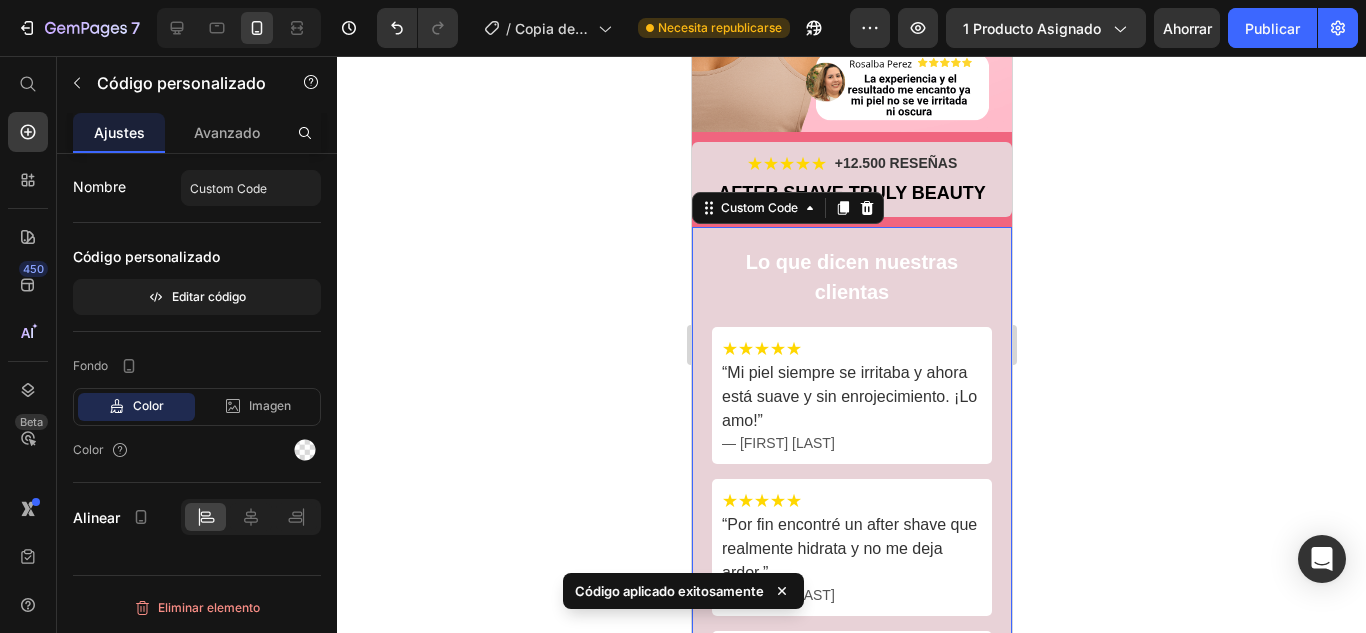 scroll, scrollTop: 500, scrollLeft: 0, axis: vertical 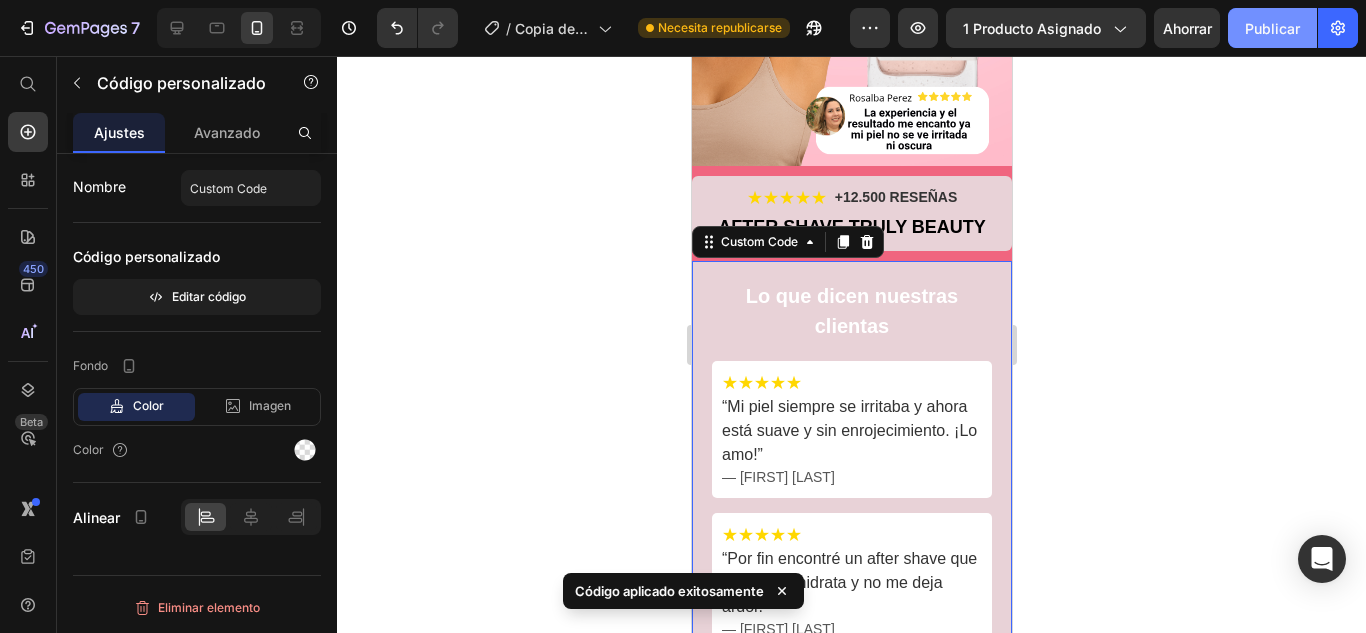 click on "Publicar" at bounding box center [1272, 28] 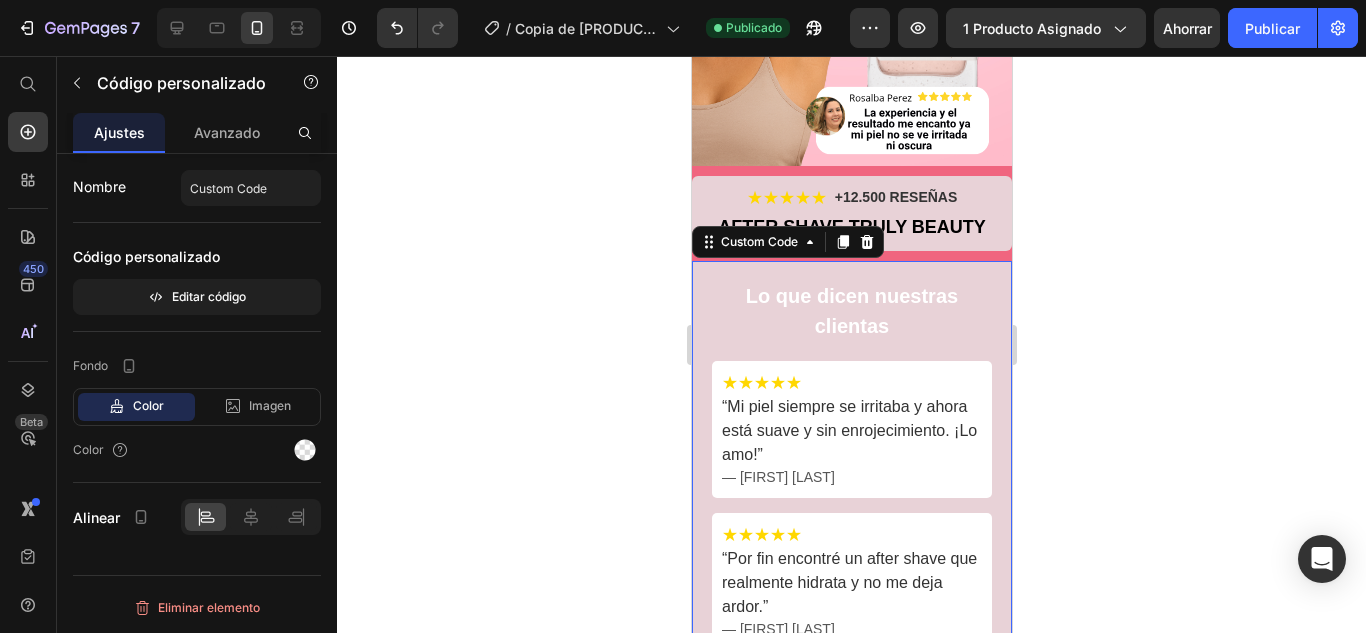 click 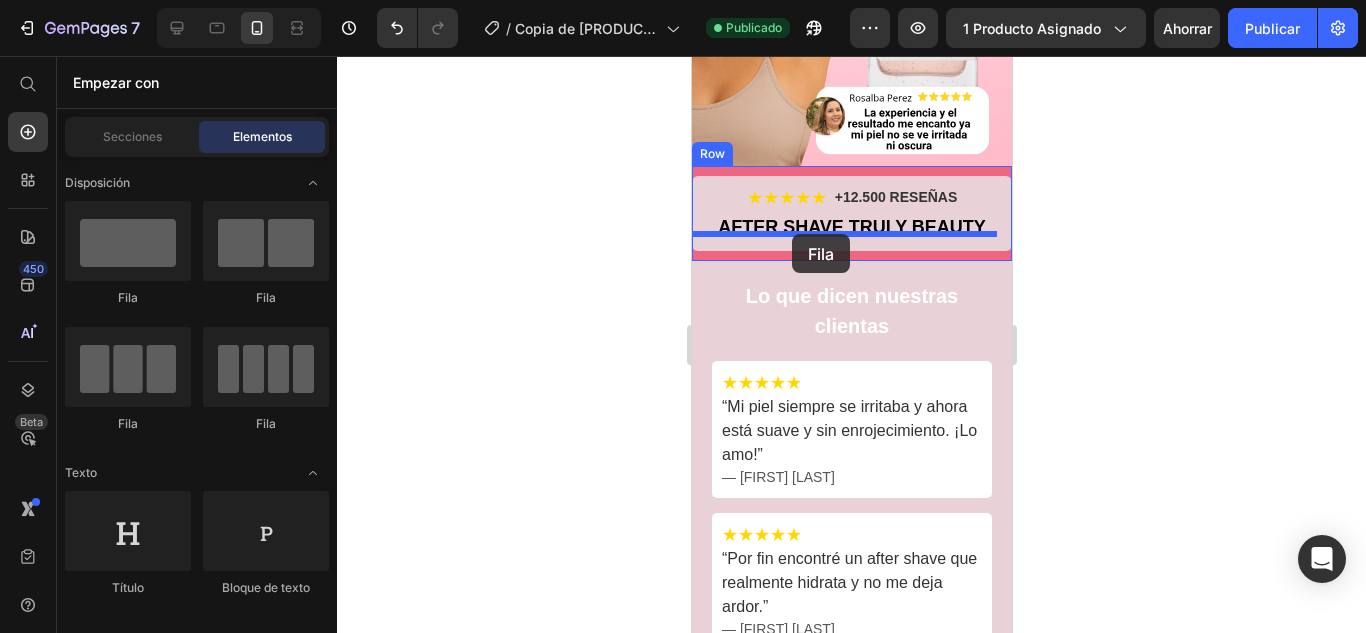 drag, startPoint x: 819, startPoint y: 304, endPoint x: 791, endPoint y: 234, distance: 75.39231 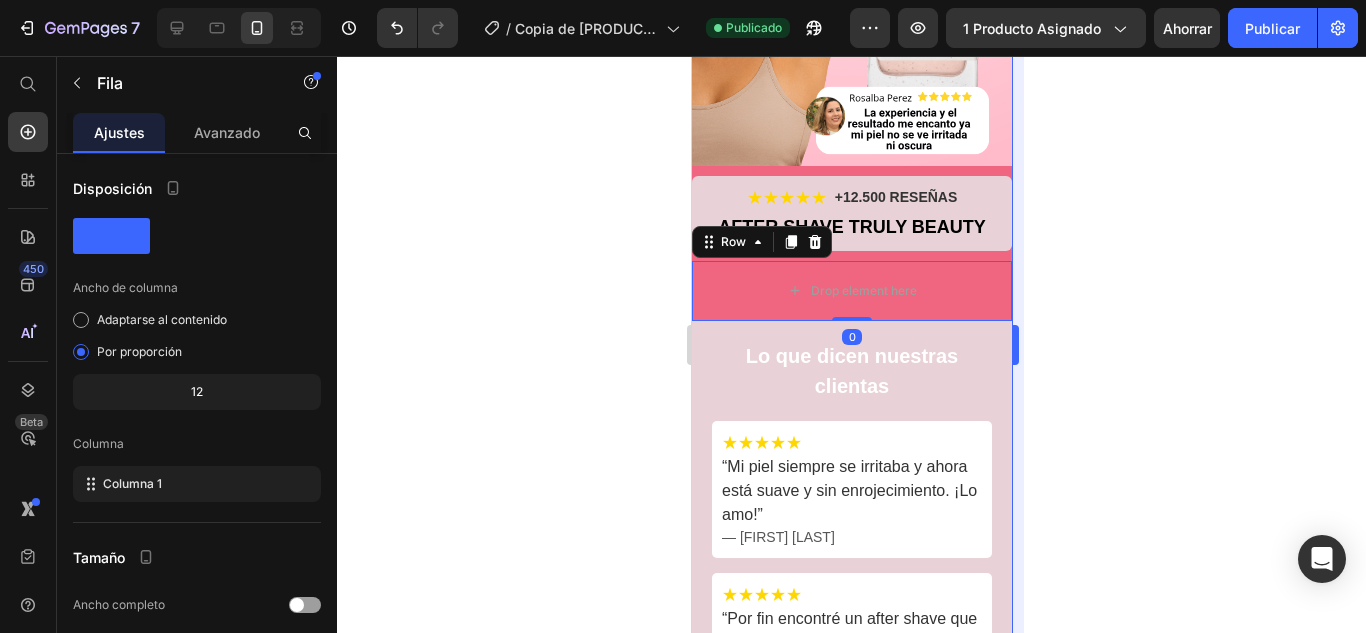 click 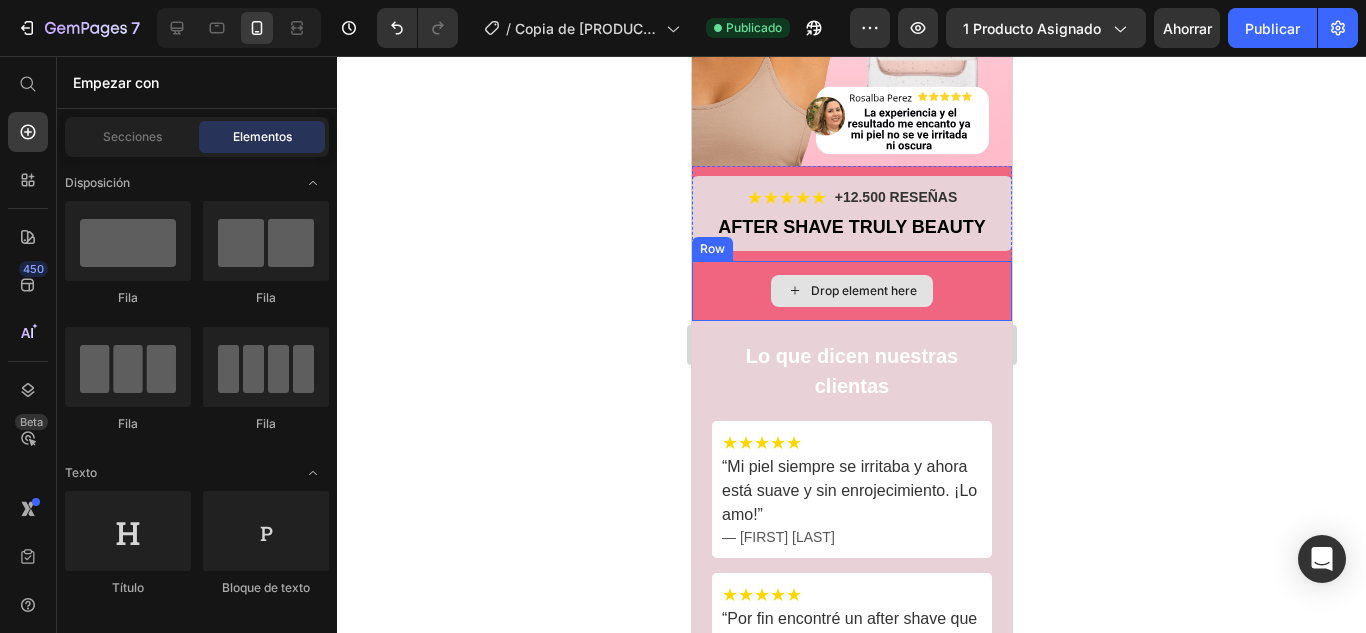 click on "Drop element here" at bounding box center (863, 291) 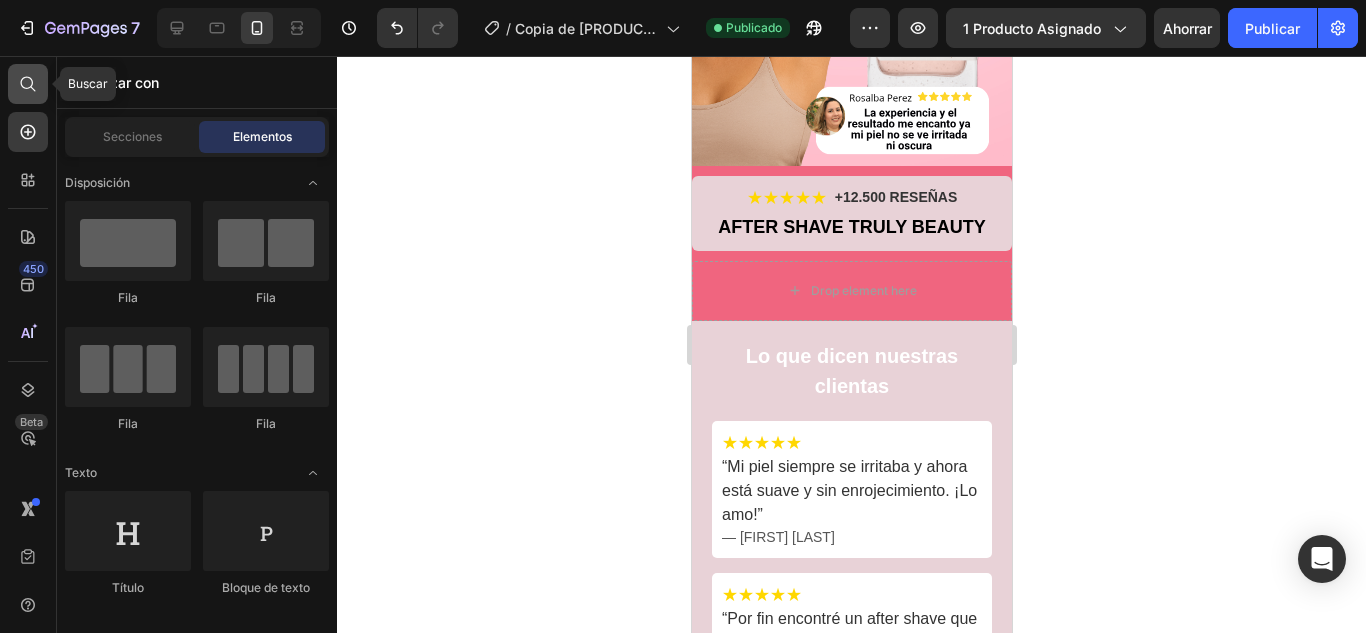 click 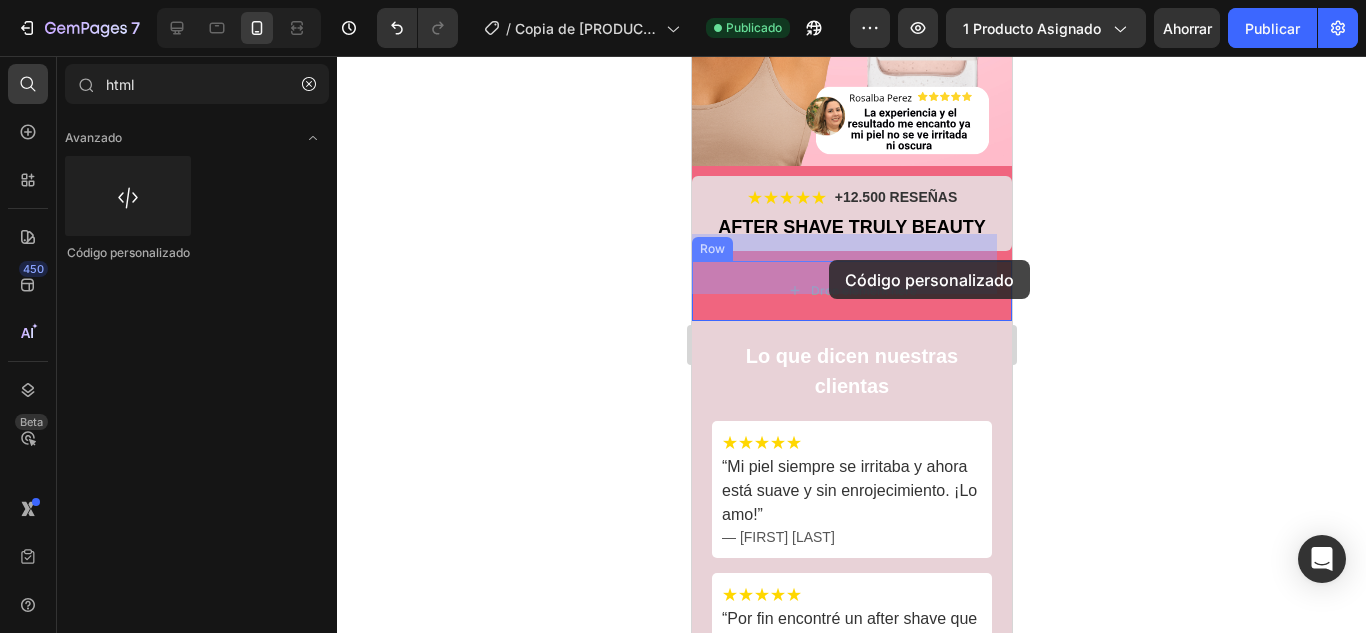 drag, startPoint x: 814, startPoint y: 261, endPoint x: 828, endPoint y: 260, distance: 14.035668 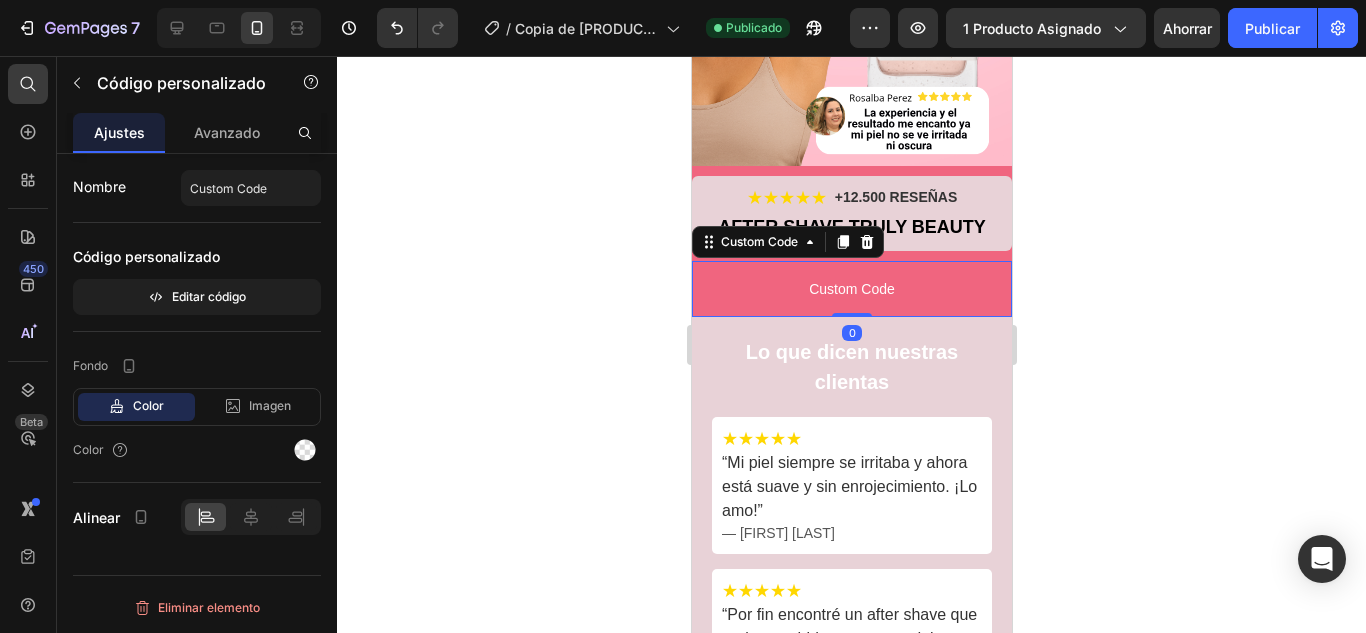 click on "Custom Code" at bounding box center [851, 289] 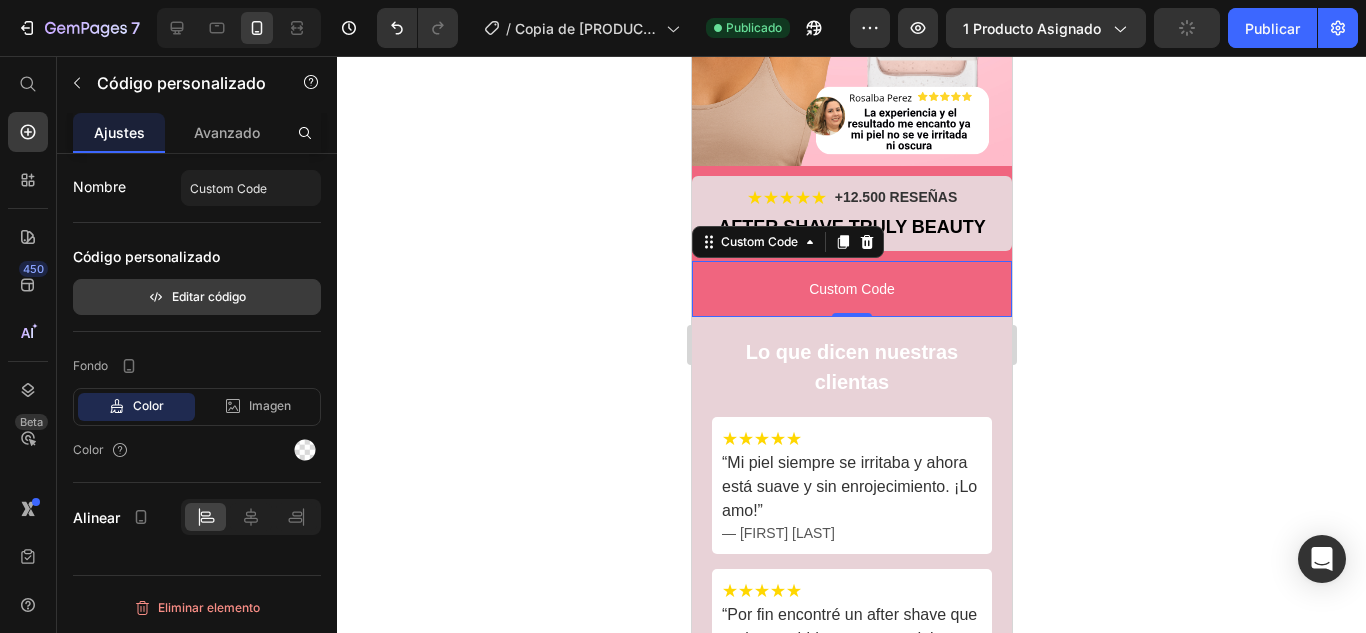 click on "Editar código" at bounding box center (197, 297) 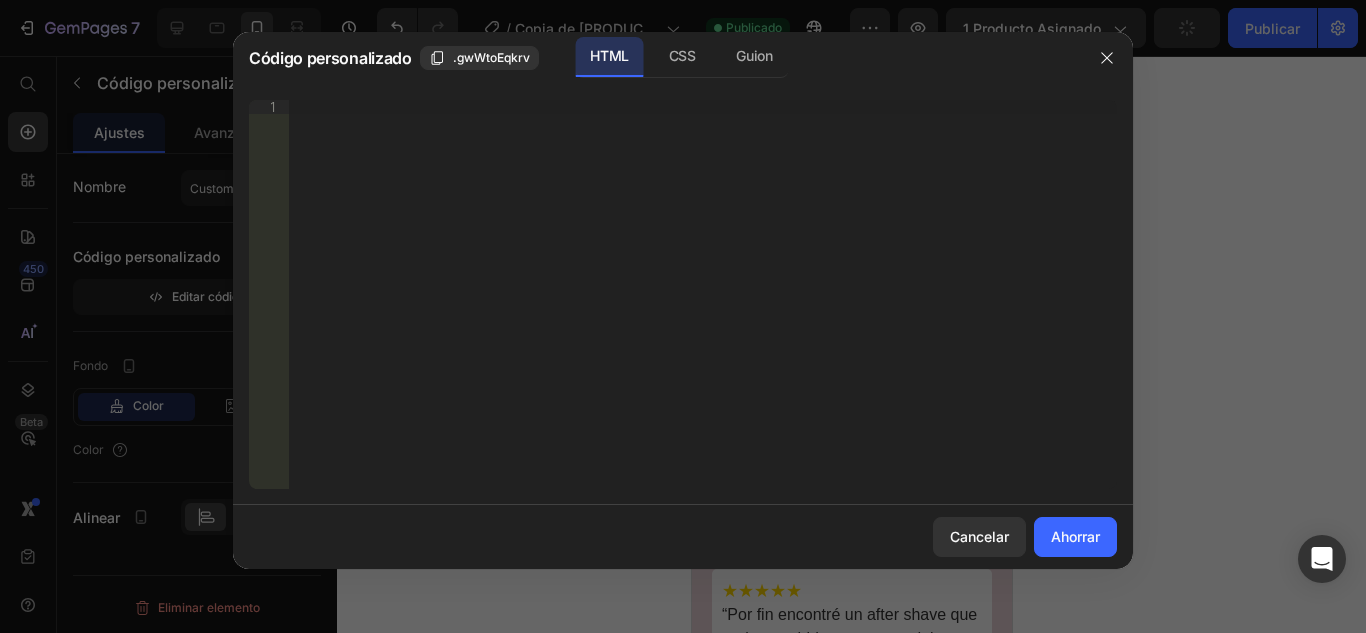 type 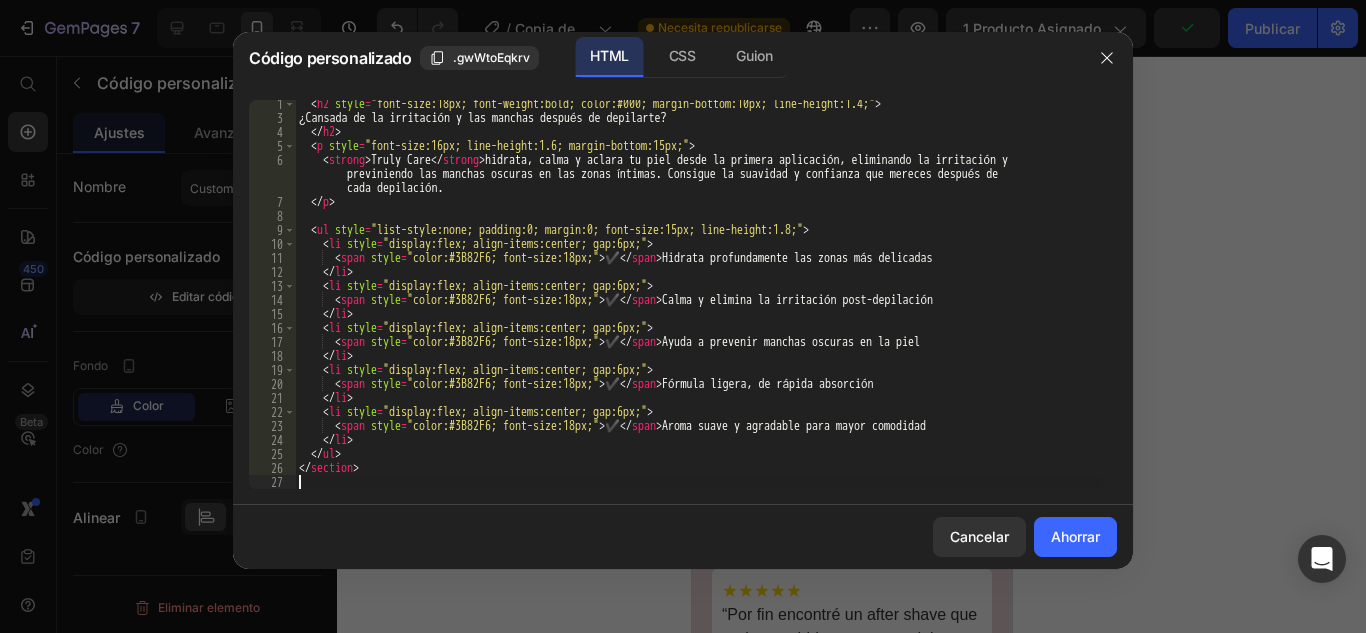 scroll, scrollTop: 17, scrollLeft: 0, axis: vertical 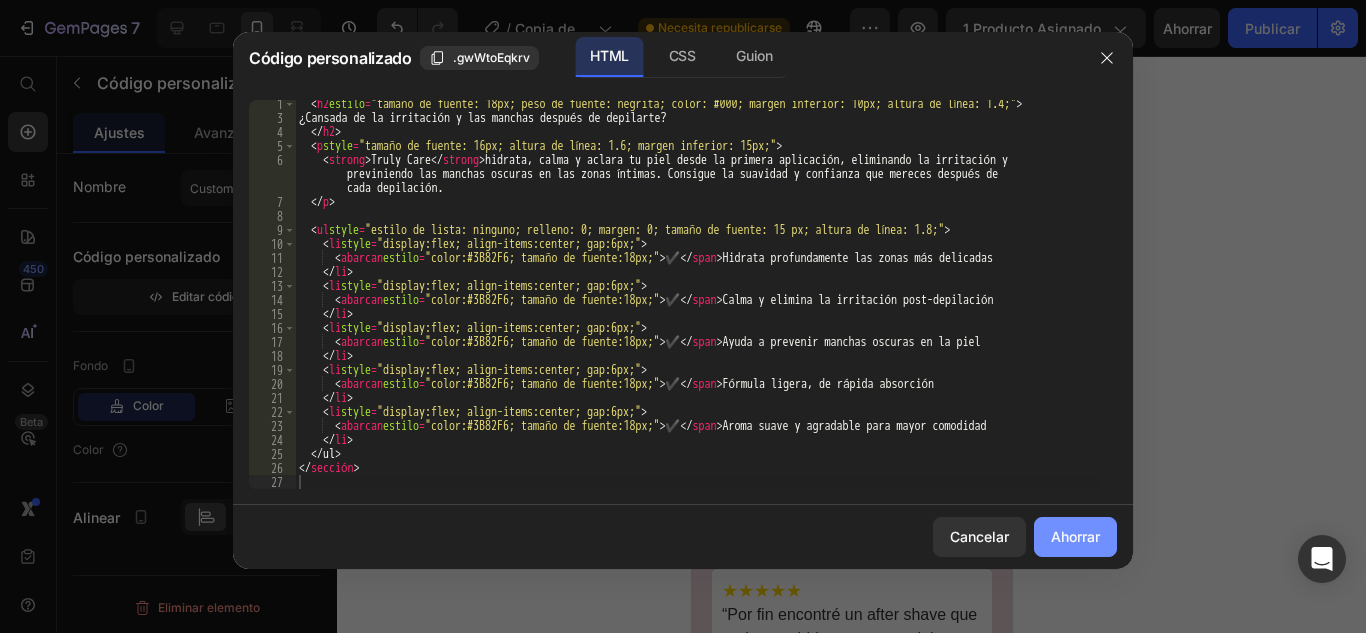 click on "Ahorrar" at bounding box center (1075, 536) 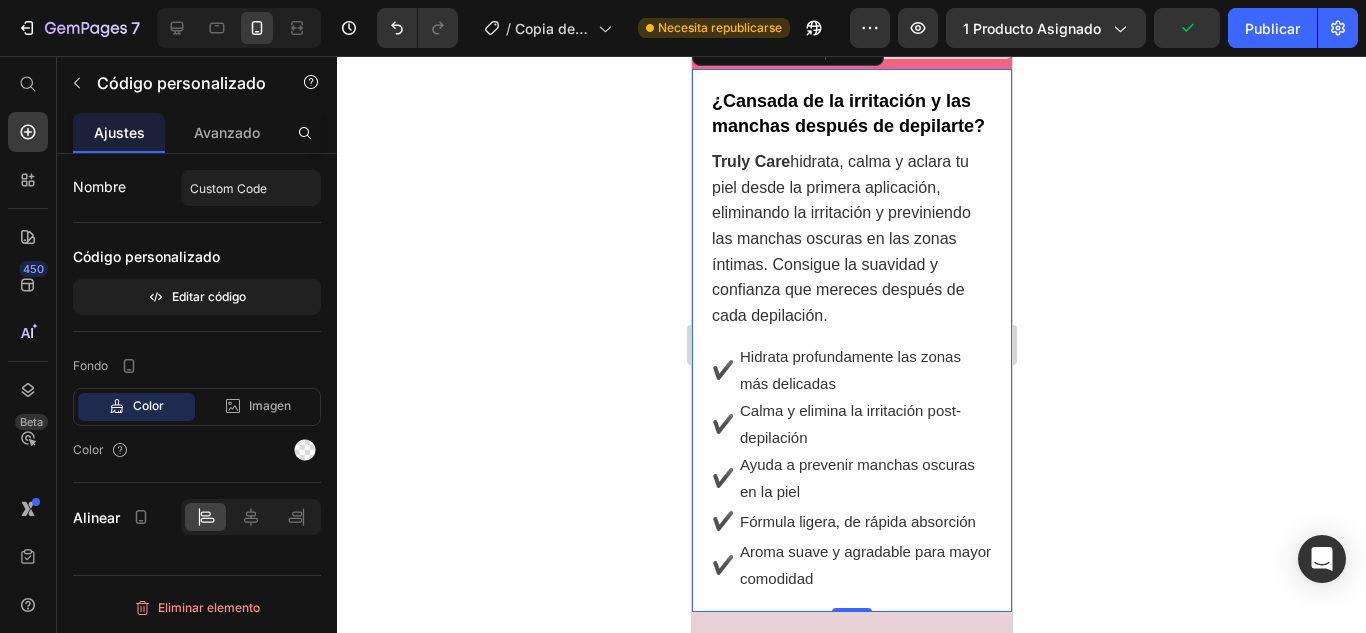 scroll, scrollTop: 700, scrollLeft: 0, axis: vertical 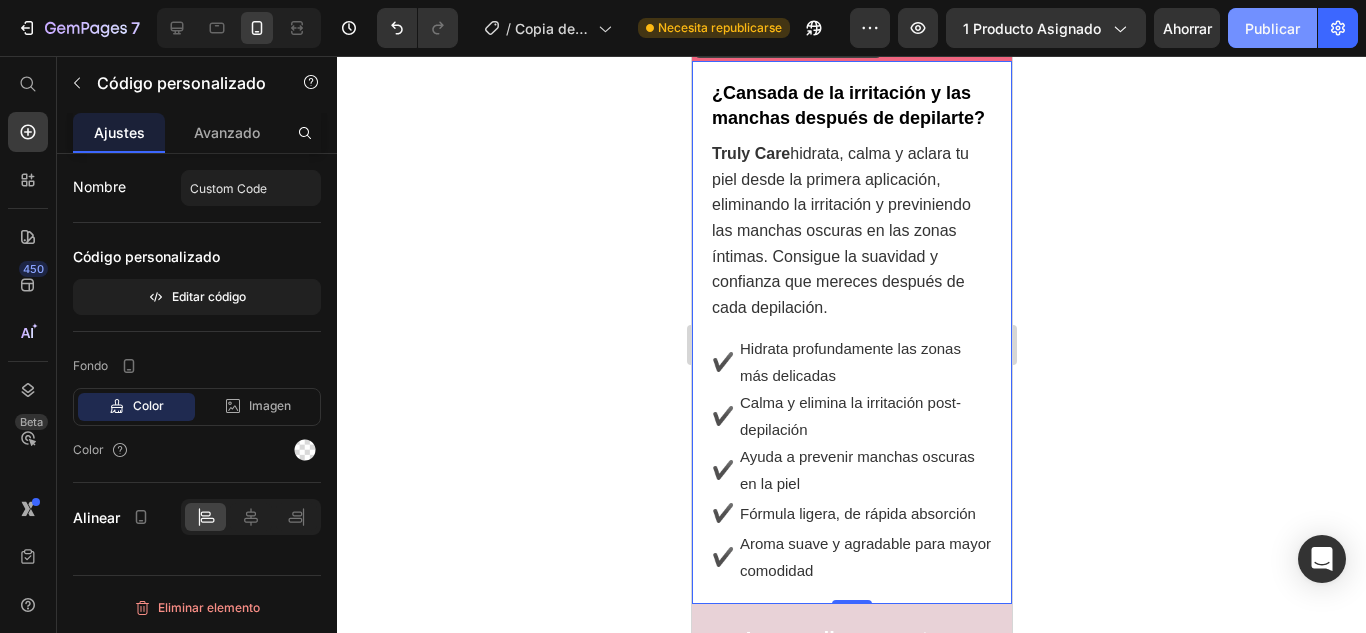 click on "Publicar" 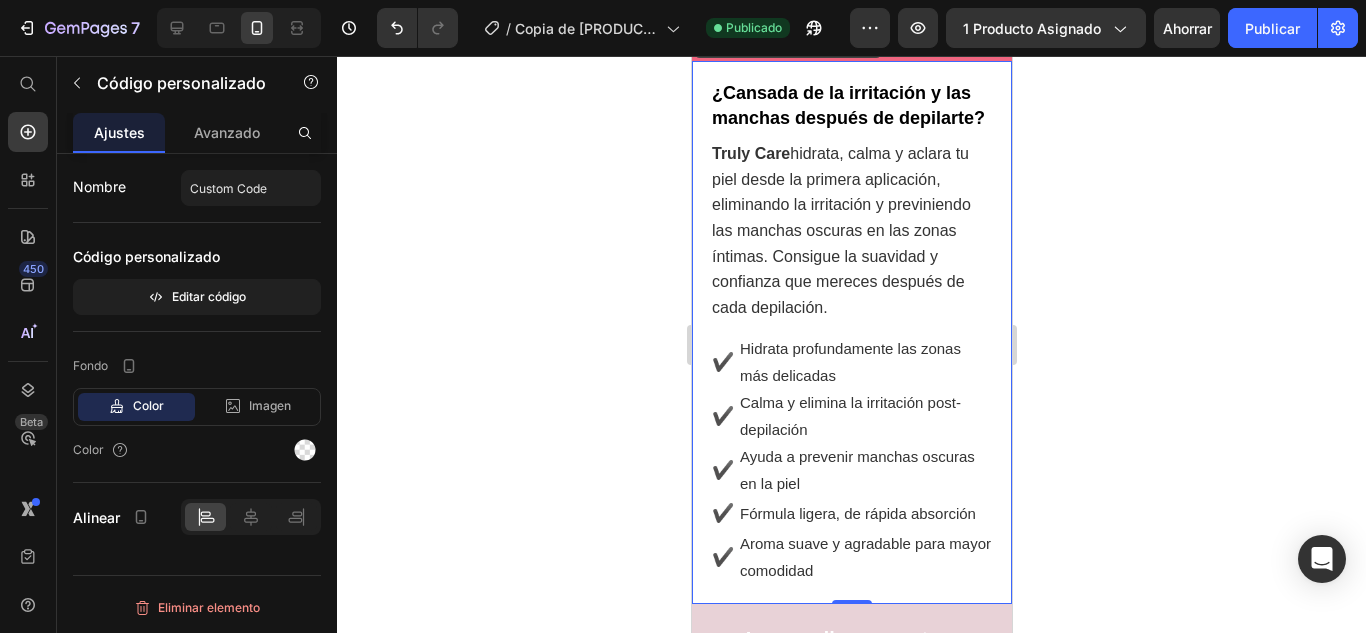 click on "Truly Care  hidrata, calma y aclara tu piel desde la primera aplicación, eliminando la irritación y previniendo las manchas oscuras en las zonas íntimas. Consigue la suavidad y confianza que mereces después de cada depilación." at bounding box center [851, 230] 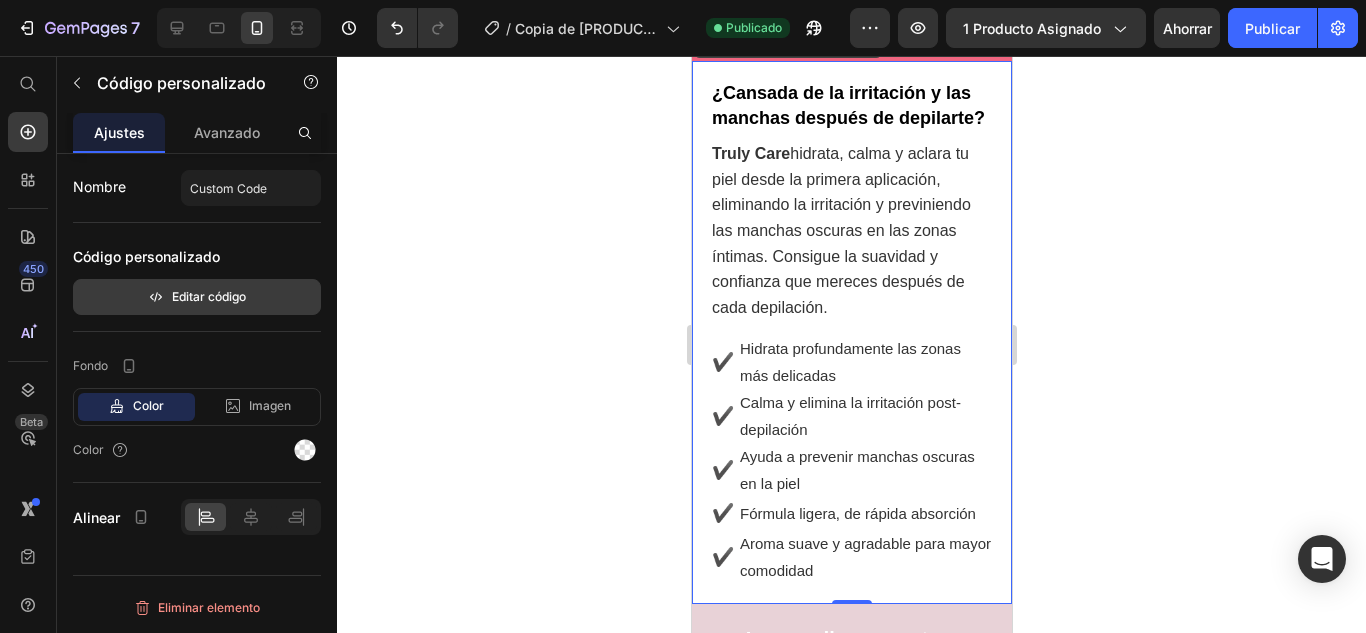 click on "Editar código" at bounding box center [209, 296] 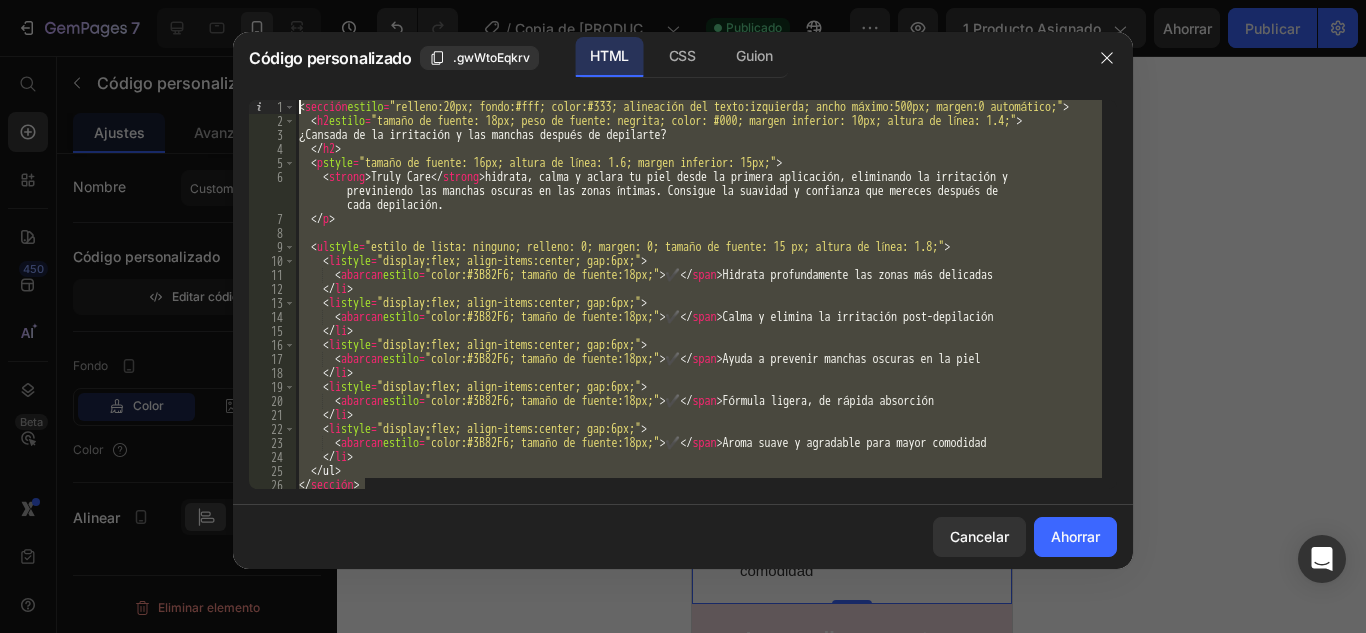 scroll, scrollTop: 0, scrollLeft: 0, axis: both 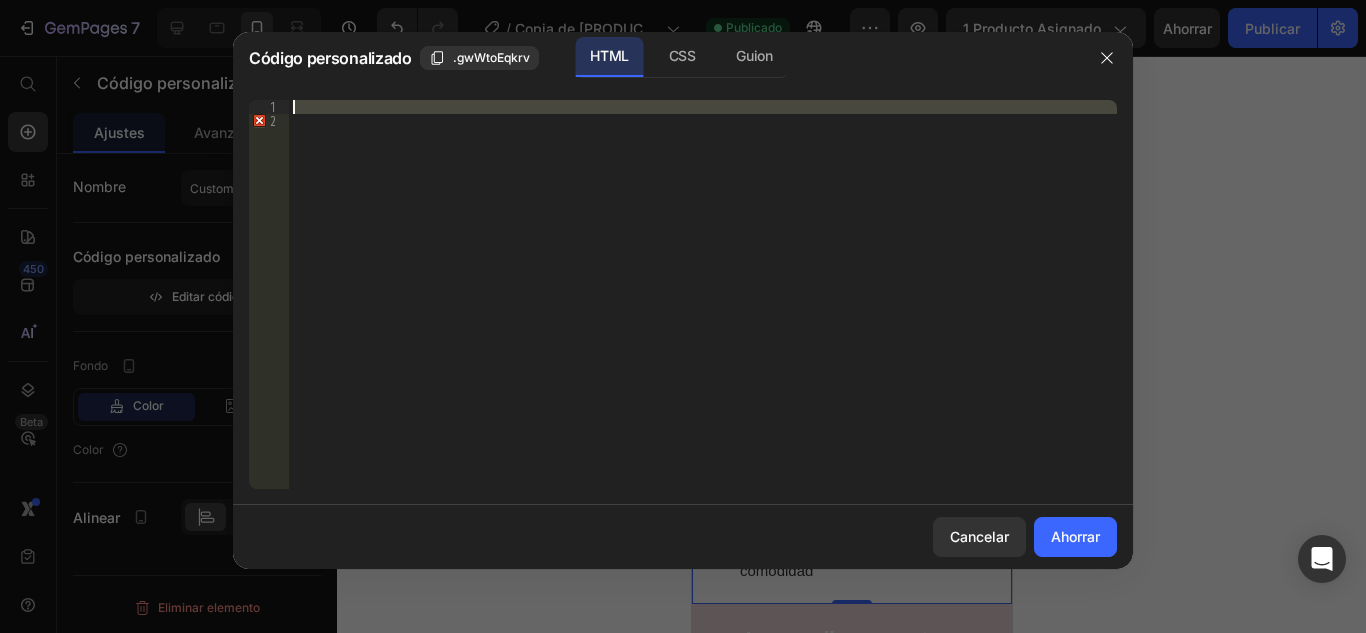 drag, startPoint x: 371, startPoint y: 164, endPoint x: 308, endPoint y: 75, distance: 109.041275 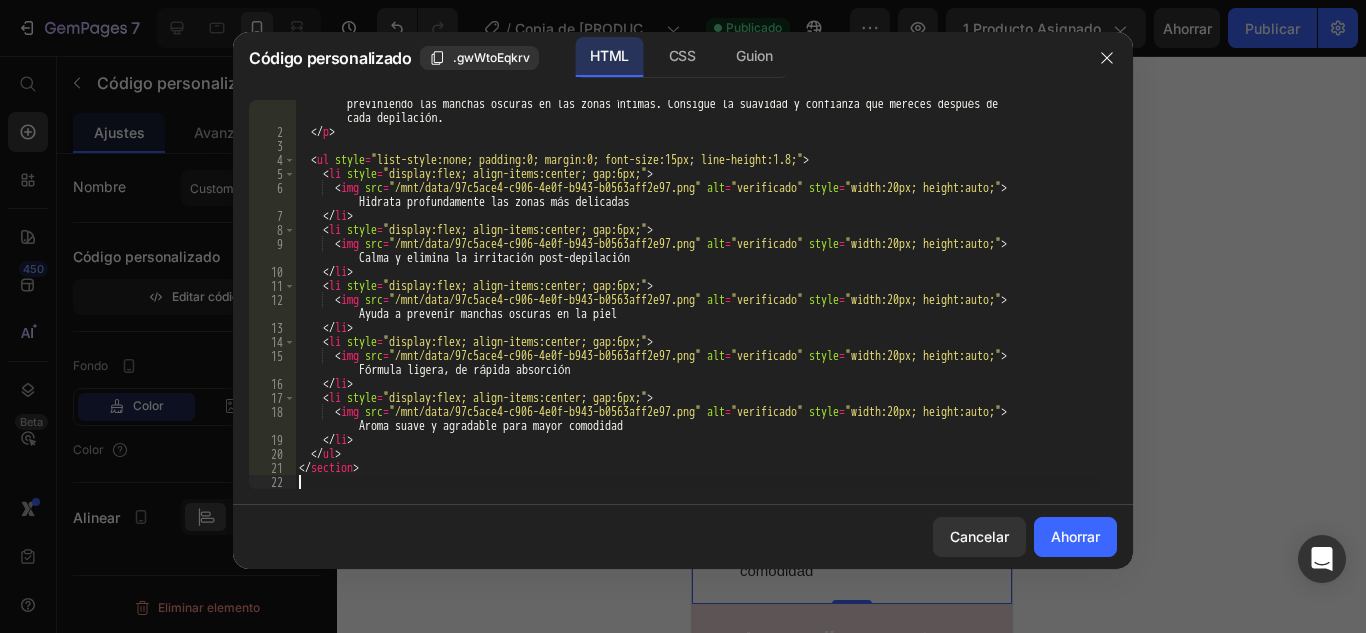 scroll, scrollTop: 87, scrollLeft: 0, axis: vertical 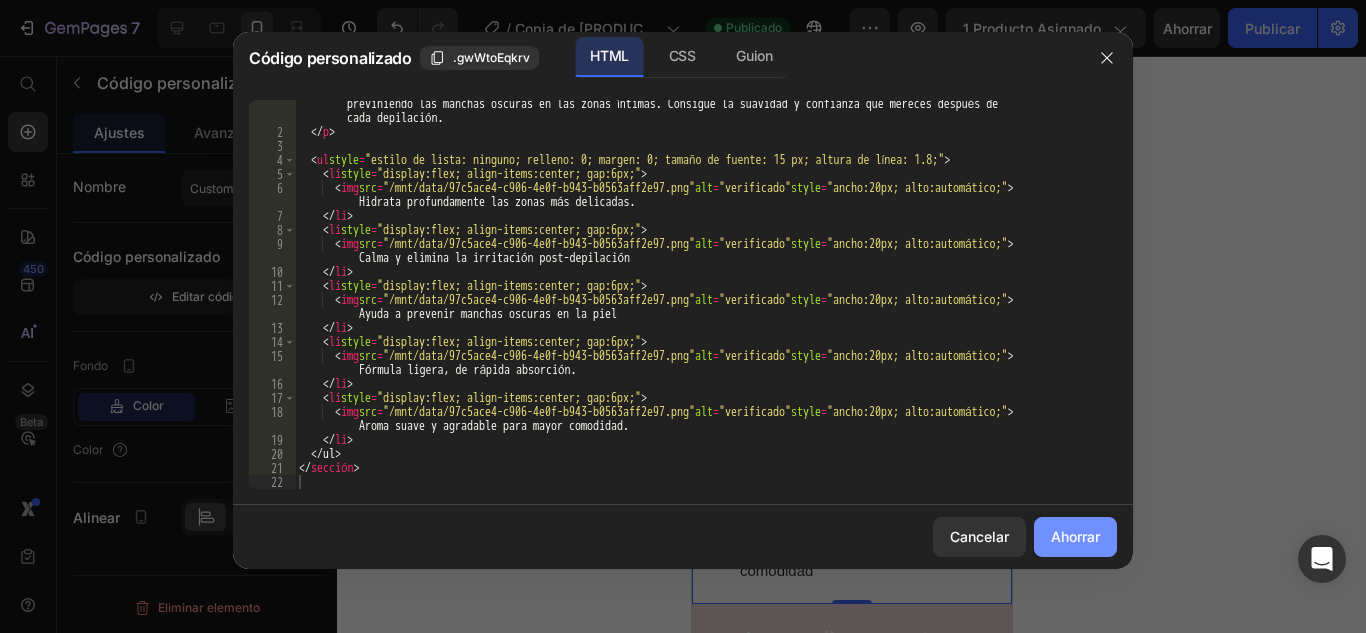 click on "Ahorrar" at bounding box center [1075, 536] 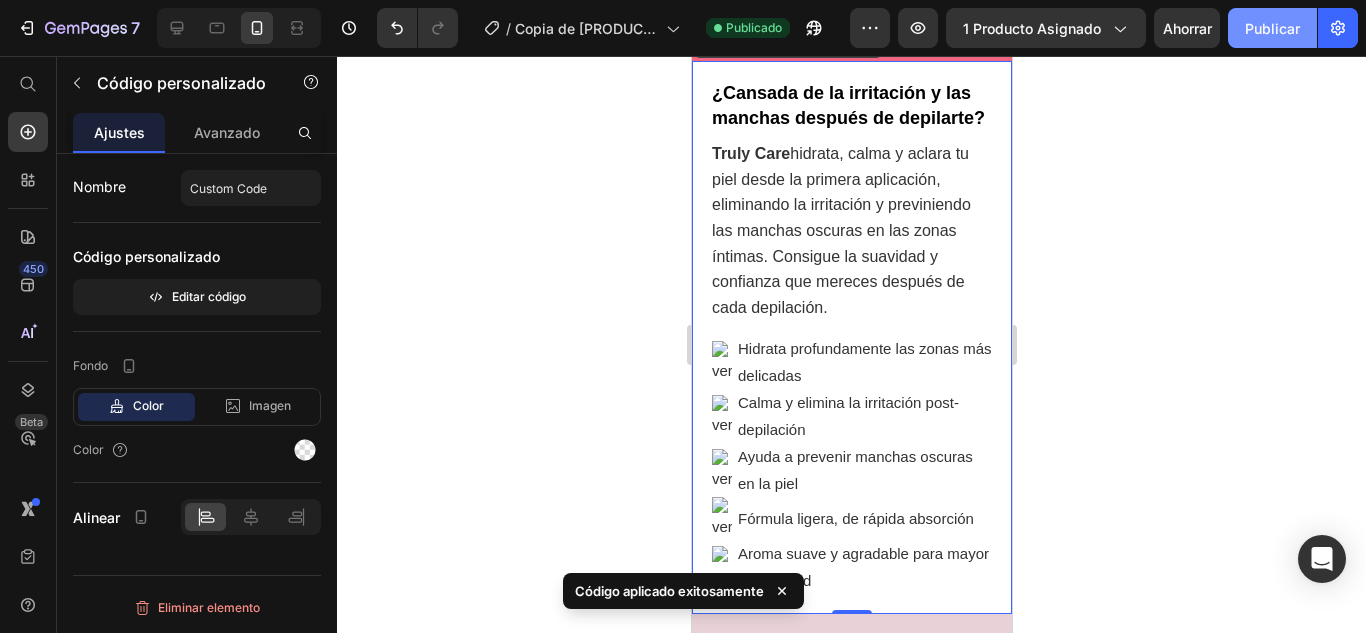 click on "Publicar" at bounding box center (1272, 28) 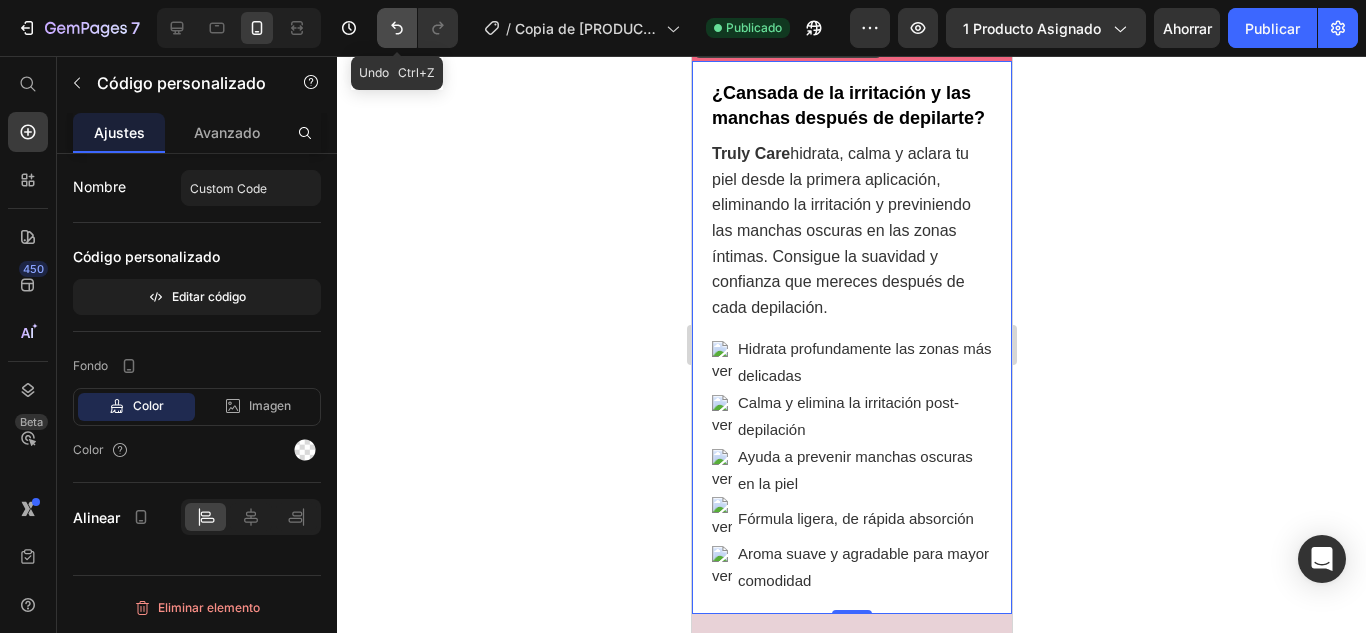 click 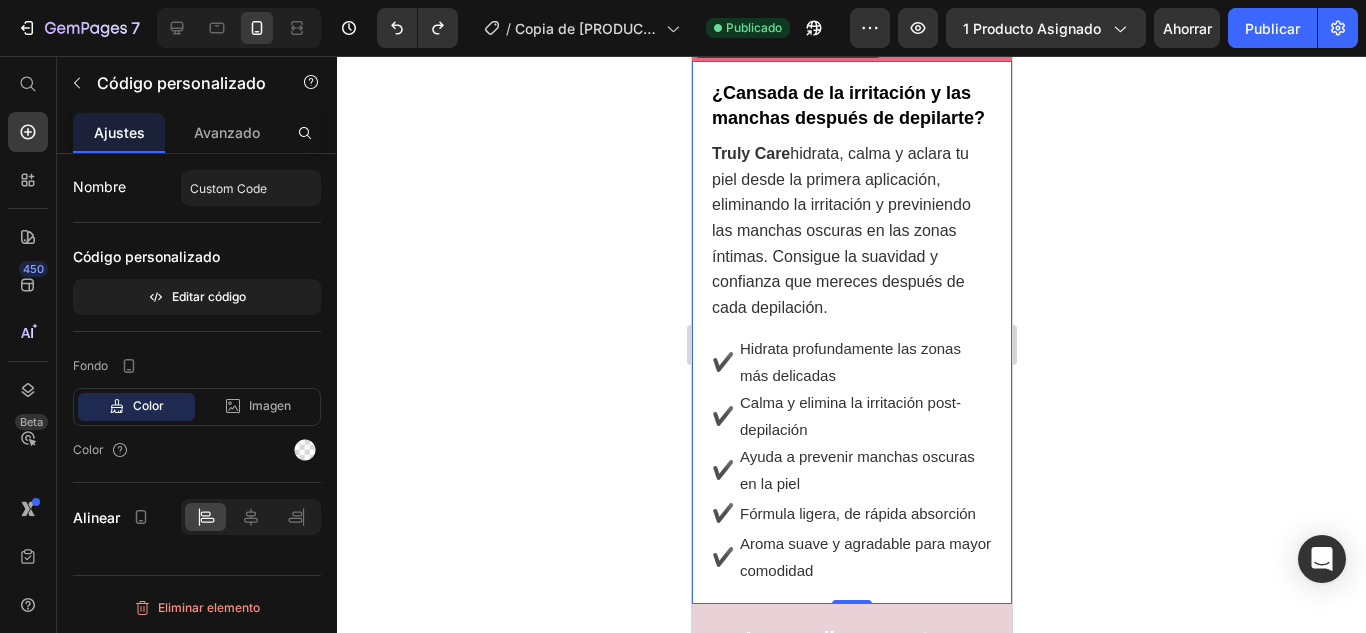 click 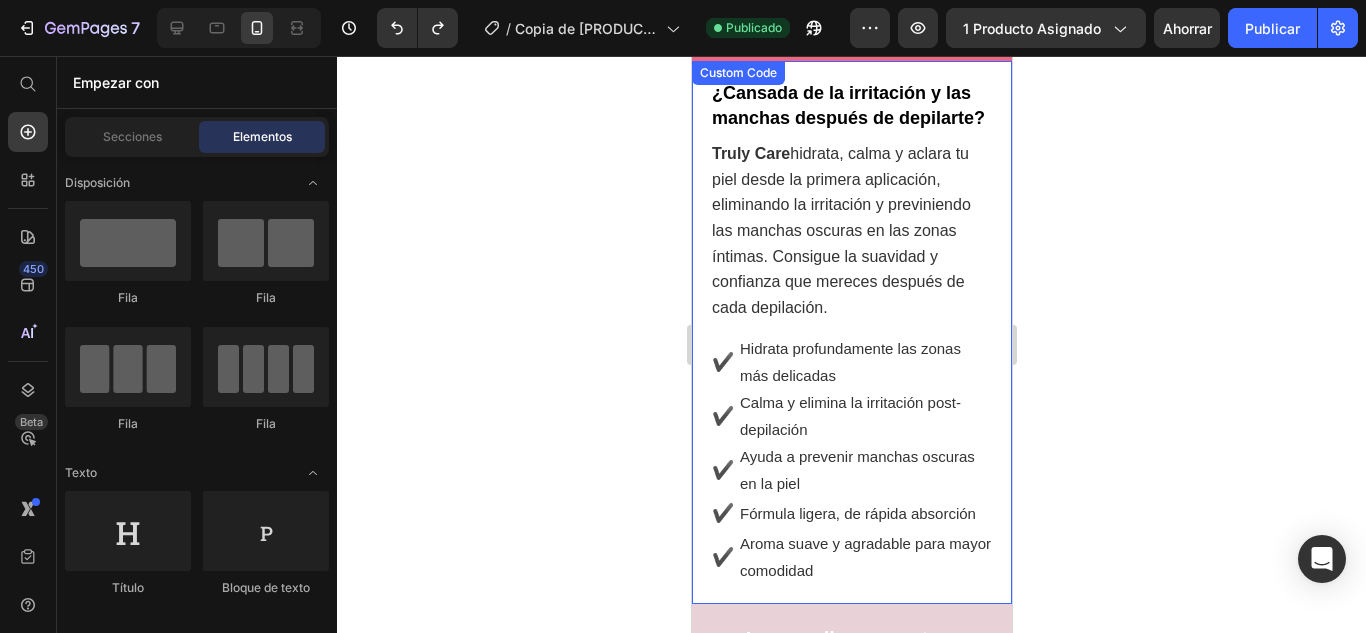click on "Truly Care  hidrata, calma y aclara tu piel desde la primera aplicación, eliminando la irritación y previniendo las manchas oscuras en las zonas íntimas. Consigue la suavidad y confianza que mereces después de cada depilación." at bounding box center (851, 230) 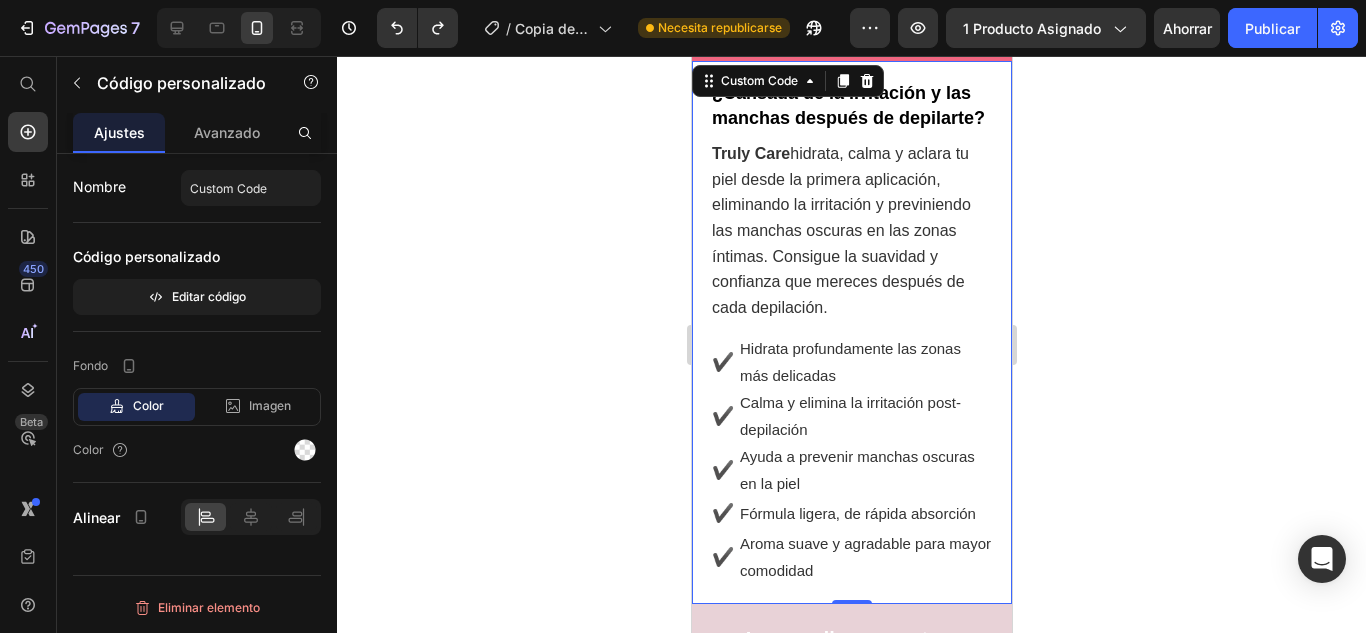 click on "Truly Care  hidrata, calma y aclara tu piel desde la primera aplicación, eliminando la irritación y previniendo las manchas oscuras en las zonas íntimas. Consigue la suavidad y confianza que mereces después de cada depilación." at bounding box center [851, 230] 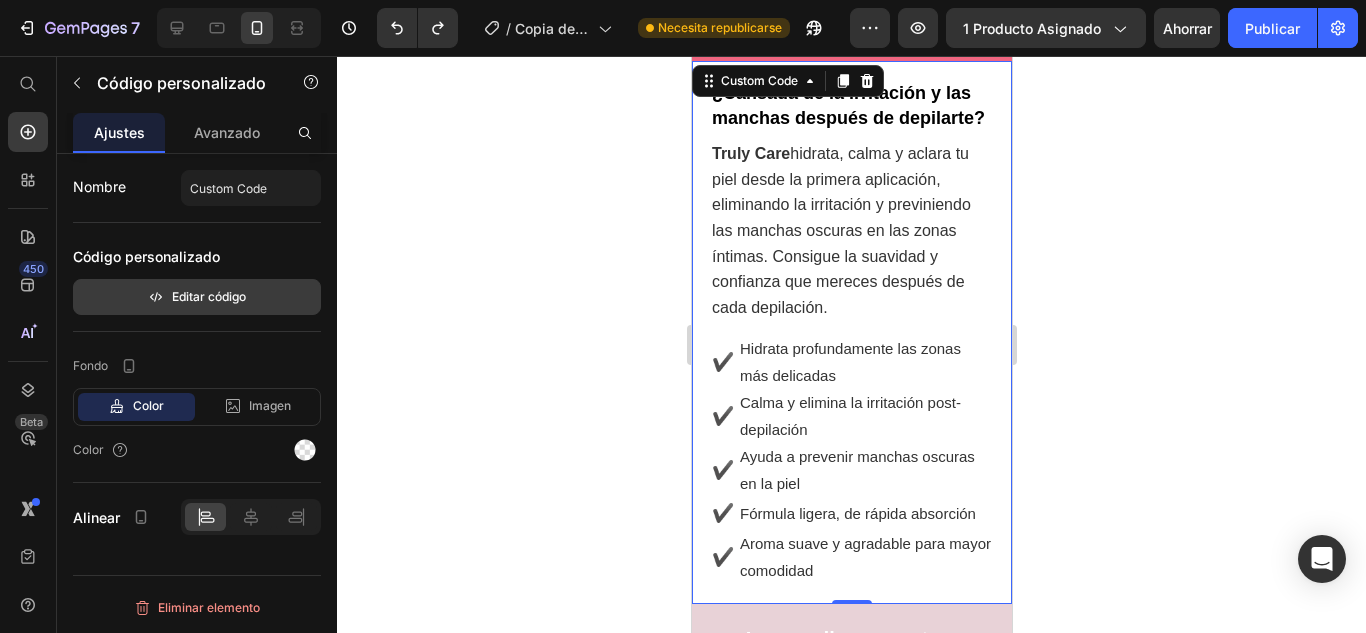 click on "Editar código" at bounding box center [209, 296] 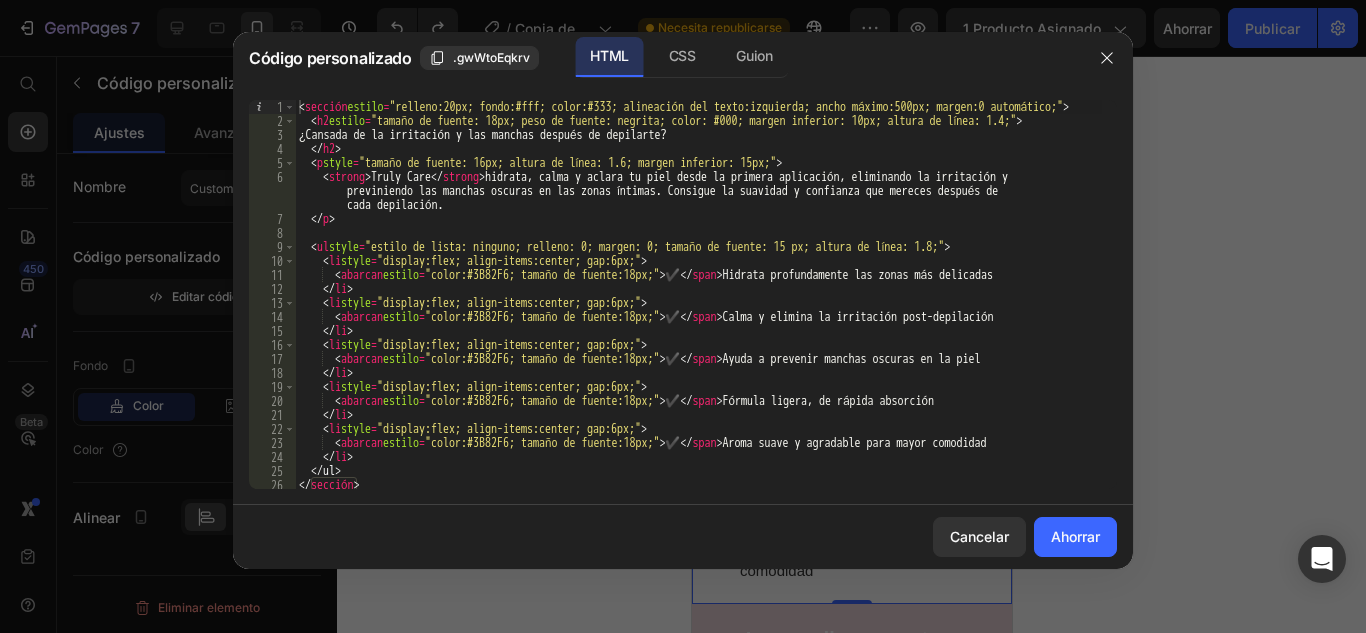 scroll, scrollTop: 17, scrollLeft: 0, axis: vertical 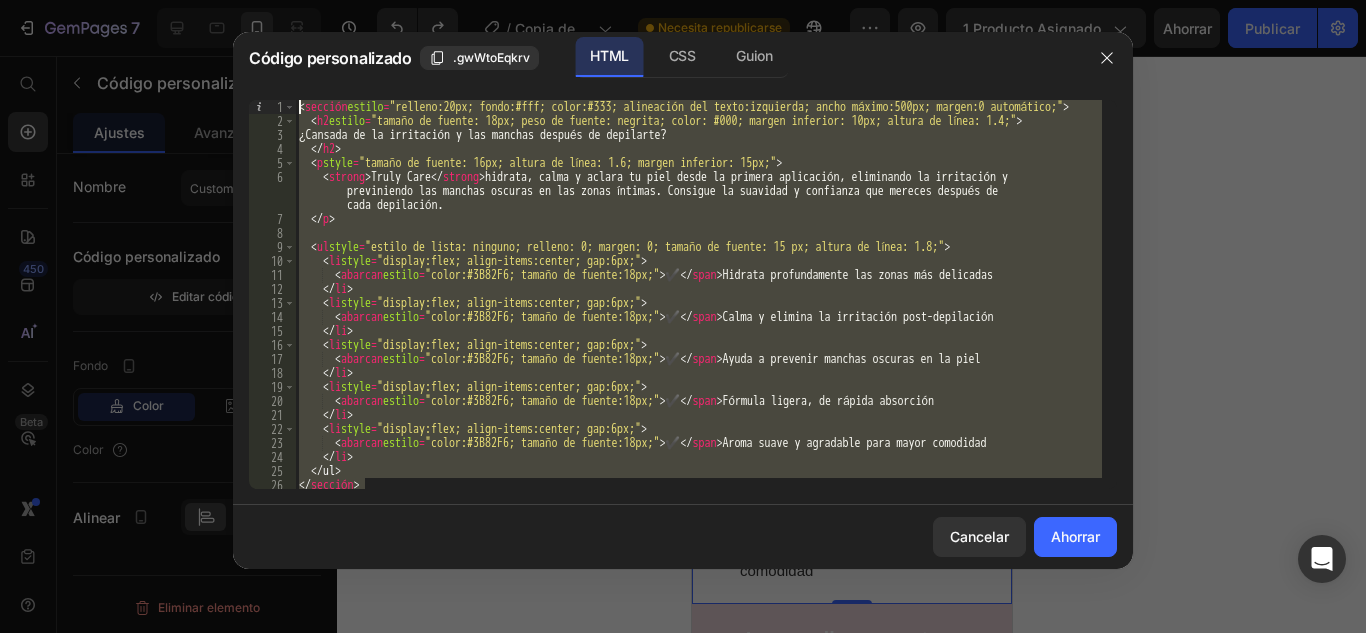drag, startPoint x: 393, startPoint y: 471, endPoint x: 285, endPoint y: 56, distance: 428.8228 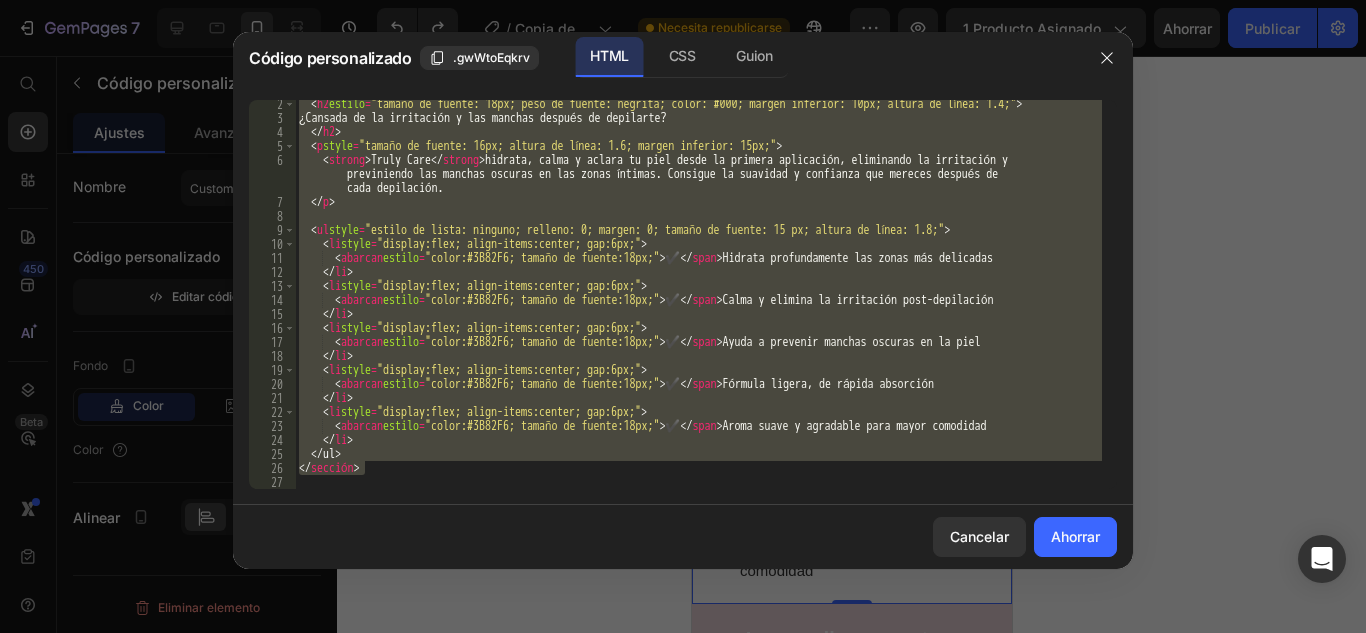 scroll, scrollTop: 17, scrollLeft: 0, axis: vertical 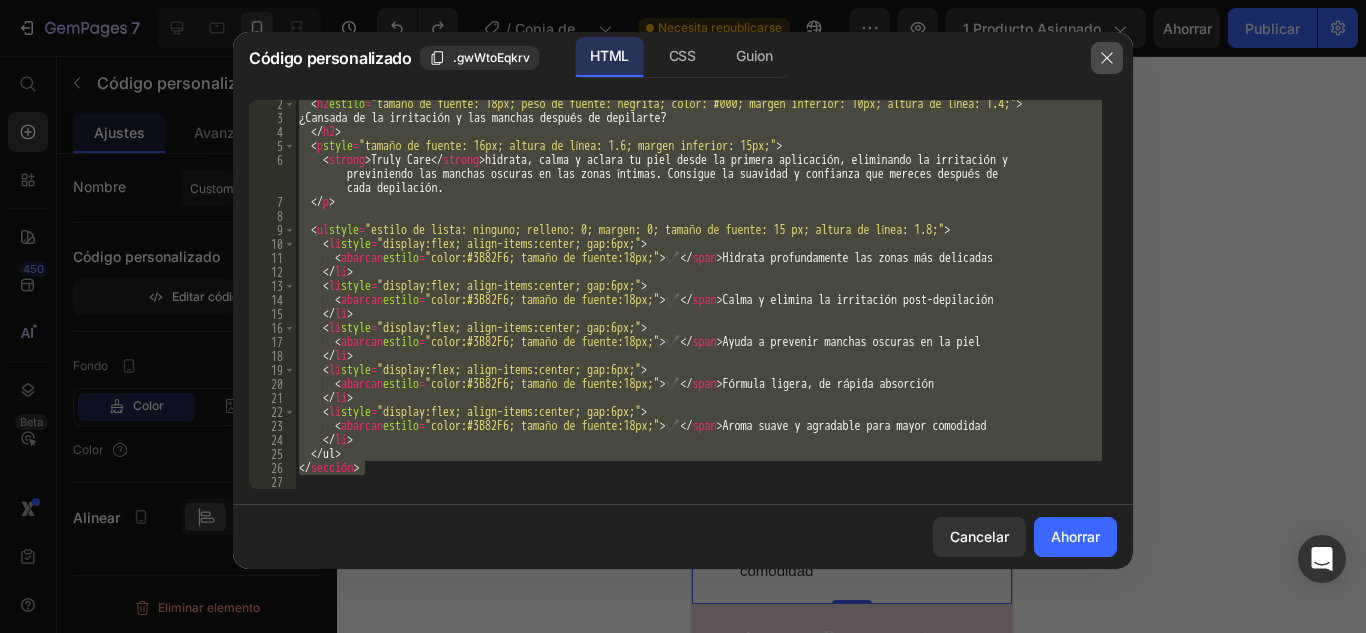 click 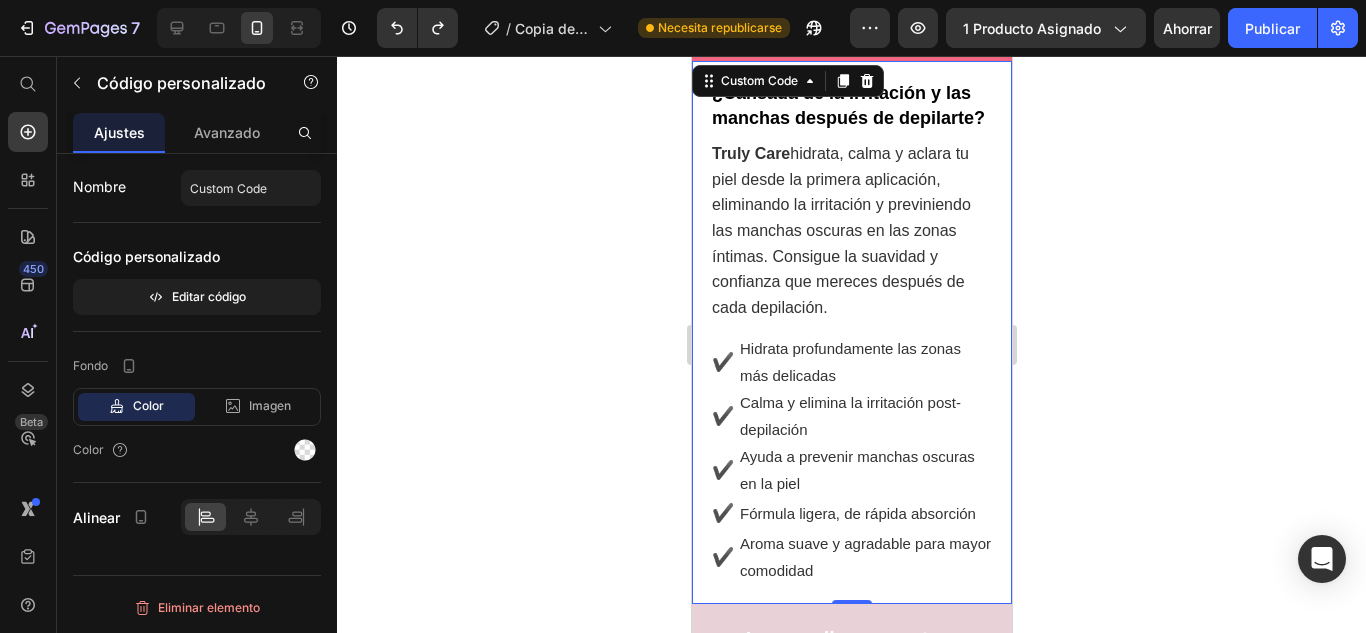 click on "✔️  Hidrata profundamente las zonas más delicadas" at bounding box center [851, 362] 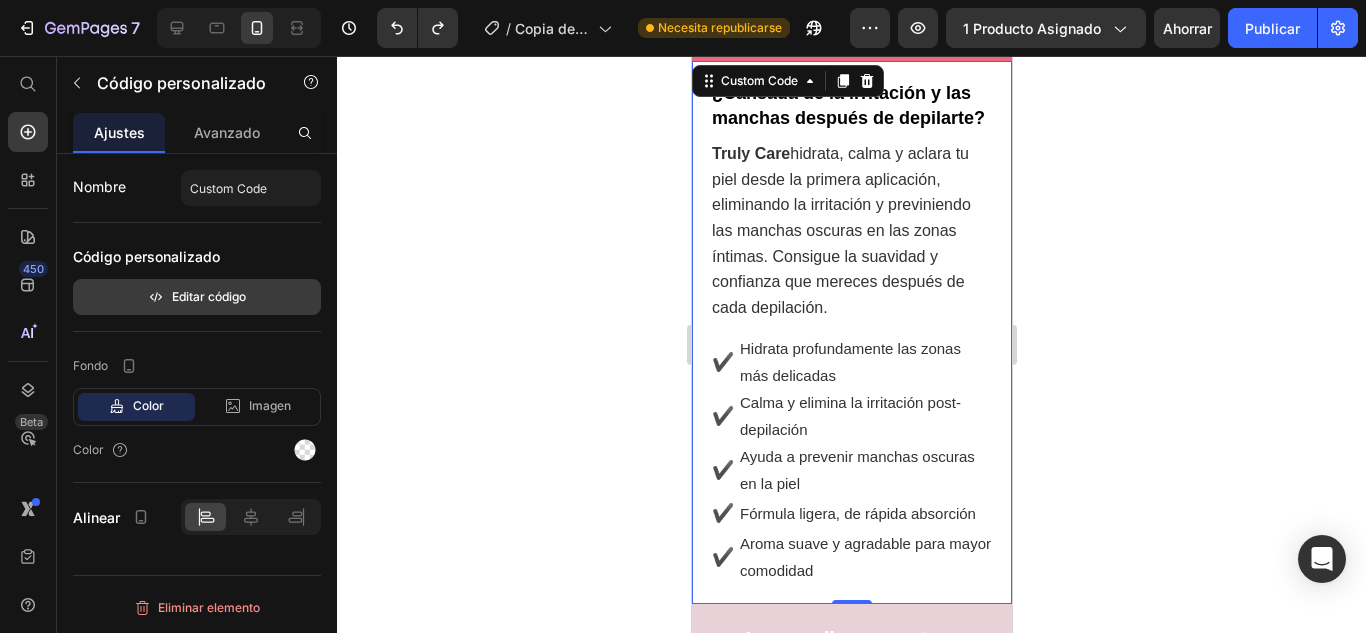 click on "Editar código" at bounding box center (209, 296) 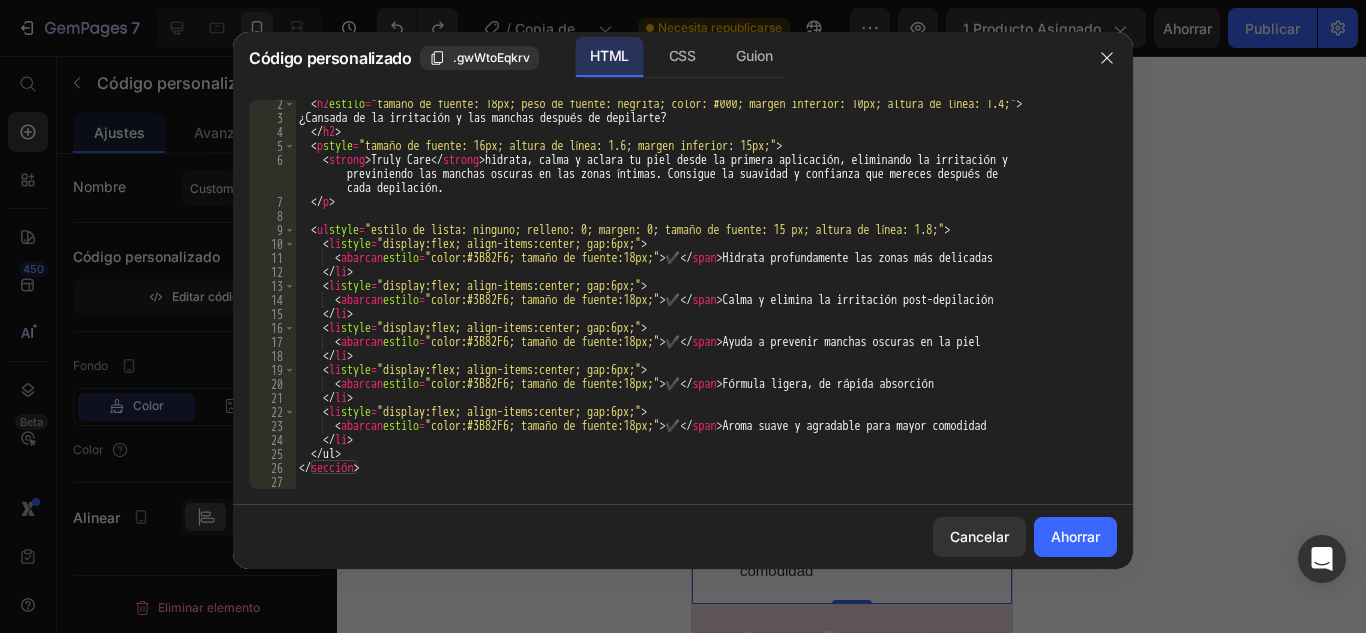 scroll, scrollTop: 17, scrollLeft: 0, axis: vertical 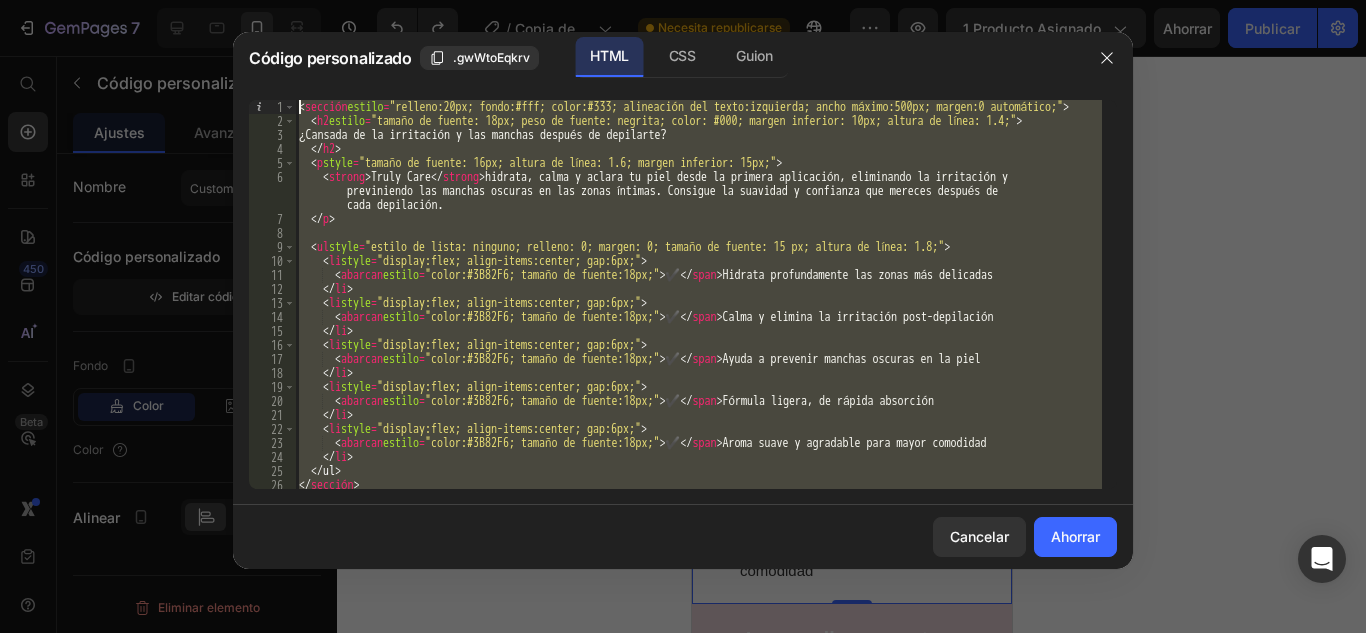 drag, startPoint x: 423, startPoint y: 486, endPoint x: 196, endPoint y: -73, distance: 603.3324 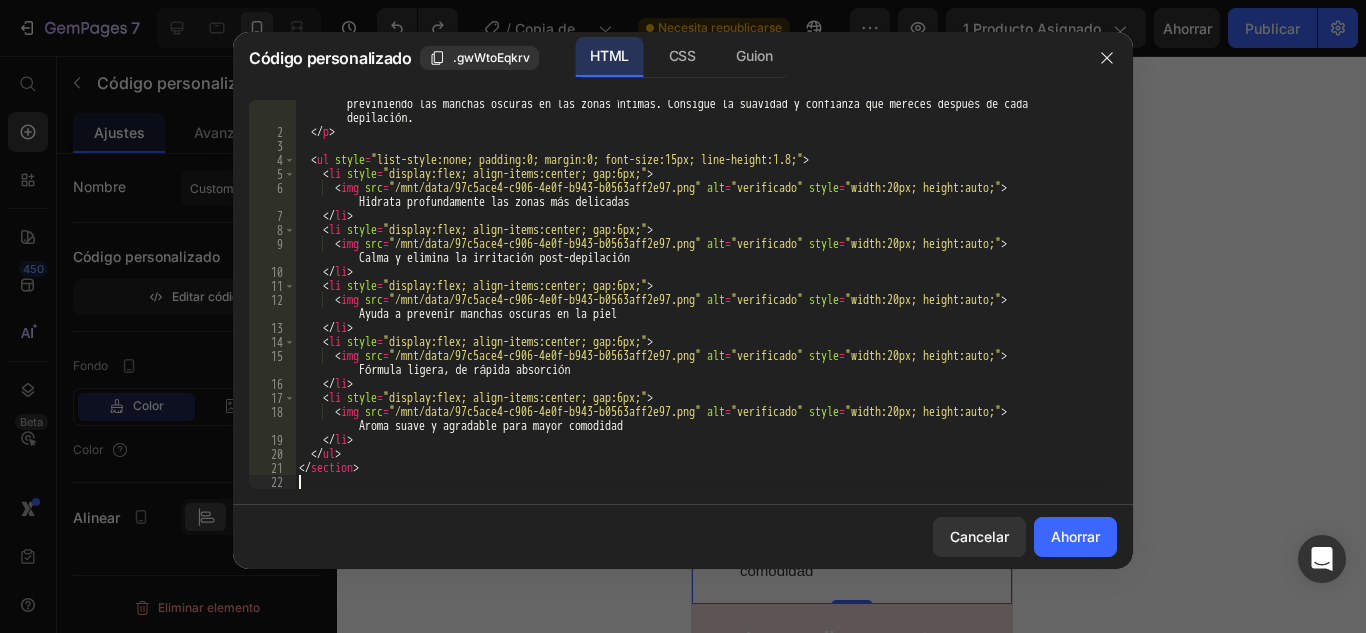scroll, scrollTop: 87, scrollLeft: 0, axis: vertical 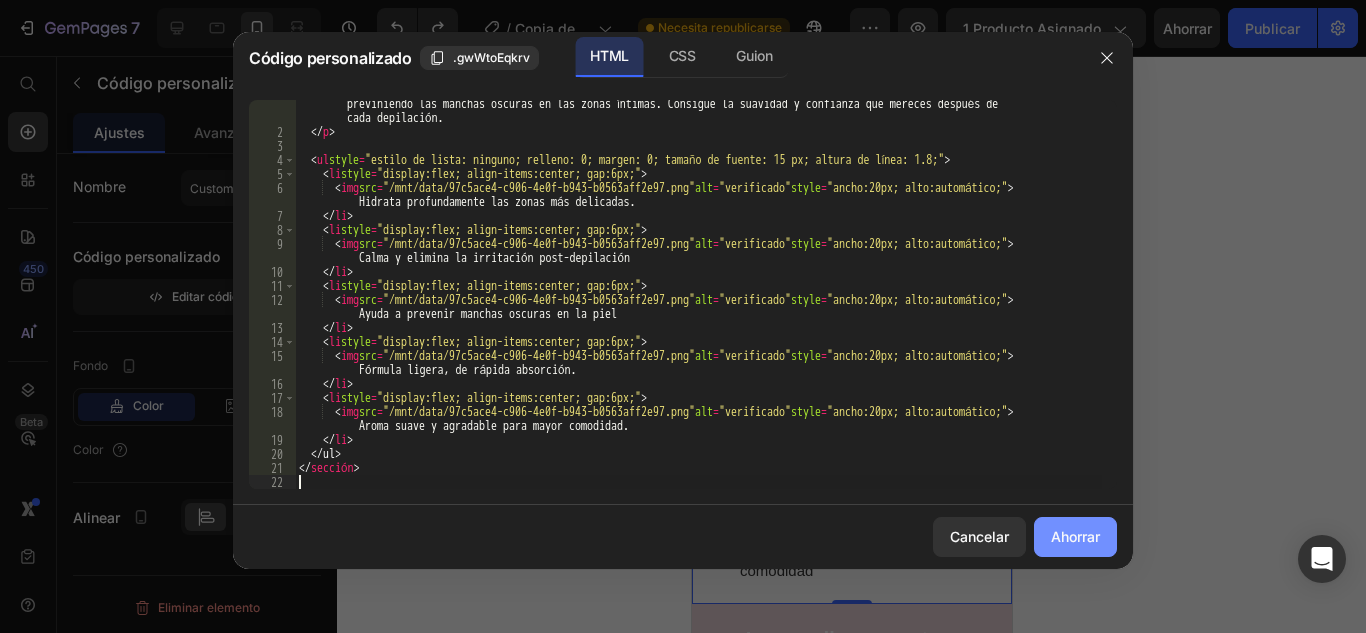 click on "Ahorrar" 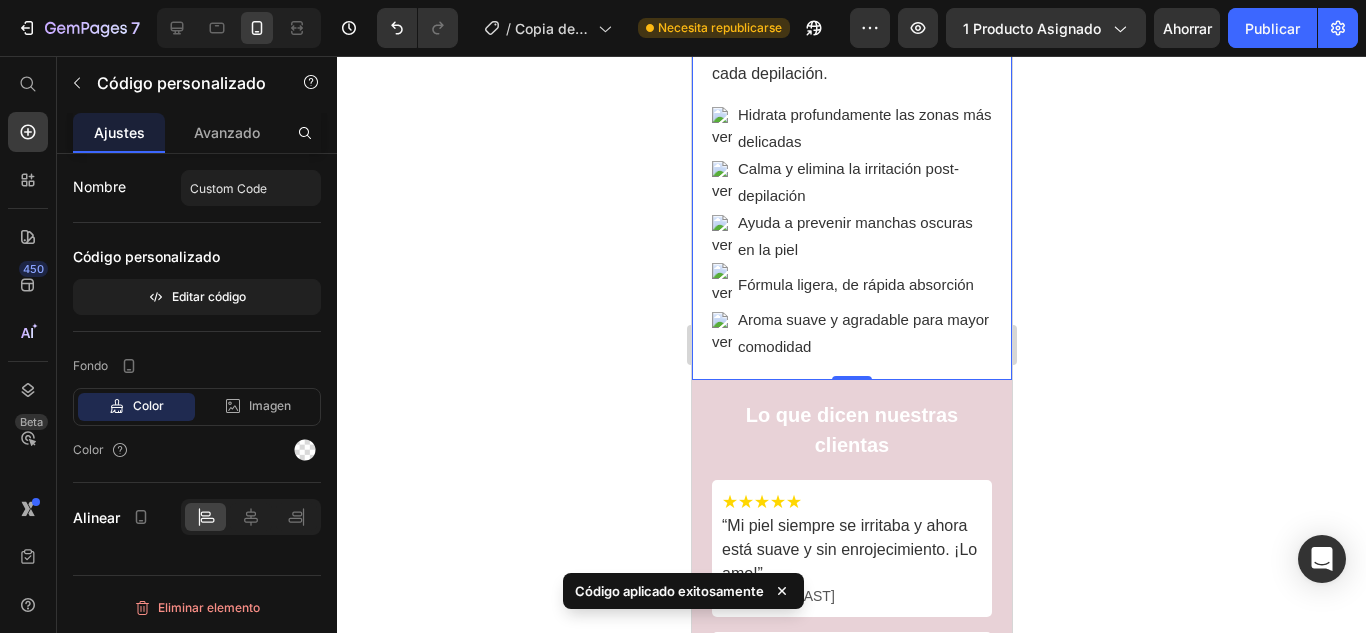 scroll, scrollTop: 900, scrollLeft: 0, axis: vertical 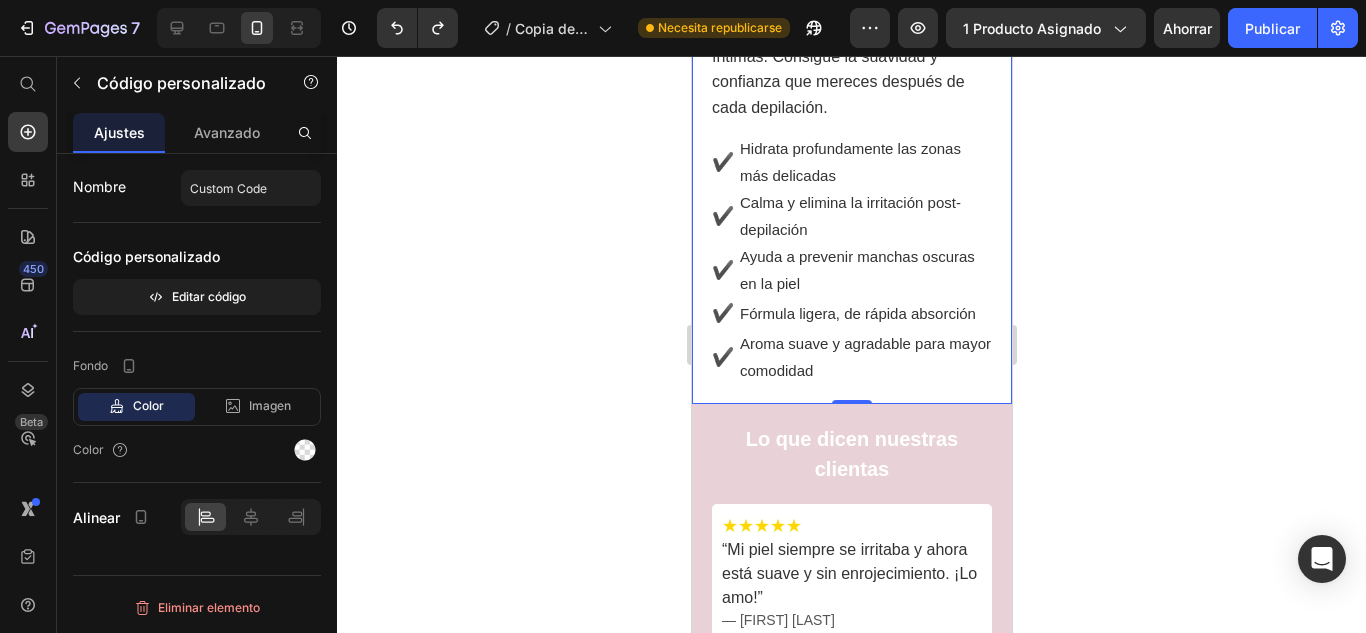click on "✔️  Fórmula ligera, de rápida absorción" at bounding box center (851, 313) 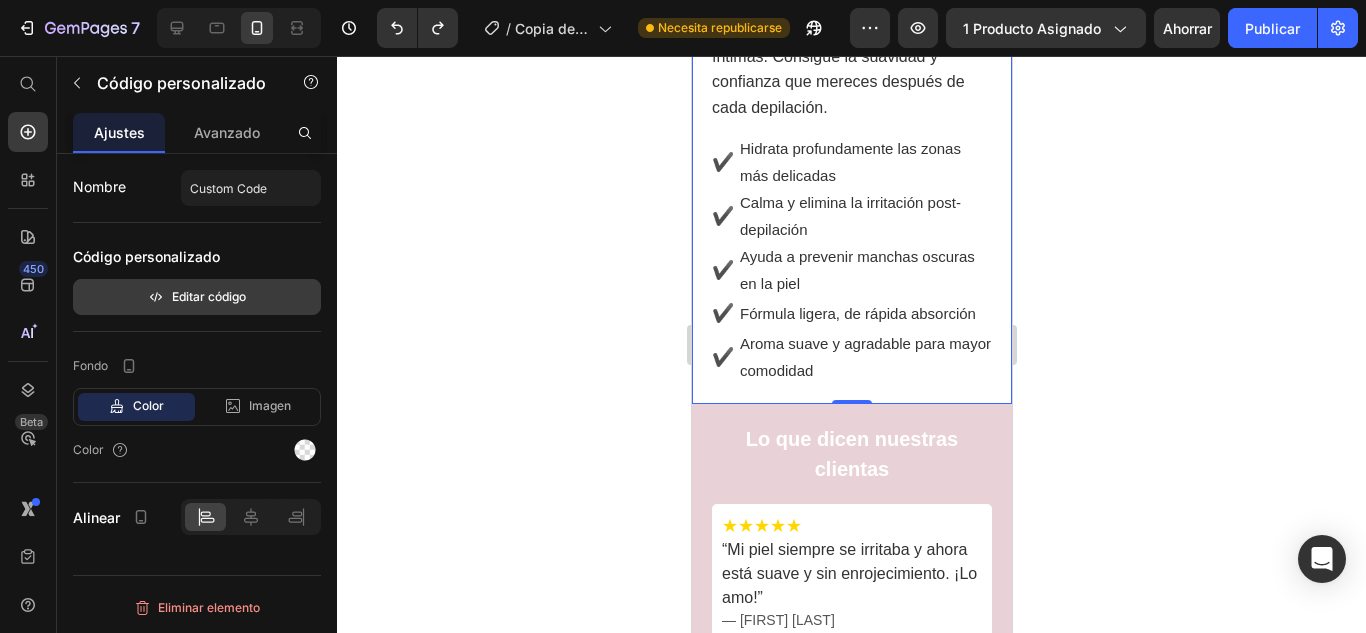 click on "Editar código" at bounding box center (197, 297) 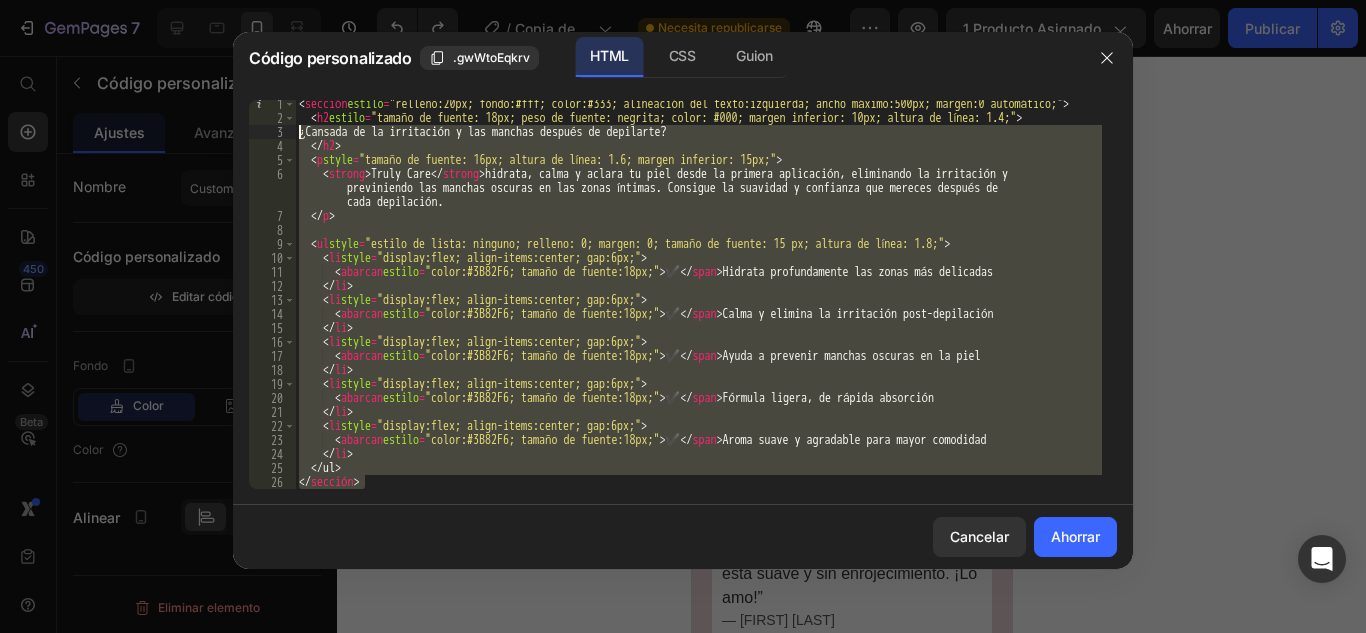 scroll, scrollTop: 0, scrollLeft: 0, axis: both 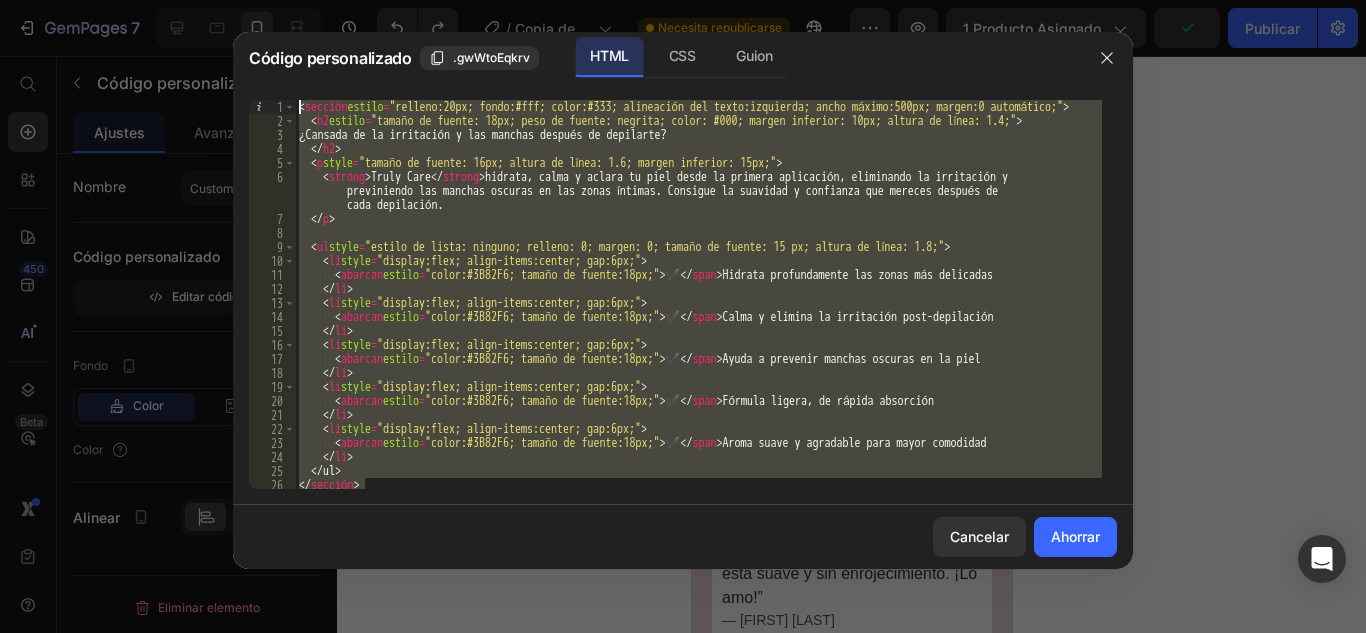 drag, startPoint x: 409, startPoint y: 484, endPoint x: 175, endPoint y: -87, distance: 617.0875 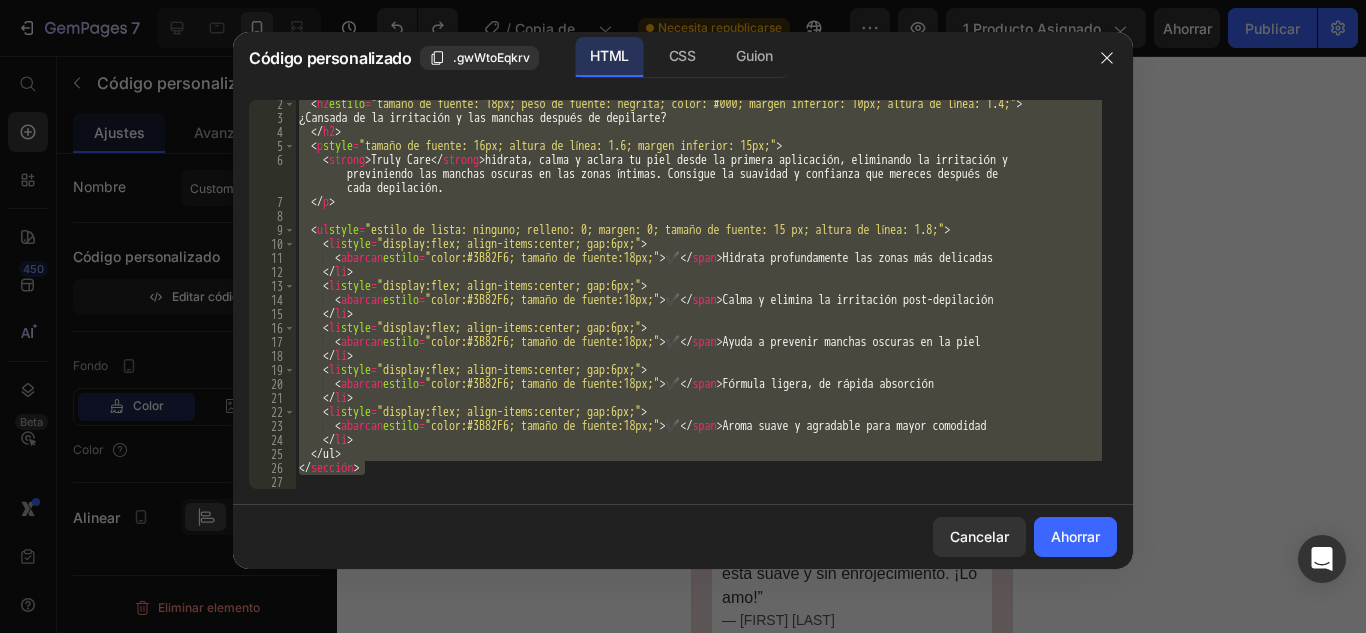 scroll, scrollTop: 17, scrollLeft: 0, axis: vertical 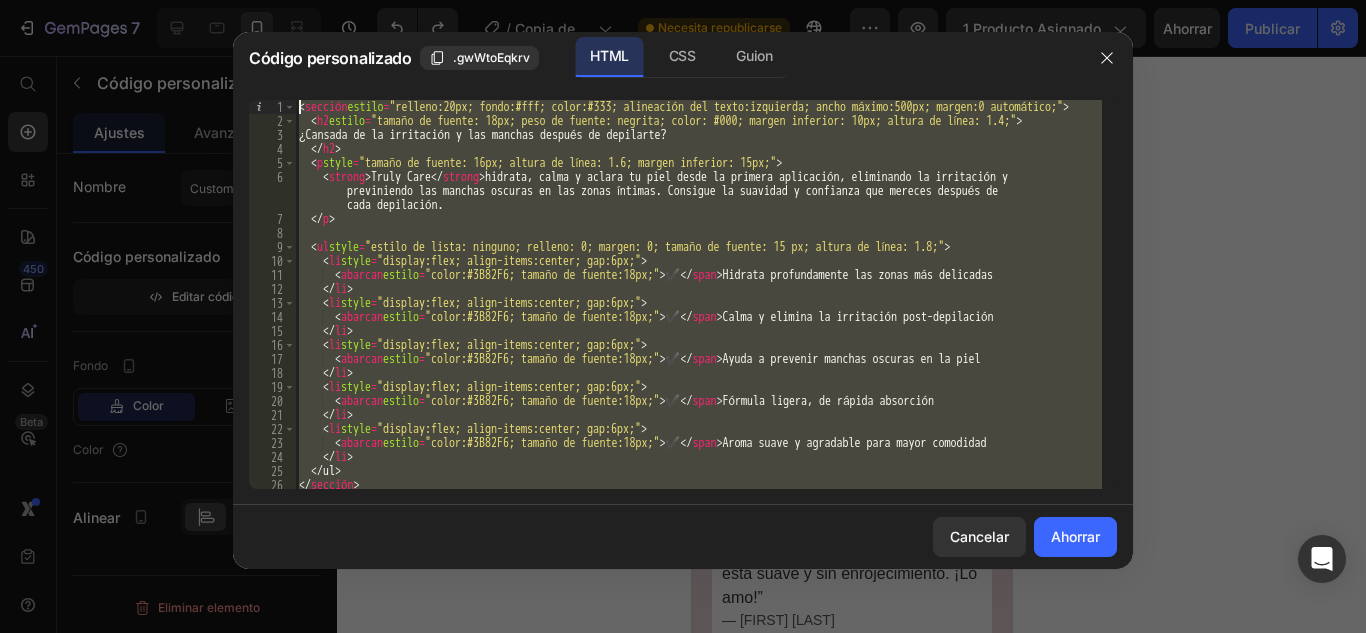drag, startPoint x: 419, startPoint y: 477, endPoint x: 243, endPoint y: -36, distance: 542.3514 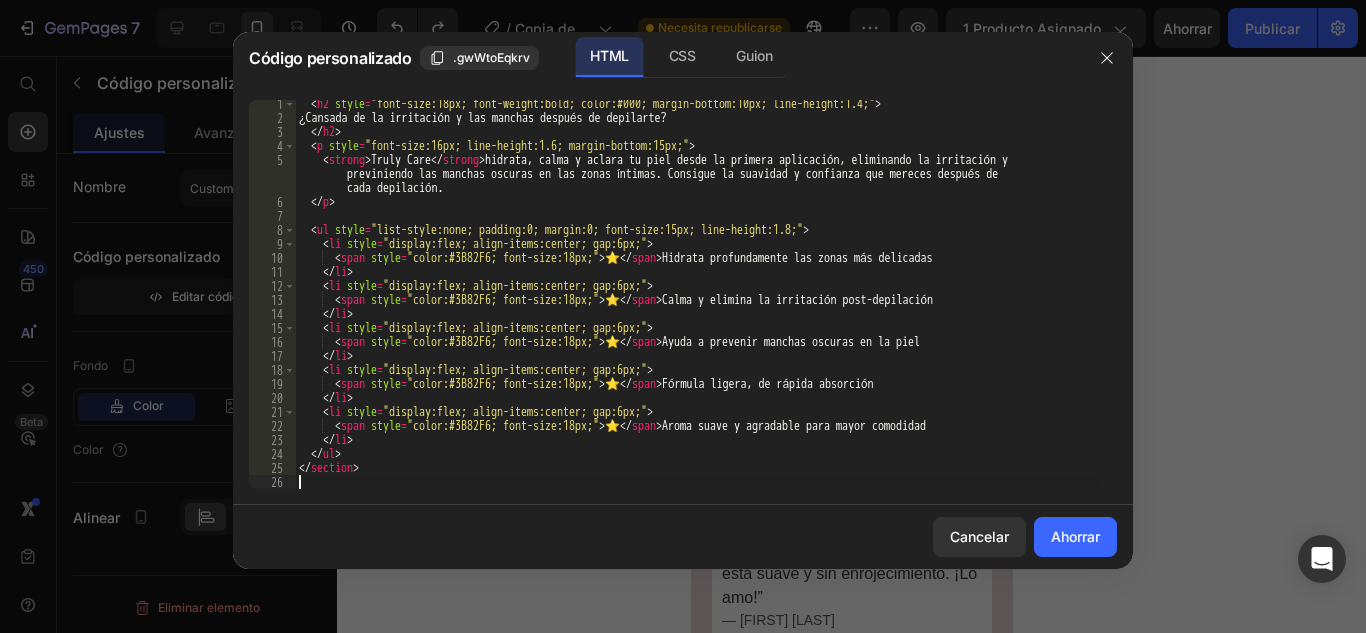 scroll, scrollTop: 17, scrollLeft: 0, axis: vertical 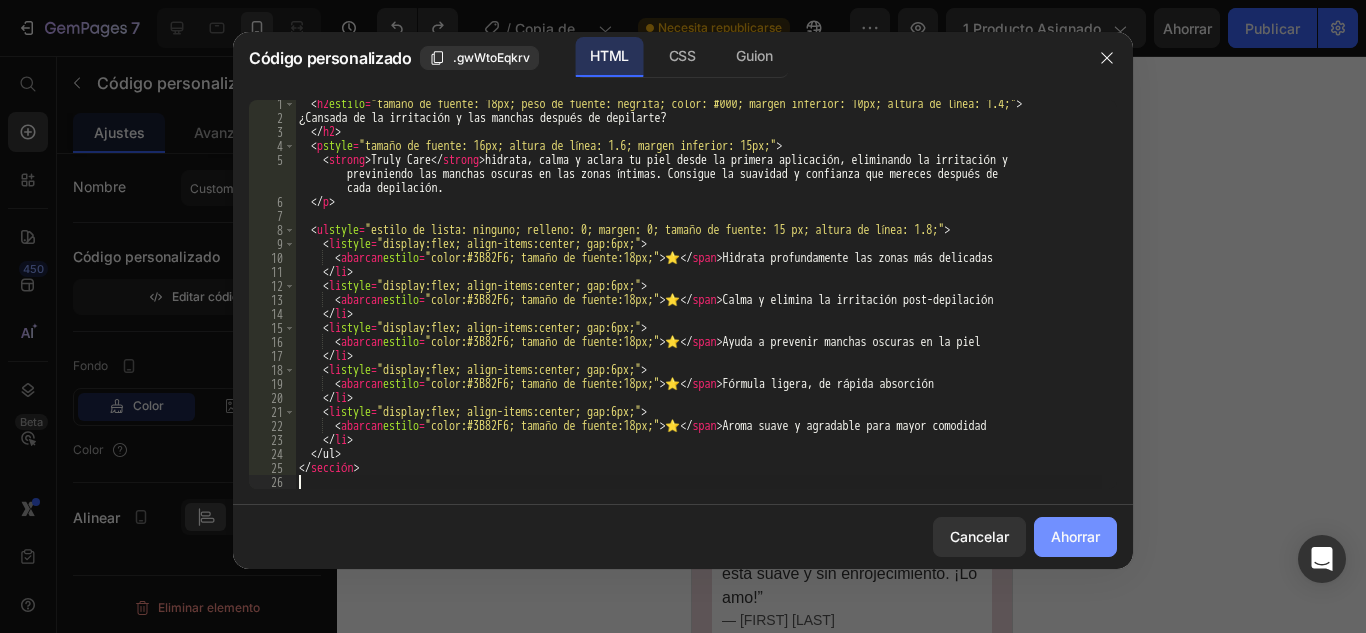 click on "Ahorrar" at bounding box center (1075, 536) 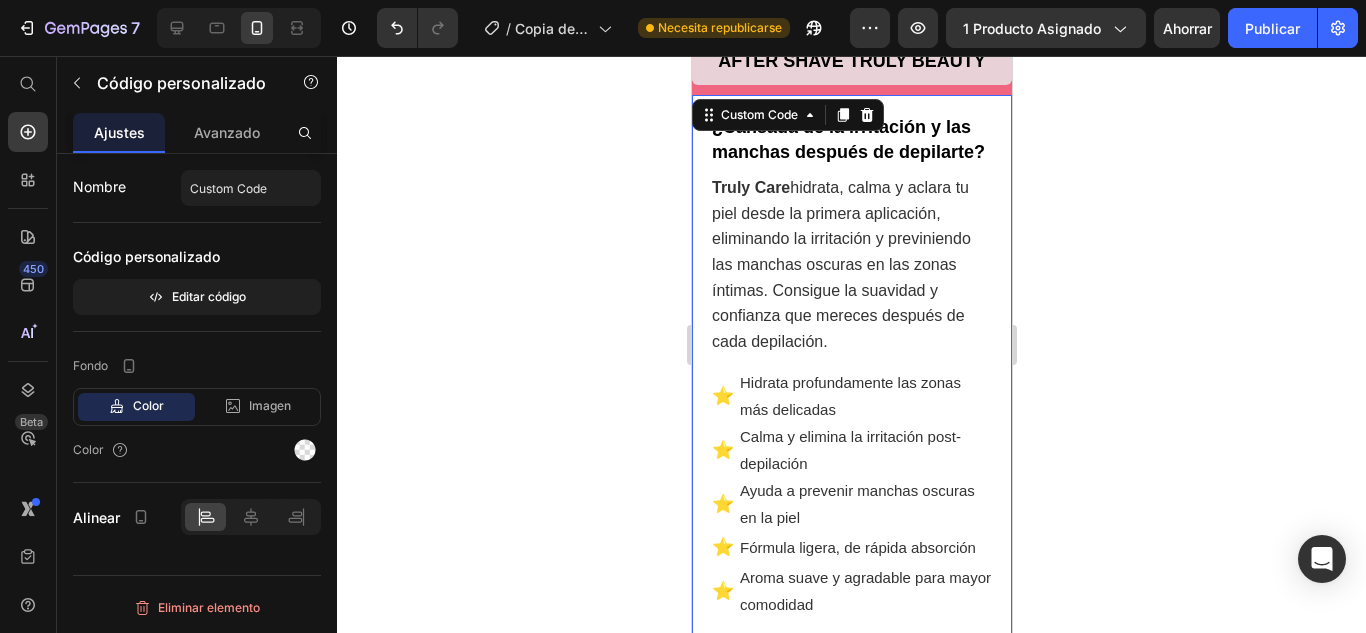 scroll, scrollTop: 700, scrollLeft: 0, axis: vertical 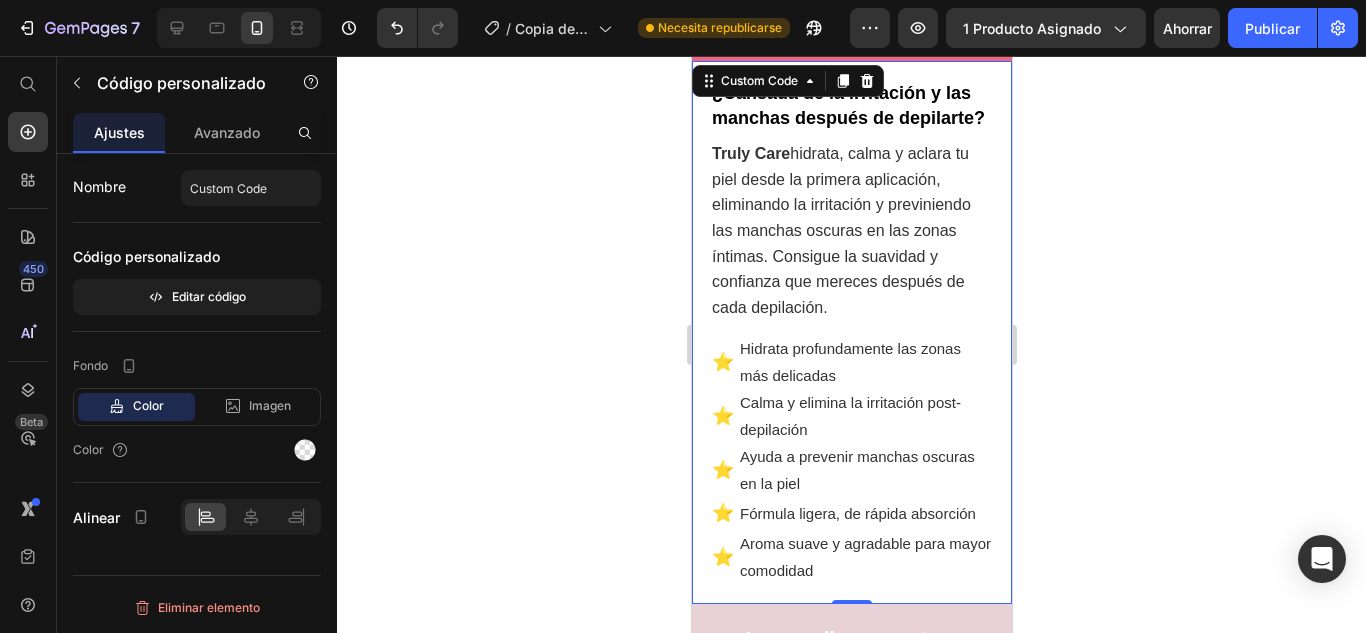 click on "⭐️  Calma y elimina la irritación post-depilación" at bounding box center (851, 416) 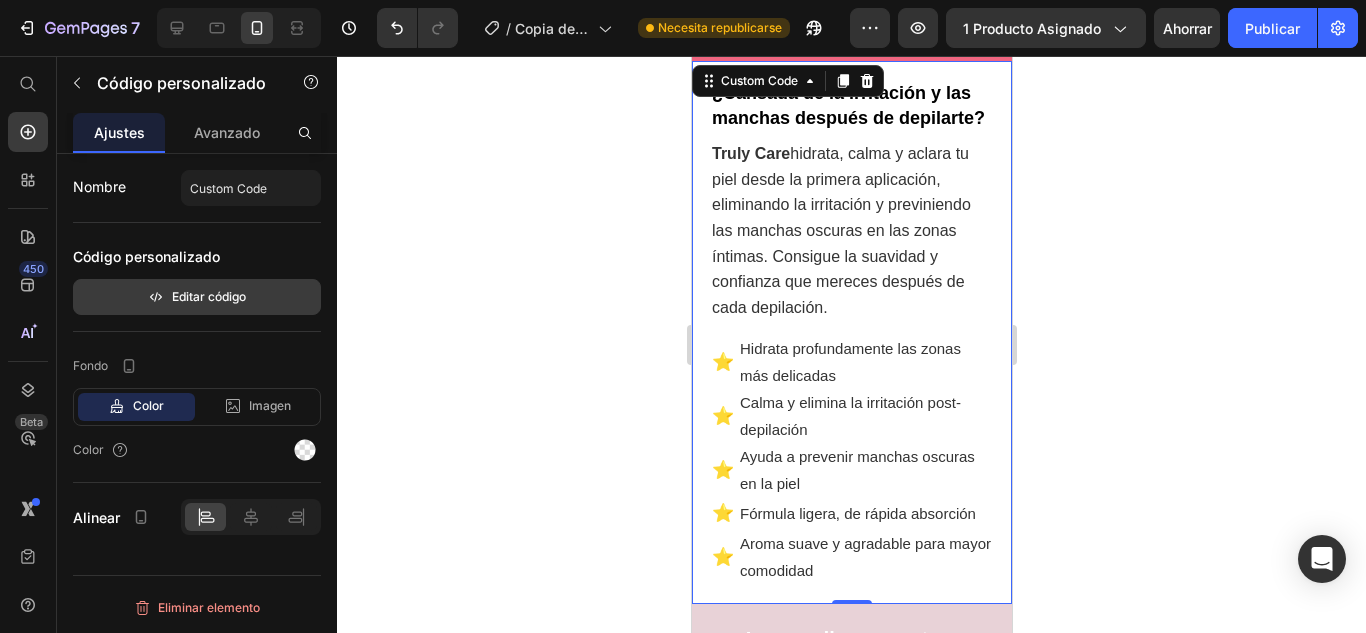 click on "Editar código" at bounding box center (209, 296) 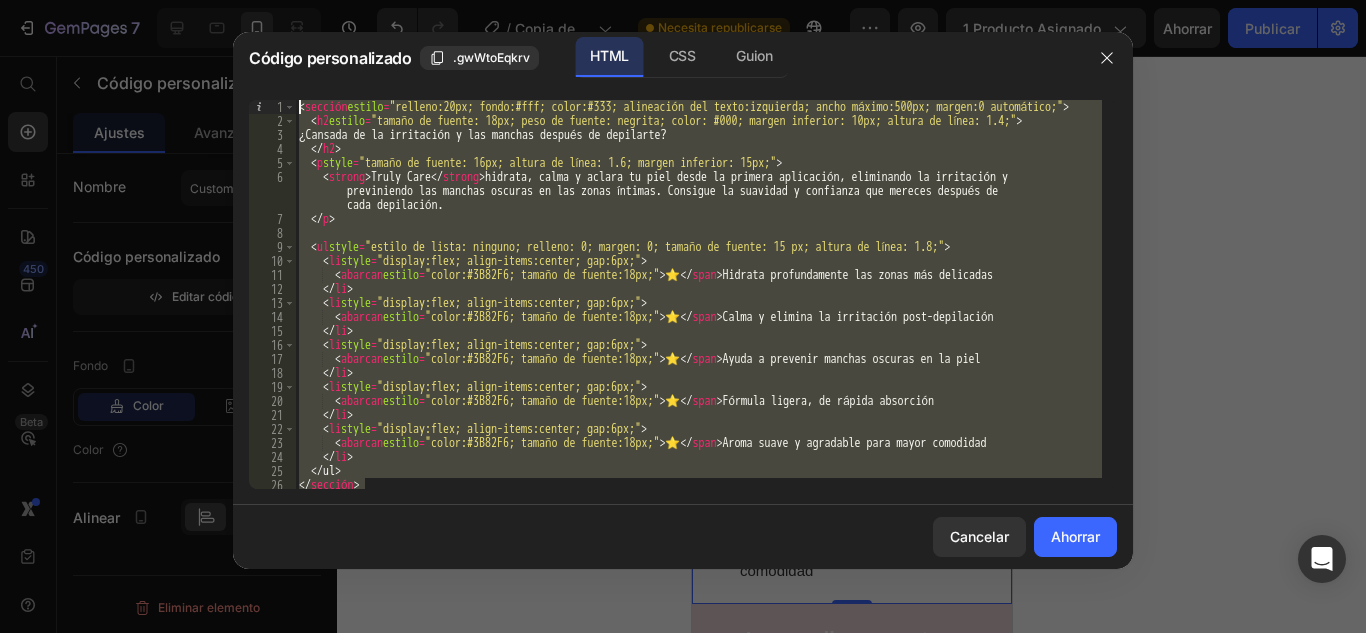 scroll, scrollTop: 0, scrollLeft: 0, axis: both 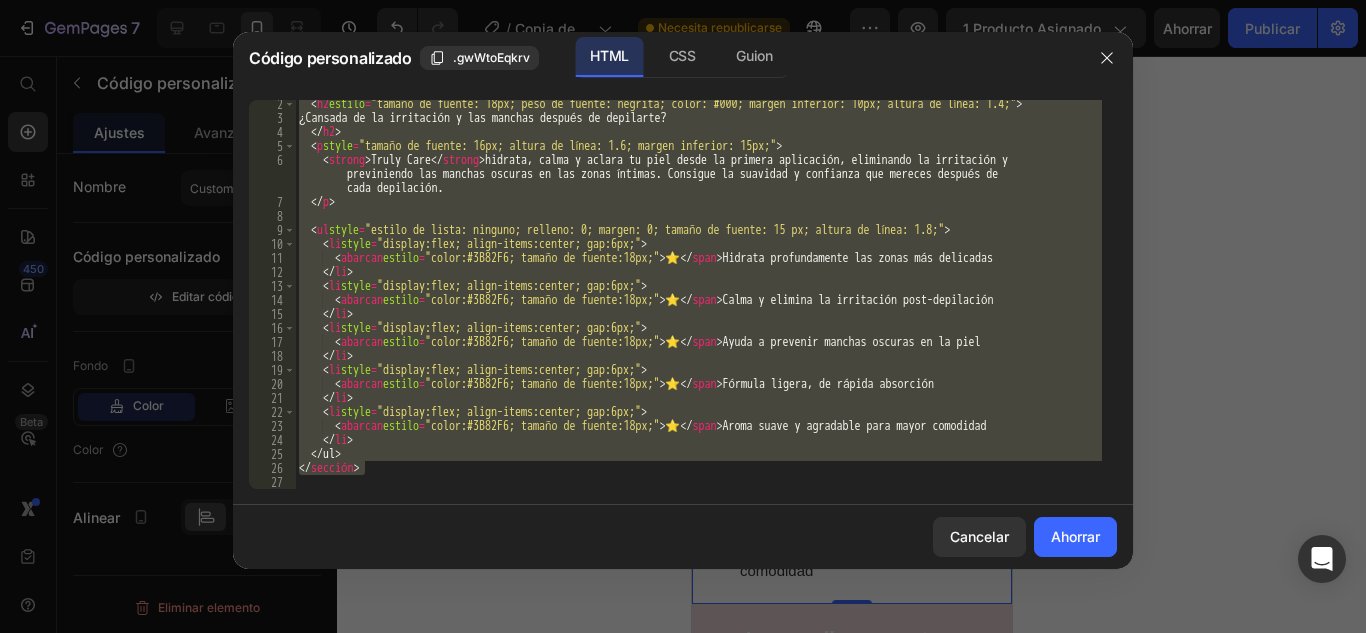 click on "<  h2  estilo  =  "tamaño de fuente: 18px; peso de fuente: negrita; color: #000; margen inferior: 10px; altura de línea: 1.4;"  >       ¿Cansada de la irritación y las manchas después de depilarte?    </  h2  >    <  p  style  =  "tamaño de fuente: 16px; altura de línea: 1.6; margen inferior: 15px;"  >        <  strong  >  Truly Care  </  strong  >  hidrata, calma y aclara tu piel desde la primera aplicación, eliminando la irritación y          previniendo las manchas oscuras en las zonas íntimas. Consigue la suavidad y confianza que mereces después de          cada depilación.    </  p  >    <  ul  style  =  "estilo de lista: ninguno; relleno: 0; margen: 0; tamaño de fuente: 15 px; altura de línea: 1.8;"  >        <  li  style  =  "display:flex; align-items:center; gap:6px;"  >           <  abarcan  estilo  =  "color:#3B82F6; tamaño de fuente:18px;"  >  ⭐️  </  span  >  Hidrata profundamente las zonas más delicadas        </  li  >      <  li  style  =  >           <" at bounding box center (698, 294) 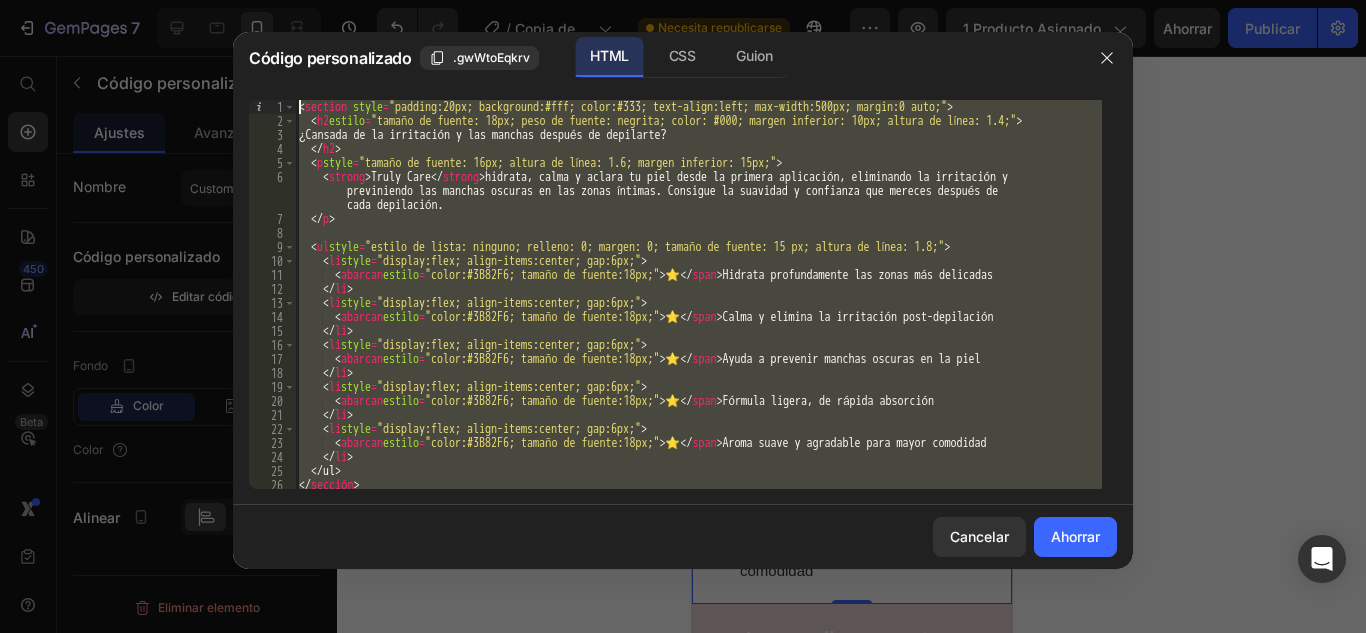 scroll, scrollTop: 0, scrollLeft: 0, axis: both 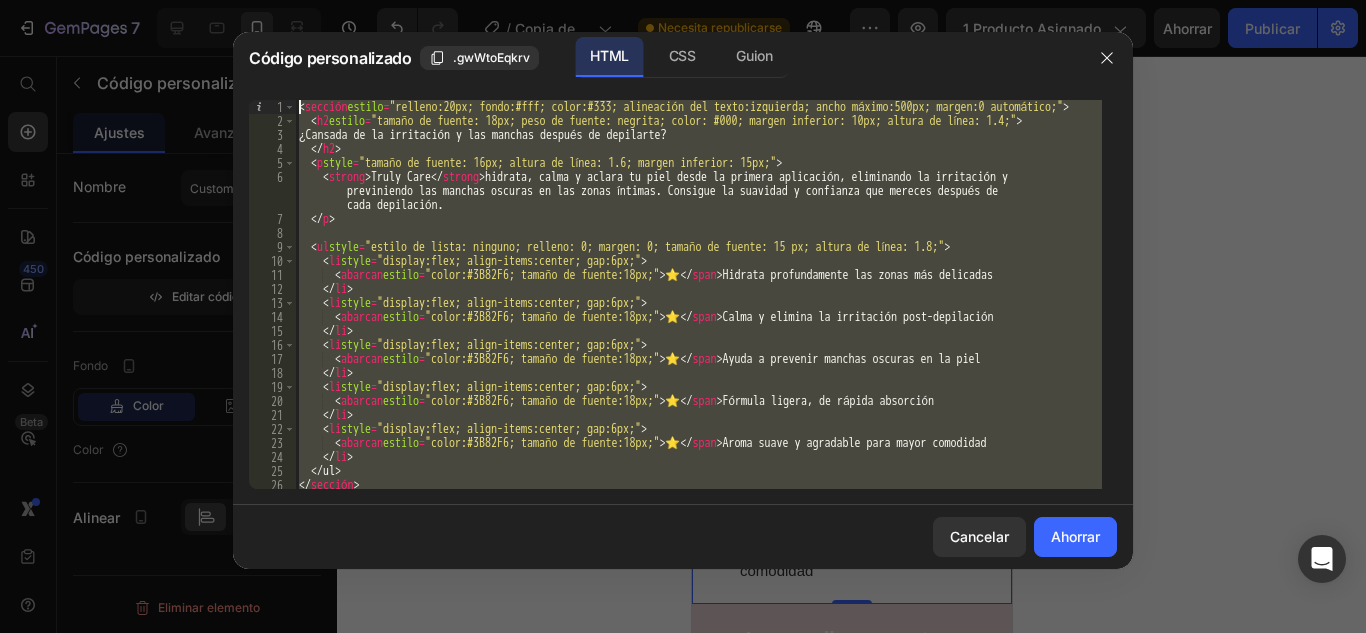 drag, startPoint x: 438, startPoint y: 475, endPoint x: 243, endPoint y: -87, distance: 594.8689 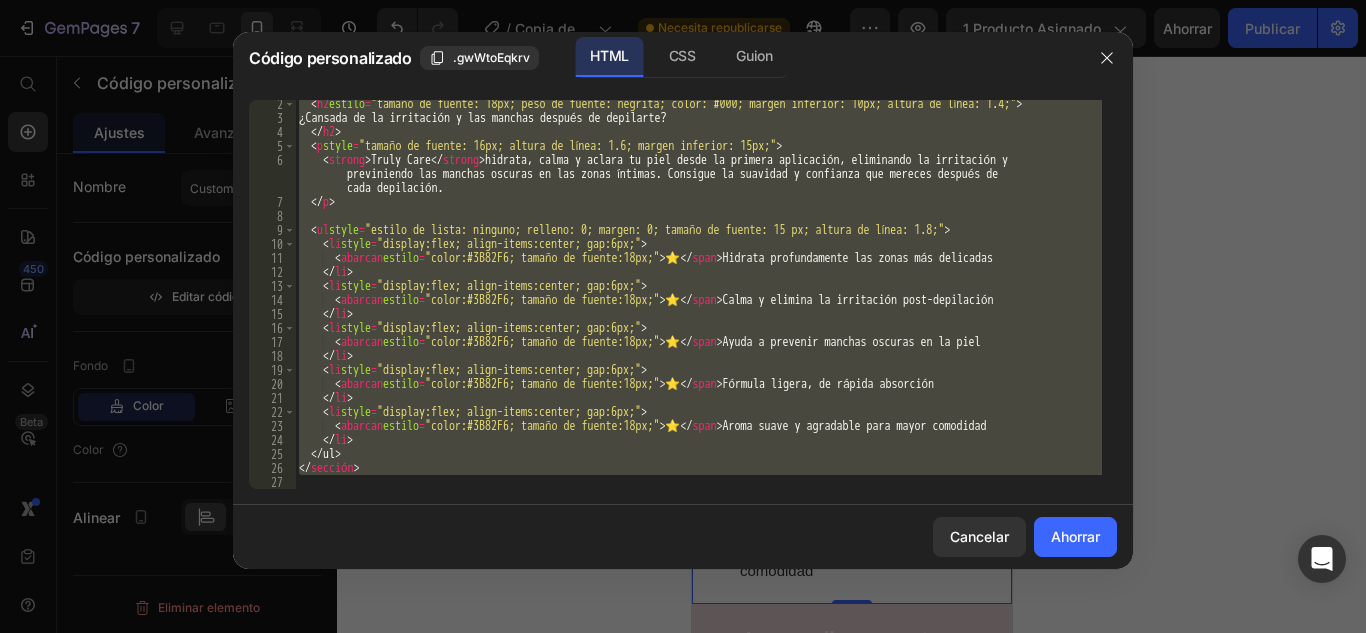 scroll, scrollTop: 17, scrollLeft: 0, axis: vertical 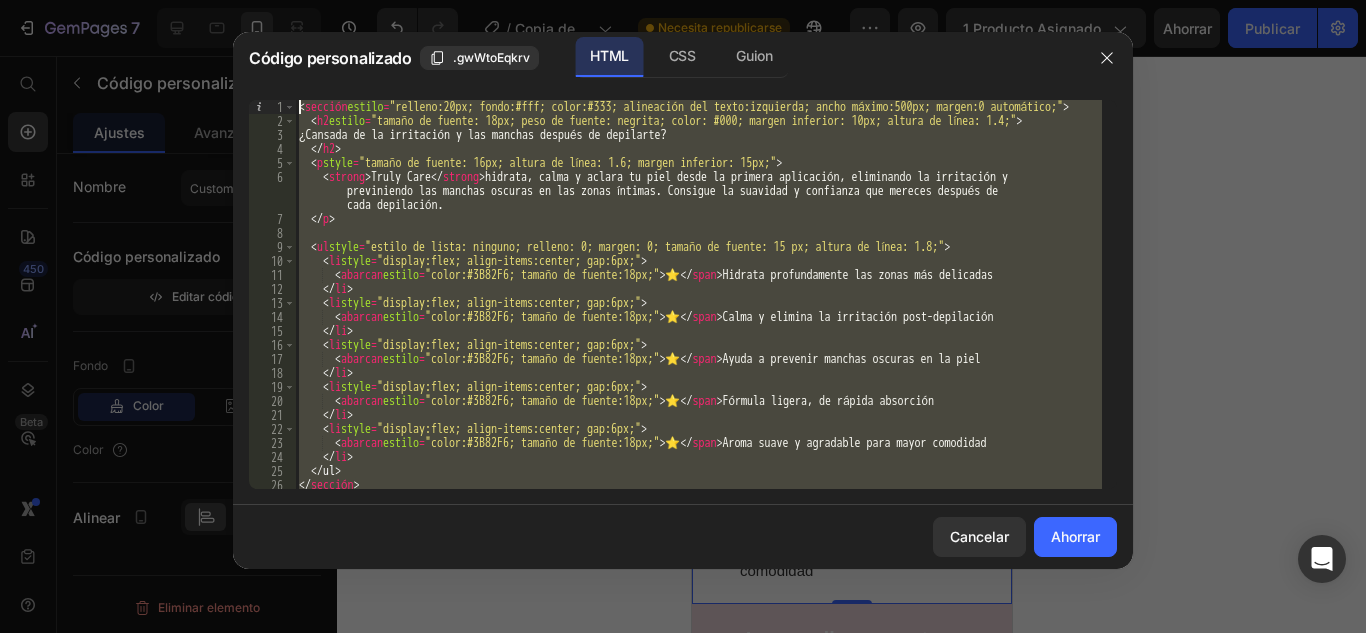 drag, startPoint x: 413, startPoint y: 486, endPoint x: 275, endPoint y: 91, distance: 418.41248 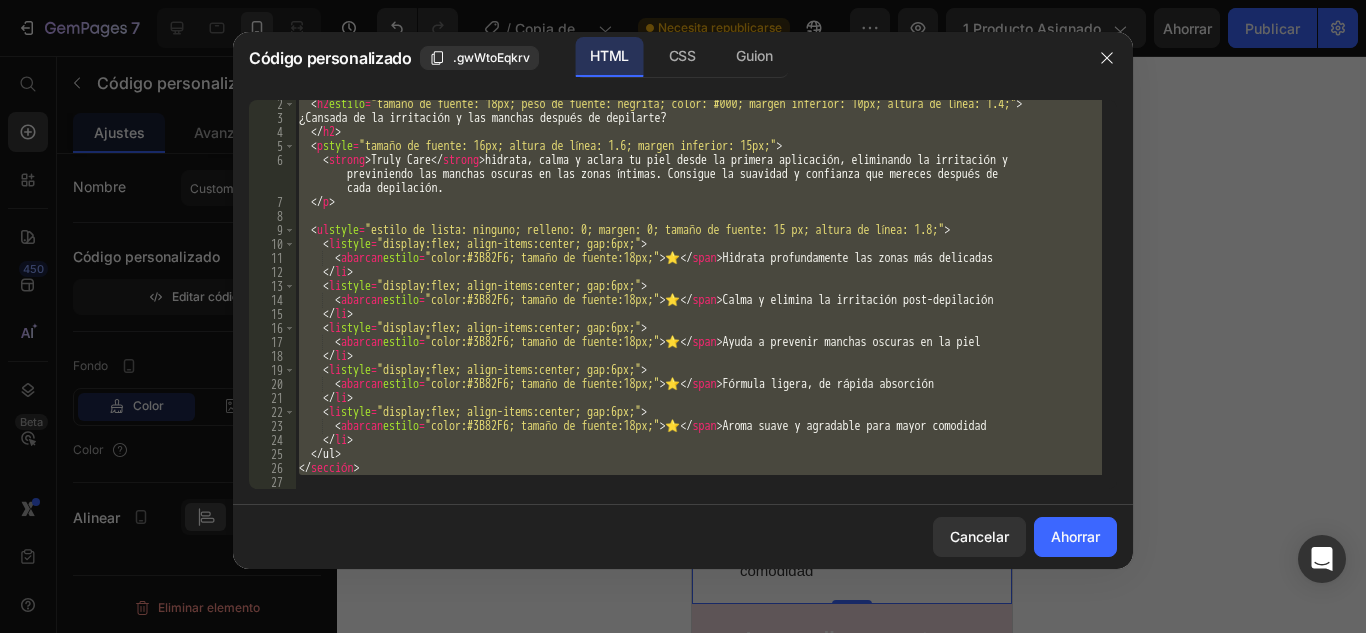 scroll, scrollTop: 17, scrollLeft: 0, axis: vertical 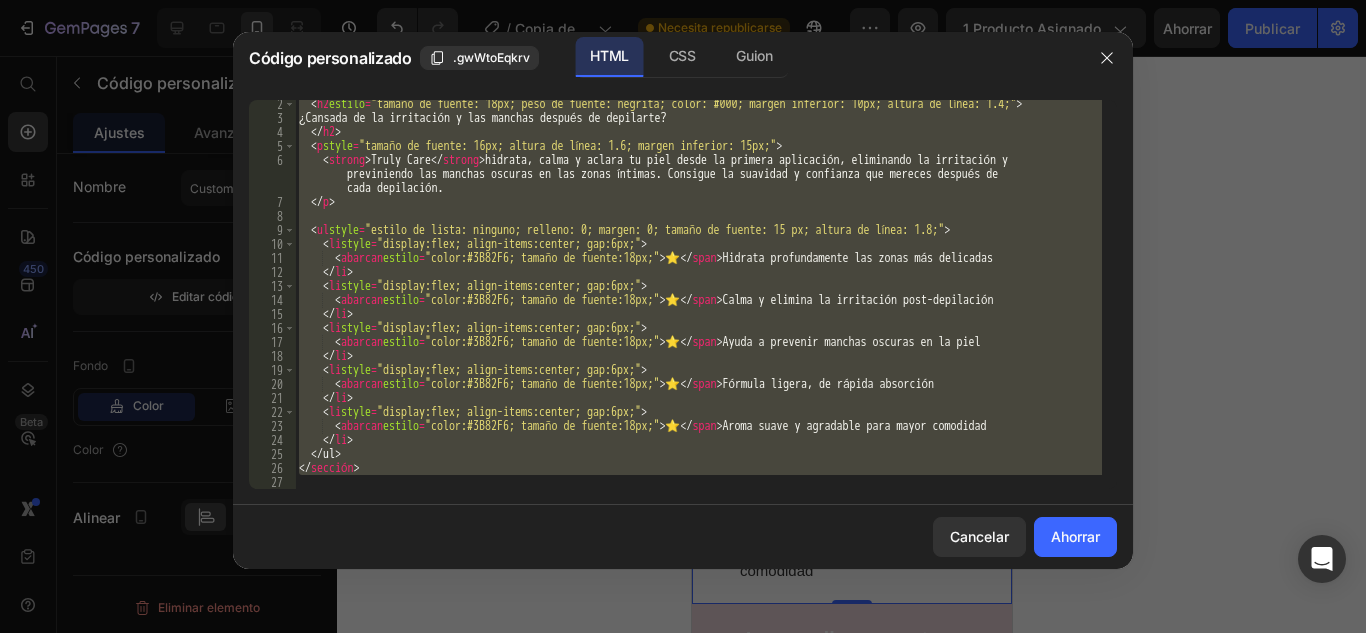 click on "<  h2  estilo  =  "tamaño de fuente: 18px; peso de fuente: negrita; color: #000; margen inferior: 10px; altura de línea: 1.4;"  >       ¿Cansada de la irritación y las manchas después de depilarte?    </  h2  >    <  p  style  =  "tamaño de fuente: 16px; altura de línea: 1.6; margen inferior: 15px;"  >        <  strong  >  Truly Care  </  strong  >  hidrata, calma y aclara tu piel desde la primera aplicación, eliminando la irritación y          previniendo las manchas oscuras en las zonas íntimas. Consigue la suavidad y confianza que mereces después de          cada depilación.    </  p  >    <  ul  style  =  "estilo de lista: ninguno; relleno: 0; margen: 0; tamaño de fuente: 15 px; altura de línea: 1.8;"  >        <  li  style  =  "display:flex; align-items:center; gap:6px;"  >           <  abarcan  estilo  =  "color:#3B82F6; tamaño de fuente:18px;"  >  ⭐️  </  span  >  Hidrata profundamente las zonas más delicadas        </  li  >      <  li  style  =  >           <" at bounding box center (698, 294) 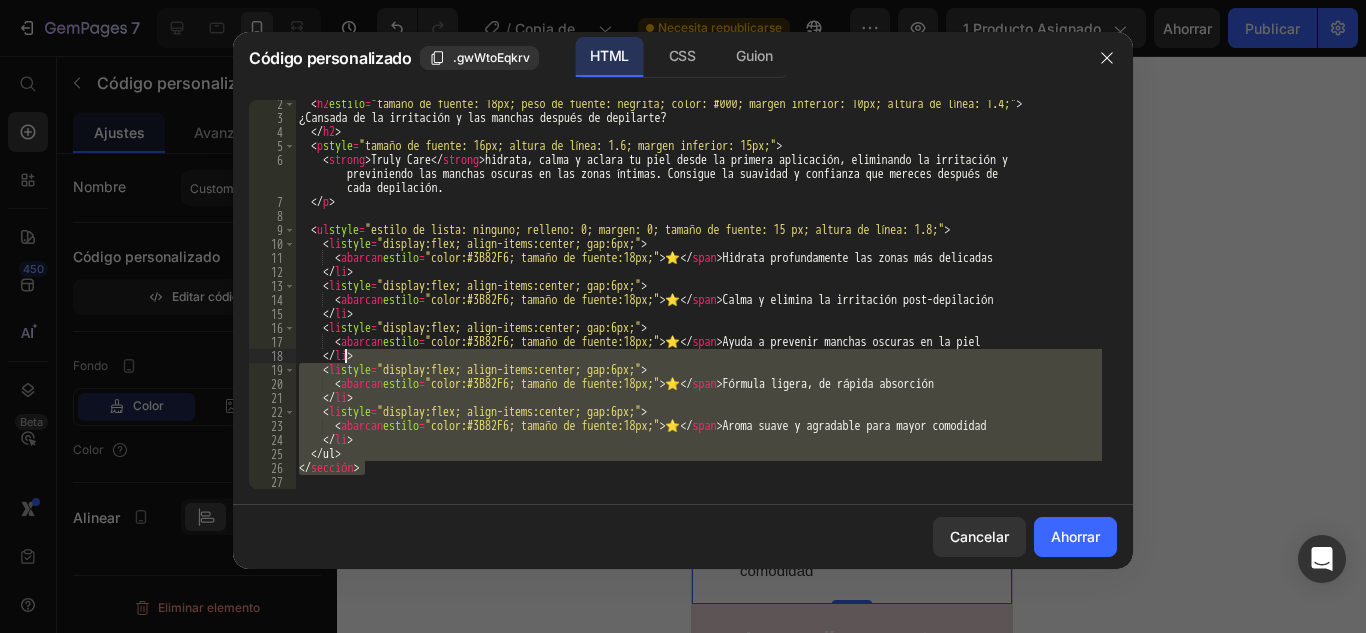 scroll, scrollTop: 0, scrollLeft: 0, axis: both 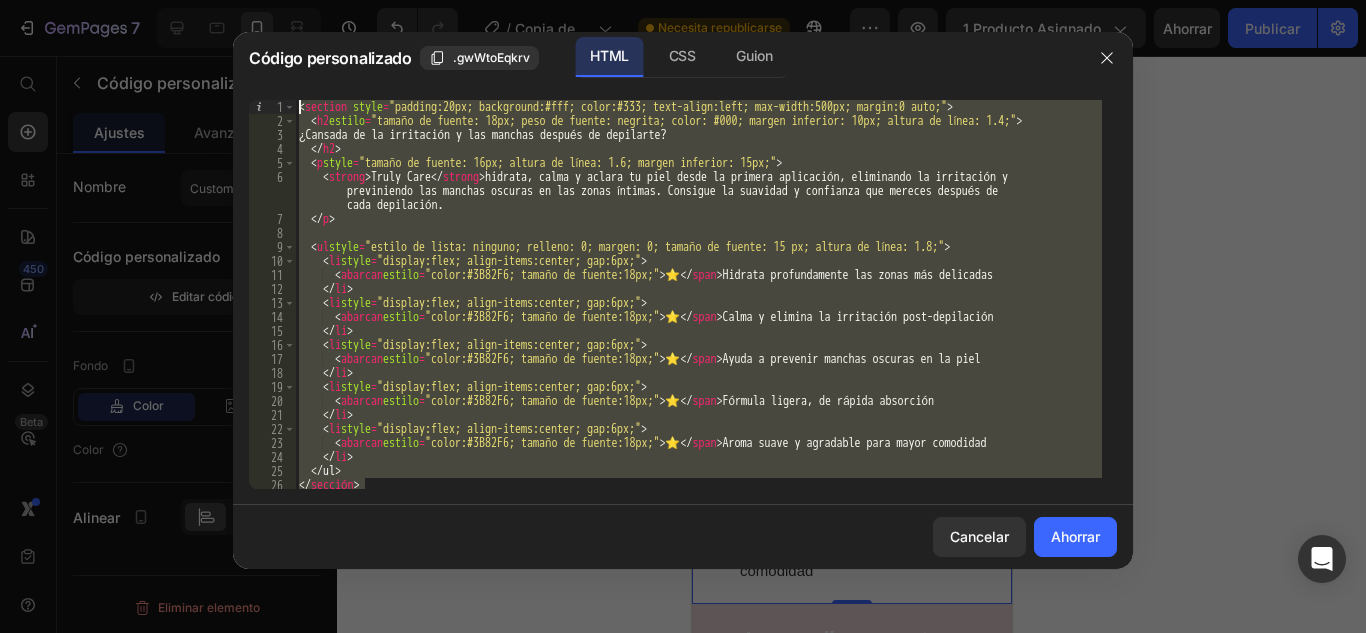 drag, startPoint x: 445, startPoint y: 473, endPoint x: 112, endPoint y: -87, distance: 651.5282 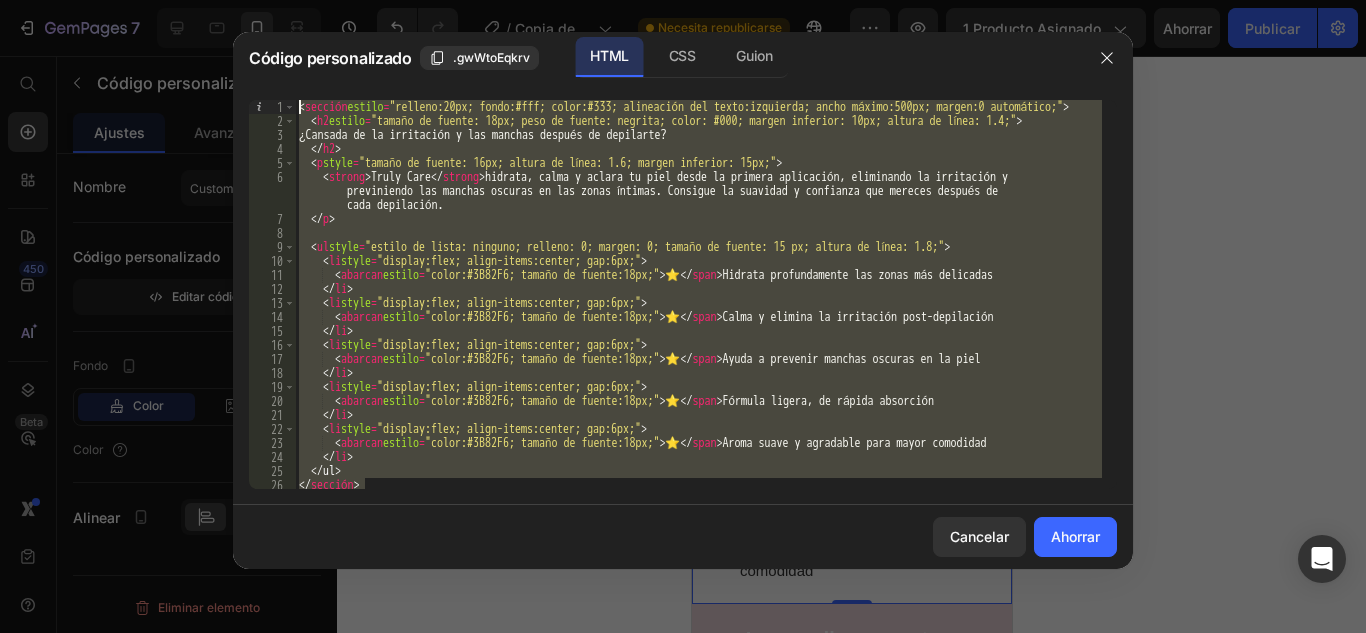 type 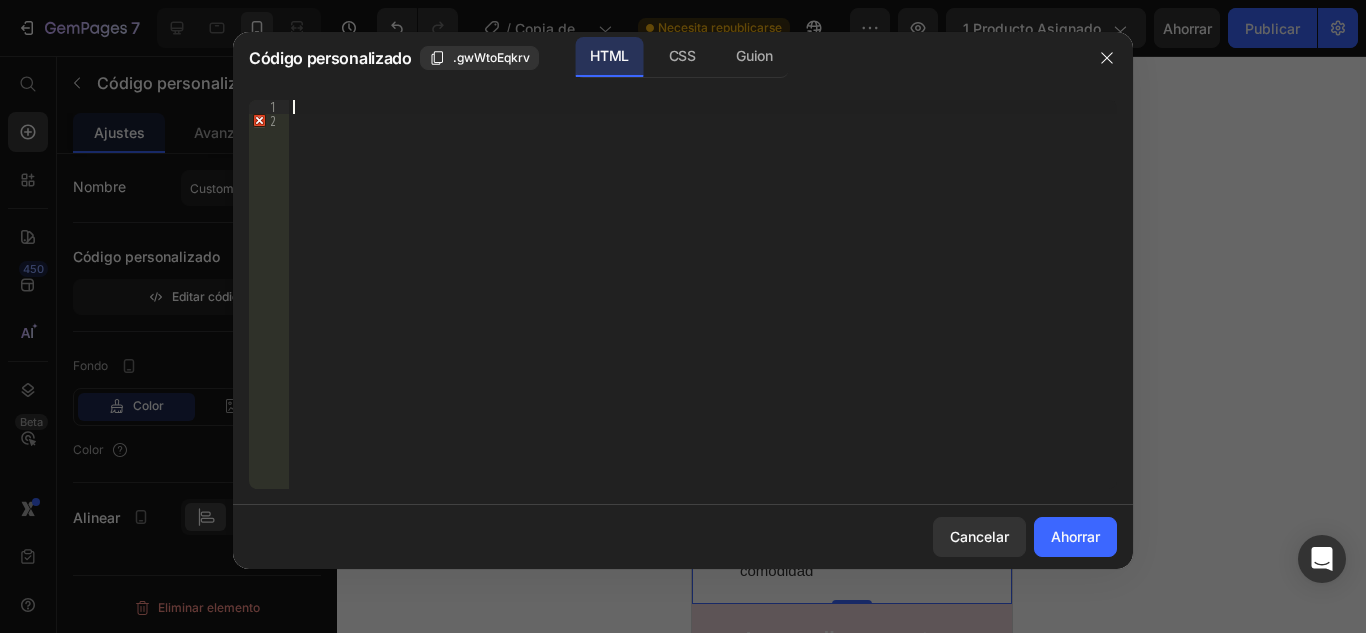 scroll, scrollTop: 17, scrollLeft: 0, axis: vertical 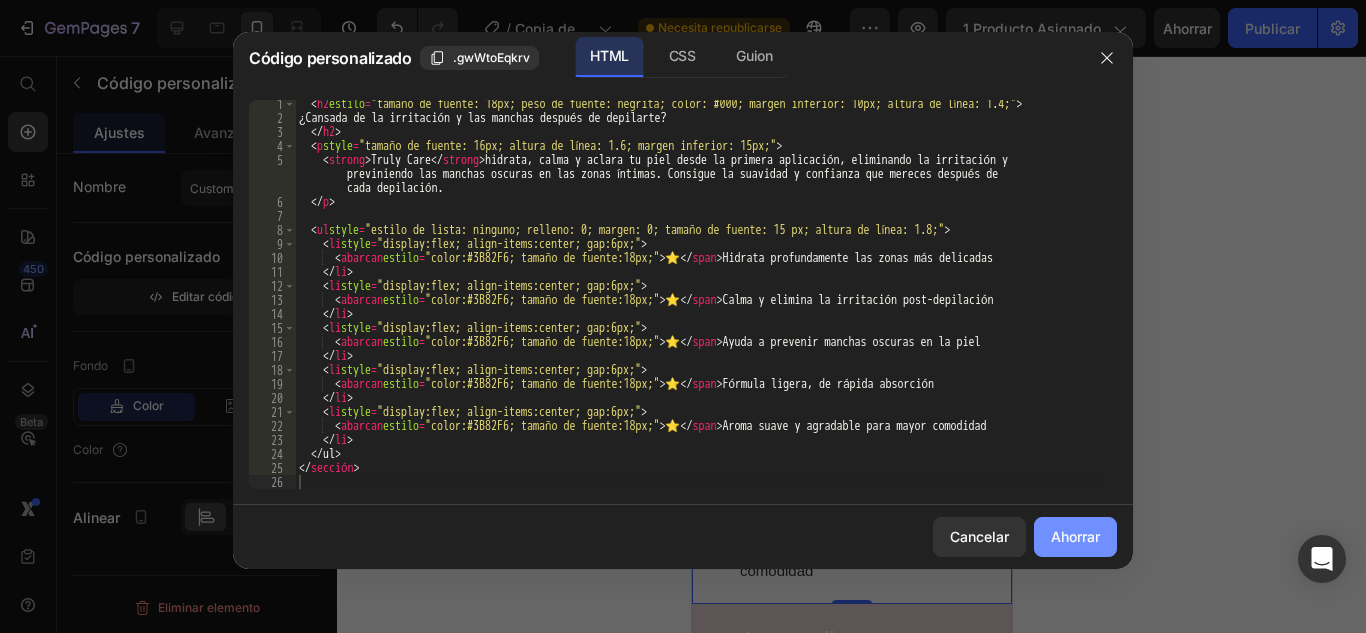 click on "Ahorrar" at bounding box center [1075, 536] 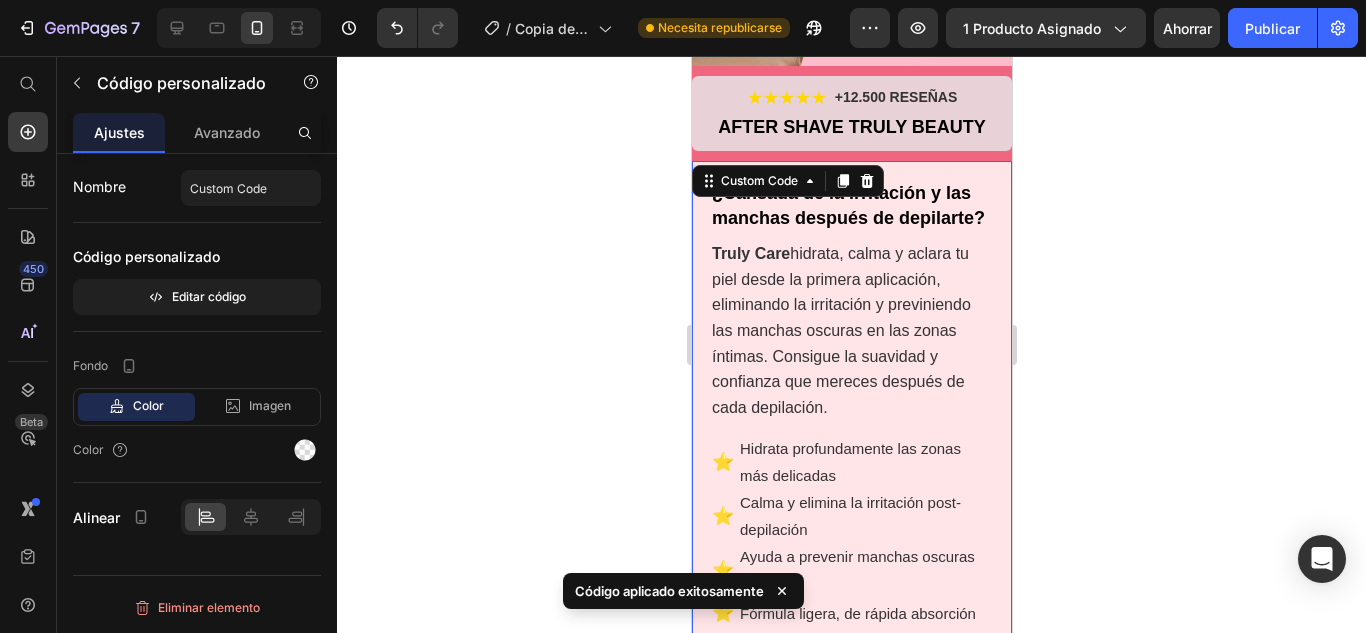 scroll, scrollTop: 500, scrollLeft: 0, axis: vertical 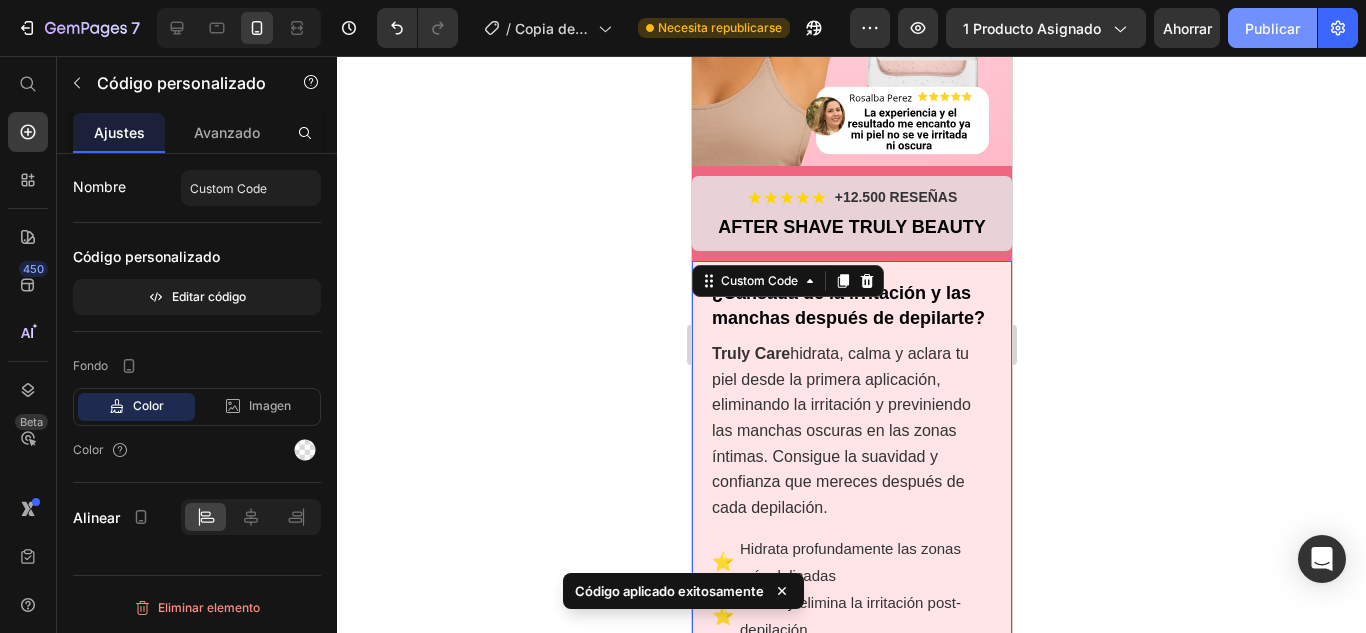 click on "Publicar" at bounding box center [1272, 28] 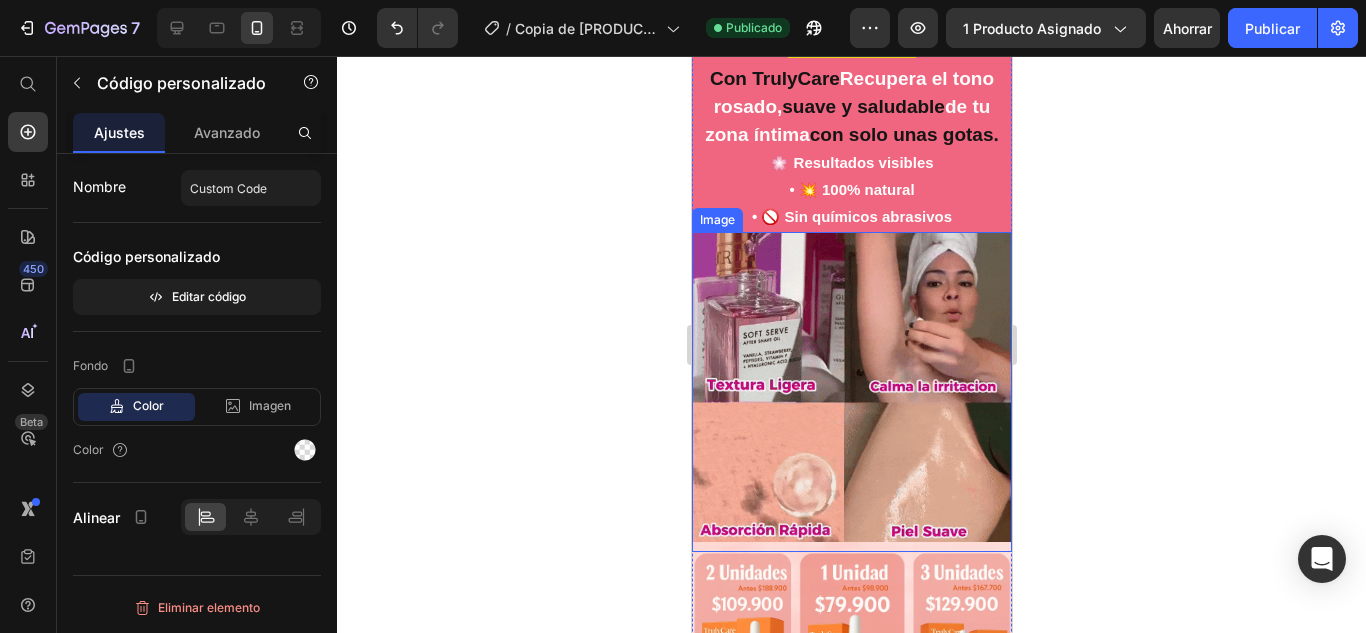 scroll, scrollTop: 1900, scrollLeft: 0, axis: vertical 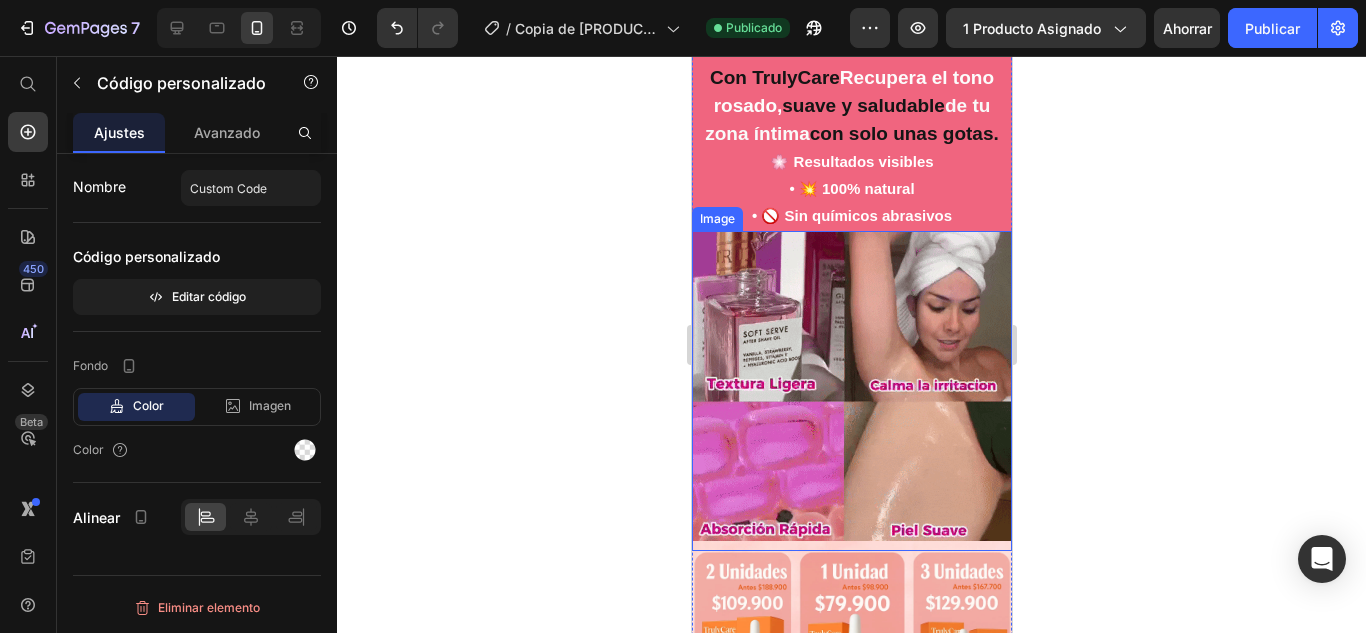 click at bounding box center [851, 391] 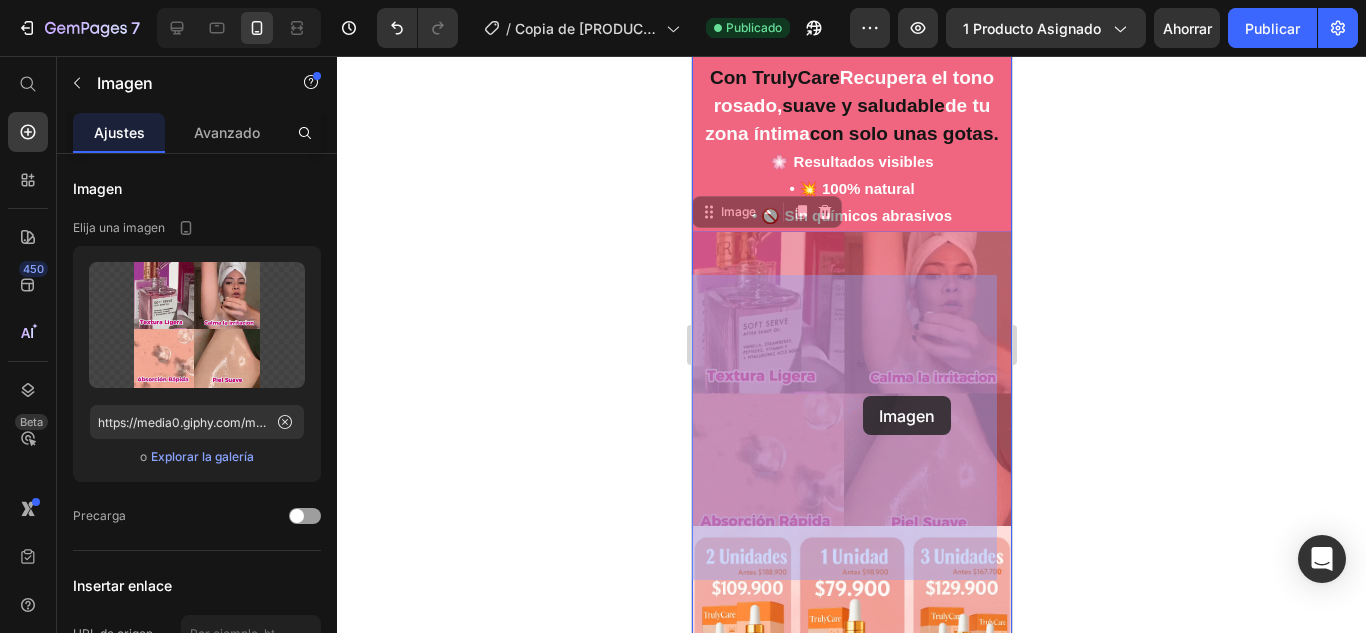 drag, startPoint x: 860, startPoint y: 452, endPoint x: 862, endPoint y: 396, distance: 56.0357 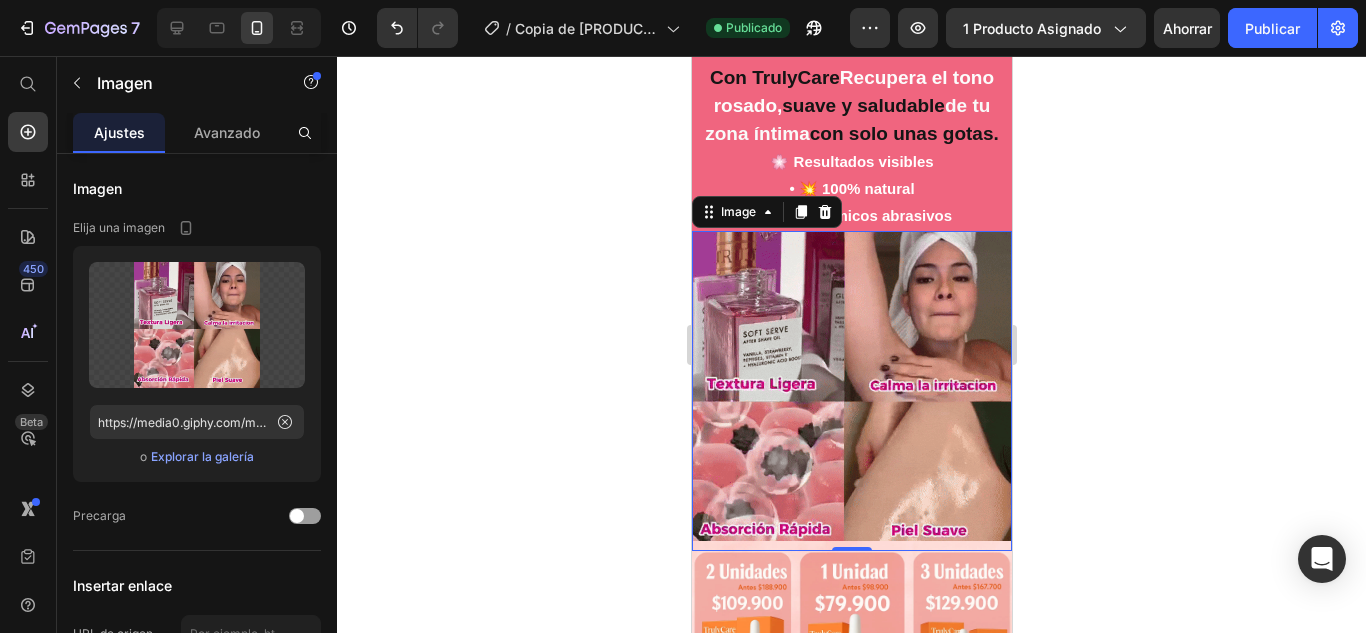 click 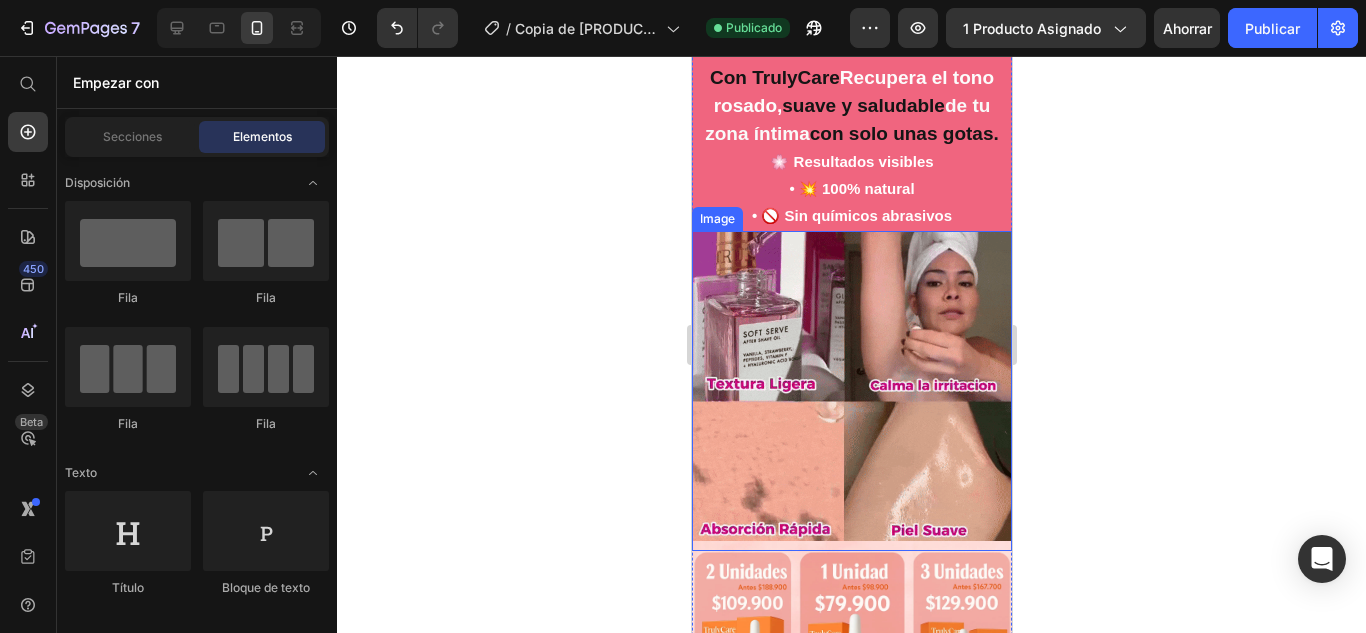 click at bounding box center [851, 391] 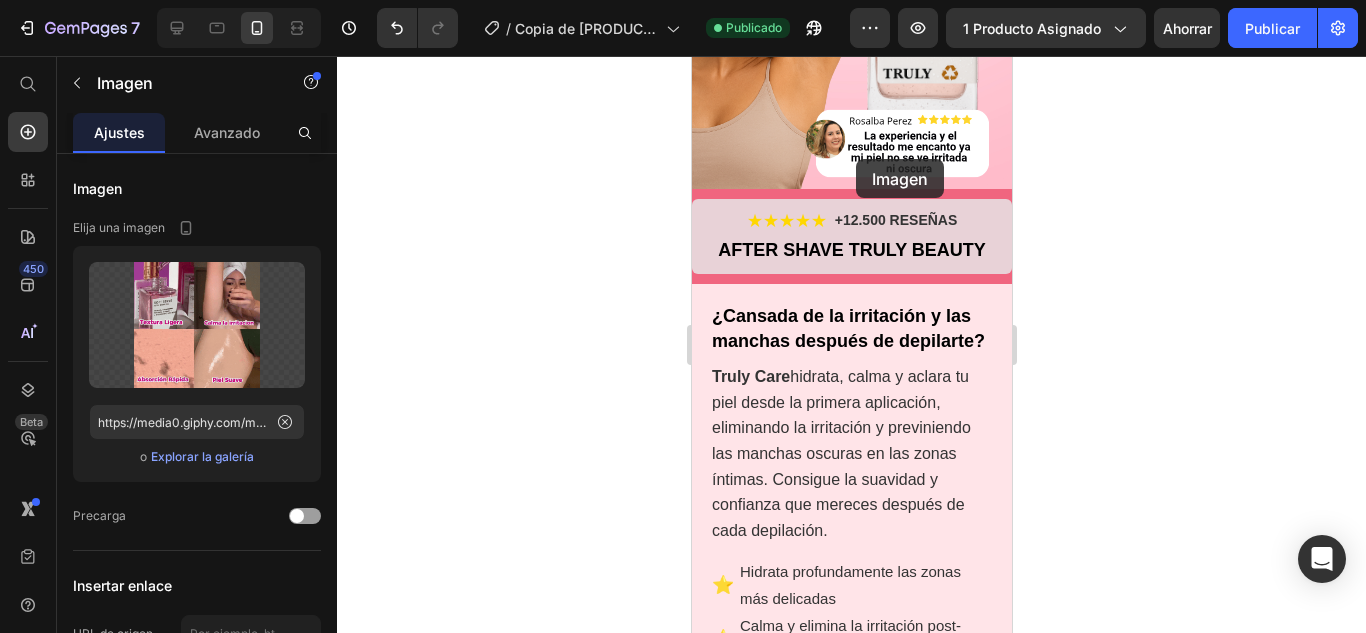 scroll, scrollTop: 441, scrollLeft: 0, axis: vertical 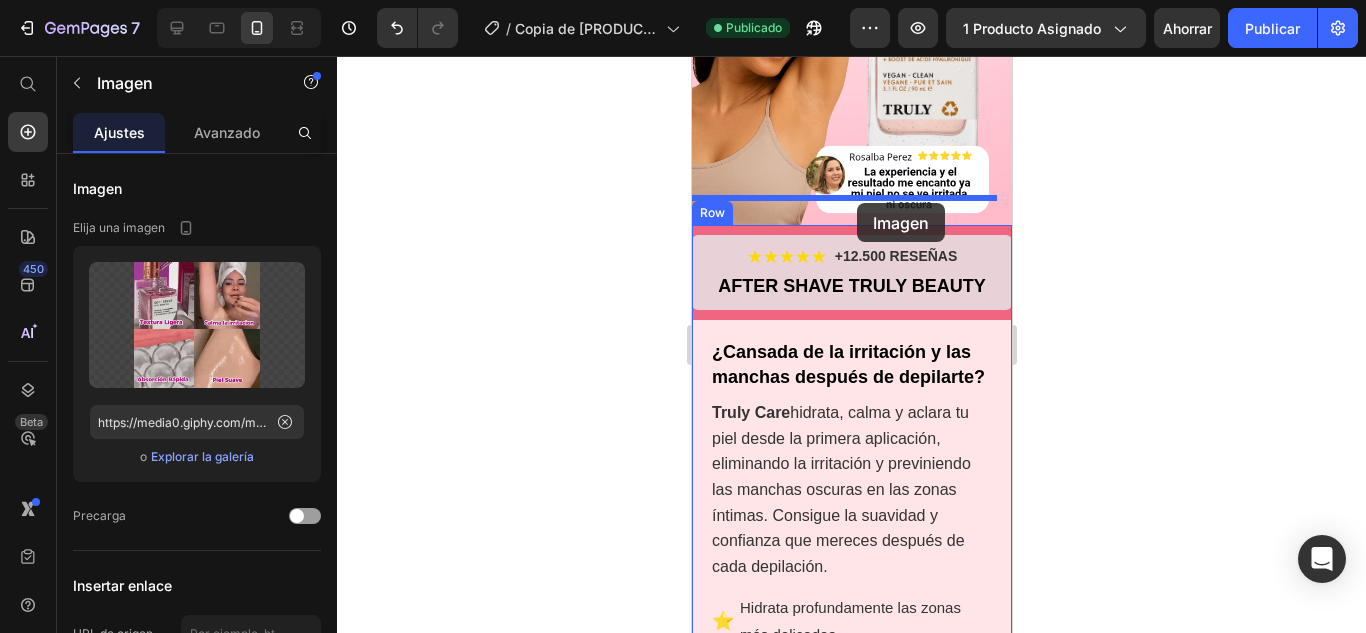drag, startPoint x: 839, startPoint y: 410, endPoint x: 856, endPoint y: 203, distance: 207.6969 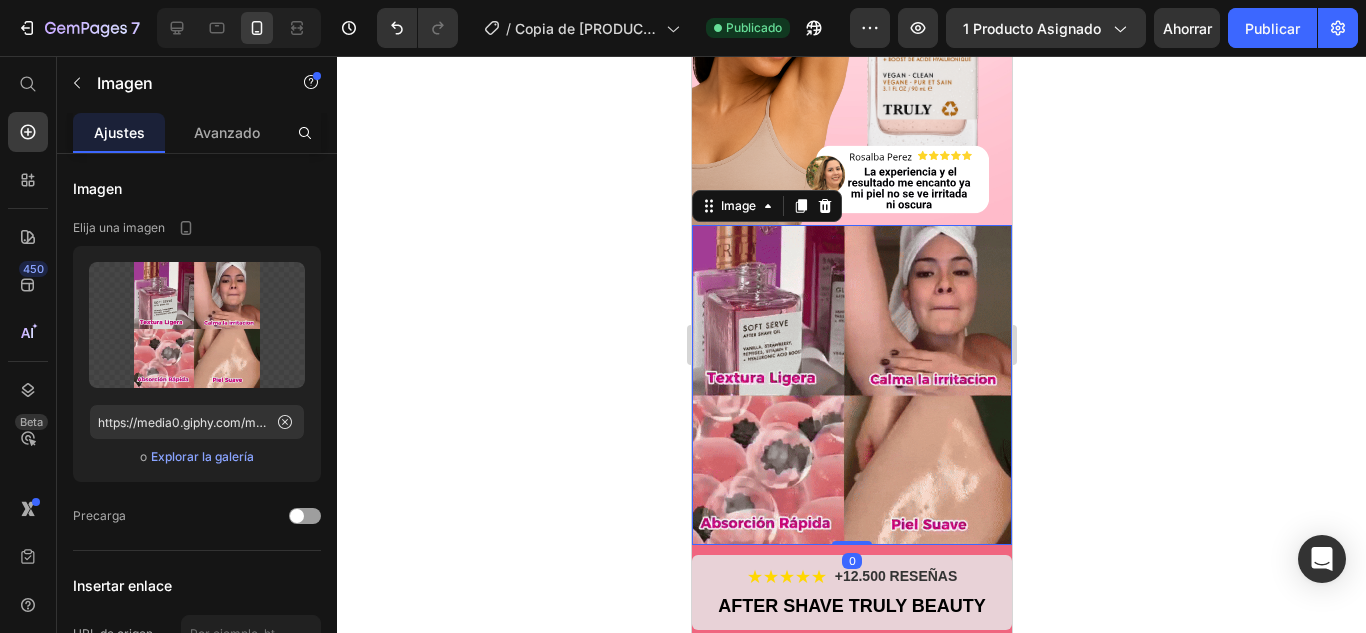 click 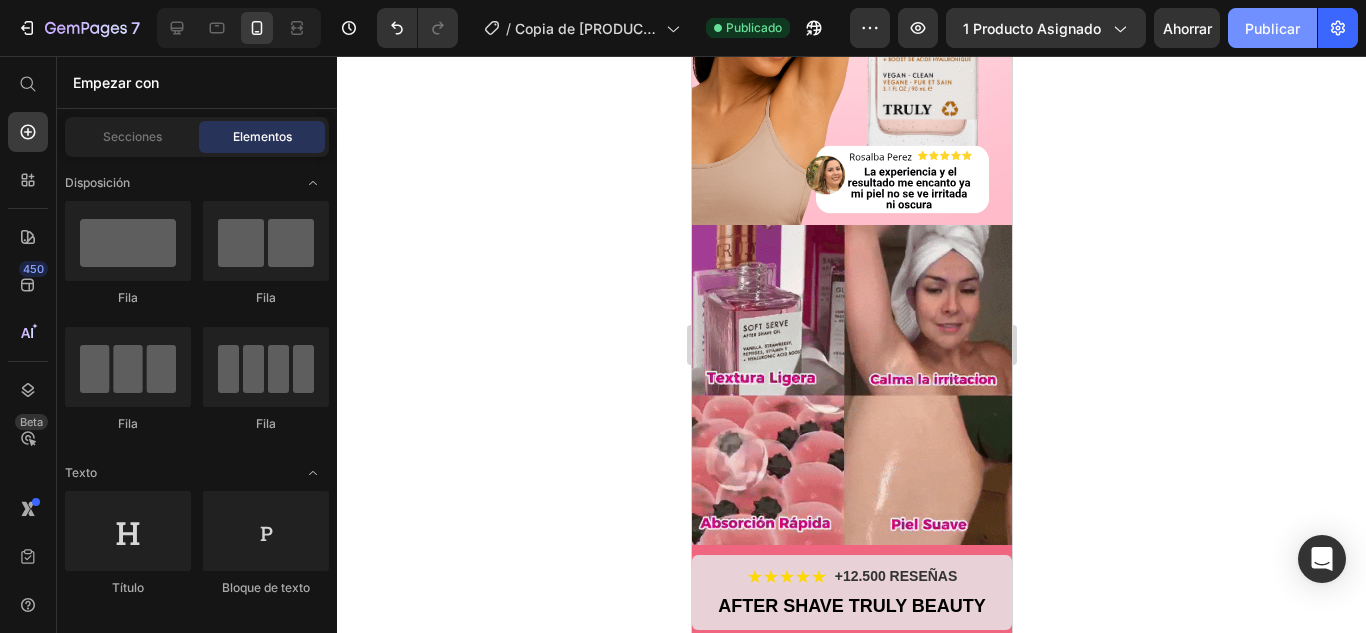 click on "Publicar" at bounding box center (1272, 28) 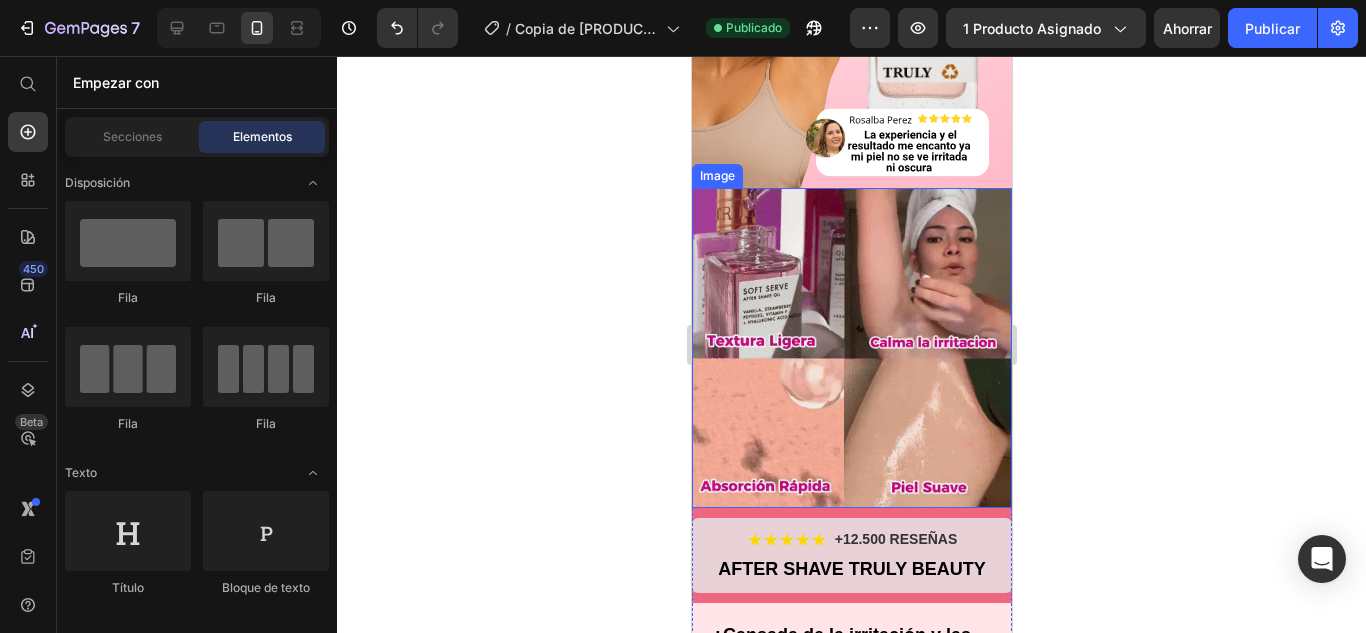scroll, scrollTop: 641, scrollLeft: 0, axis: vertical 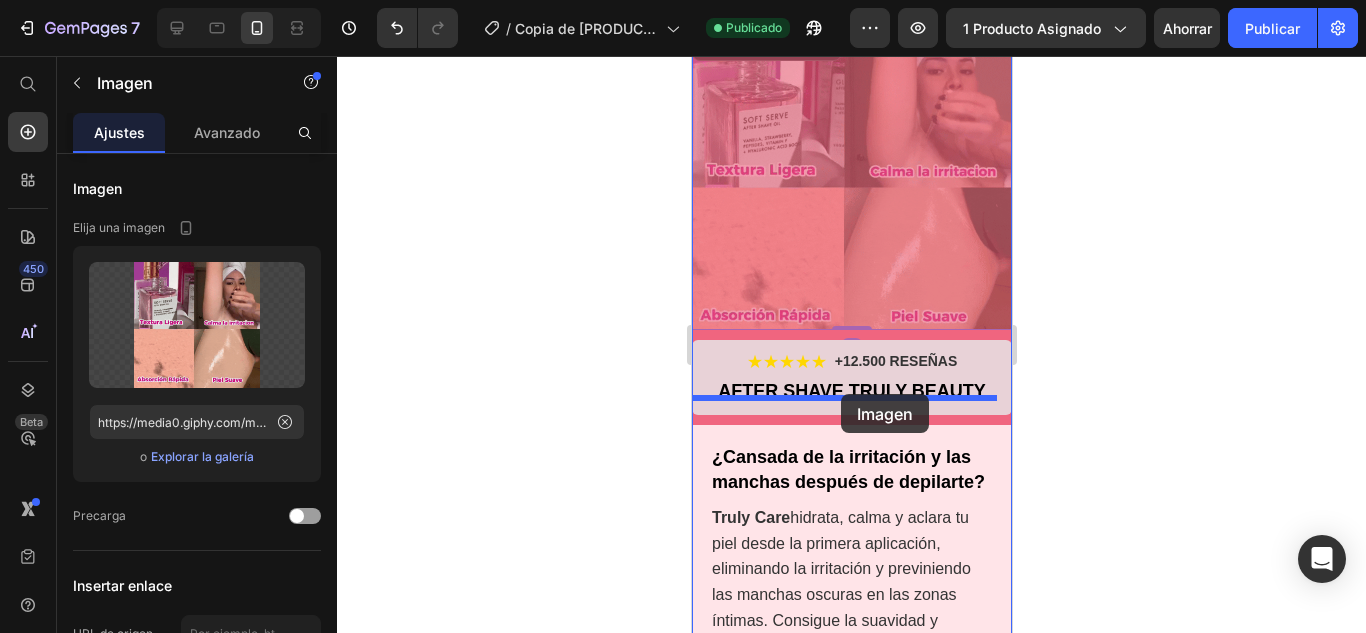 drag, startPoint x: 849, startPoint y: 182, endPoint x: 840, endPoint y: 394, distance: 212.19095 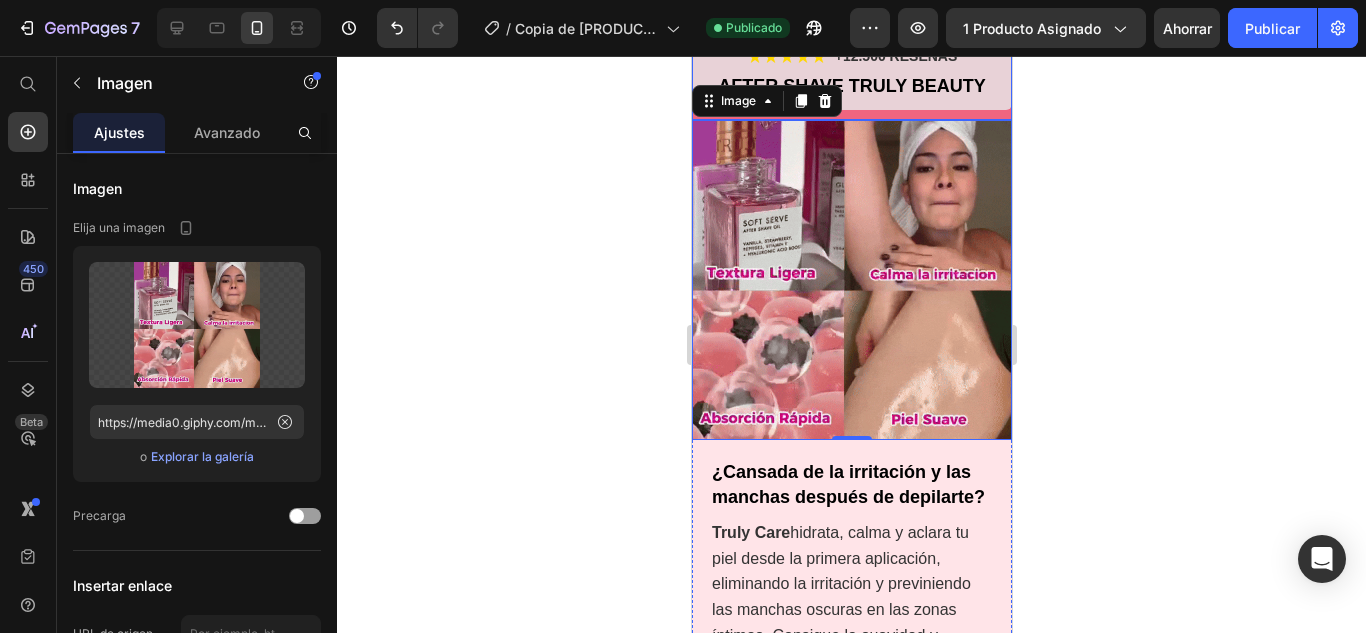 scroll, scrollTop: 336, scrollLeft: 0, axis: vertical 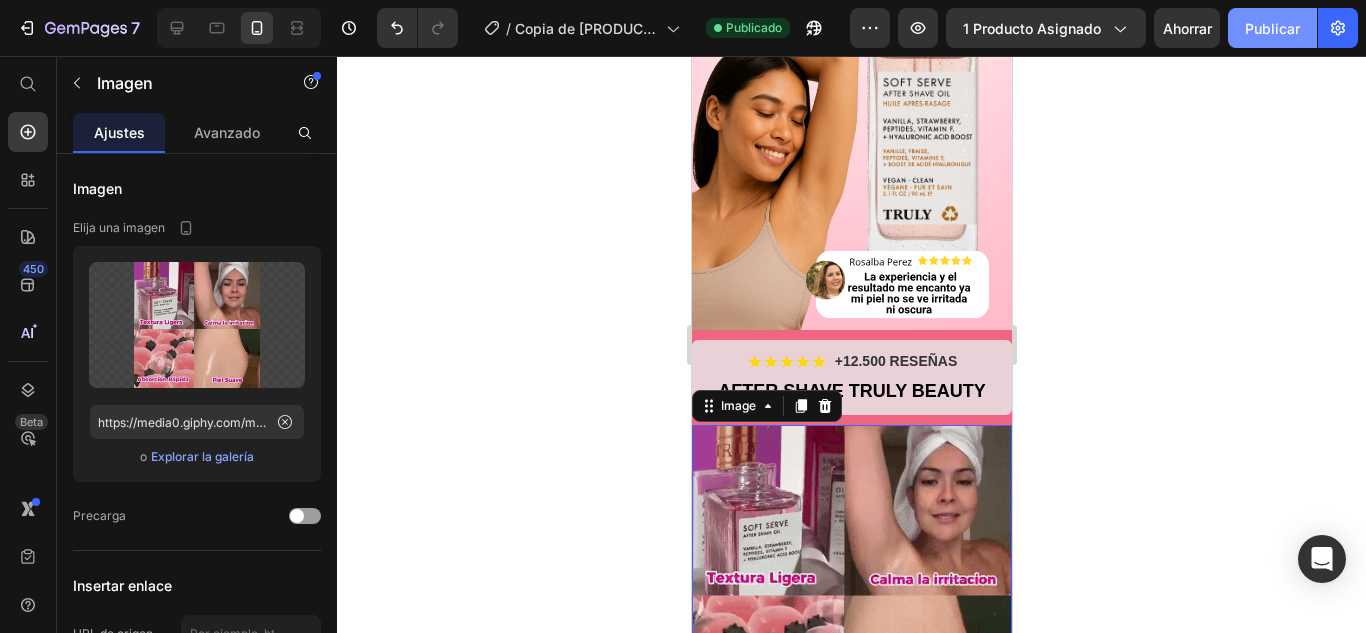click on "Publicar" at bounding box center (1272, 28) 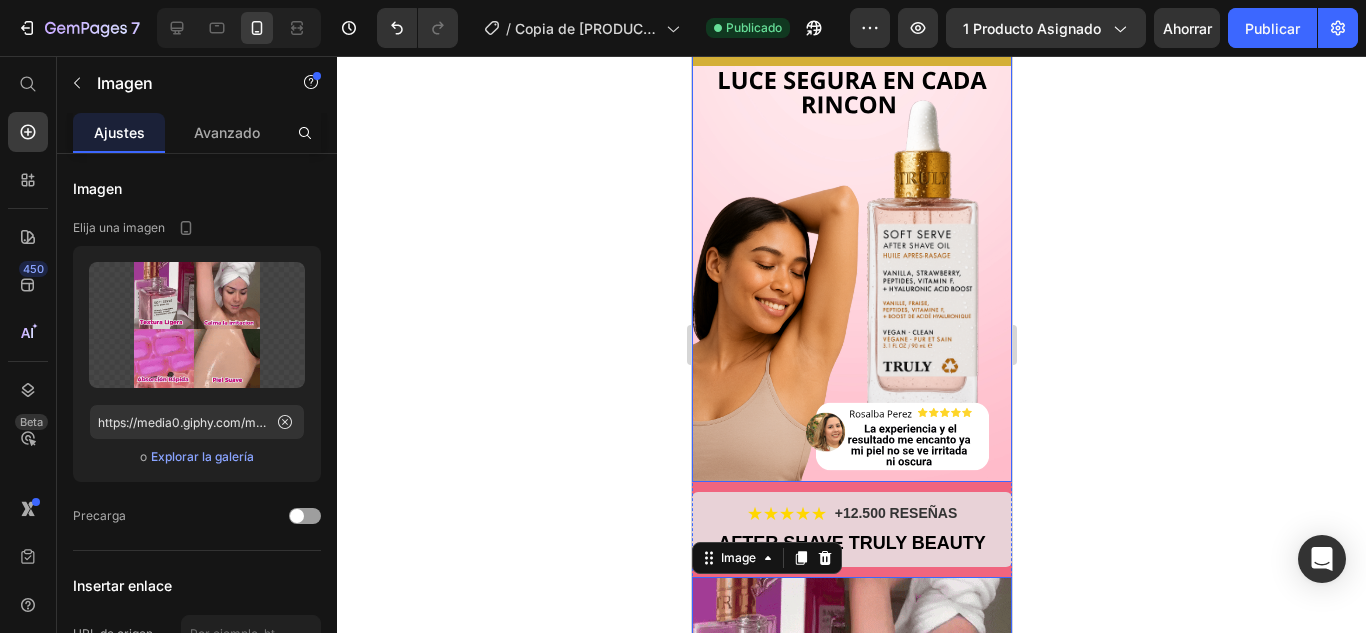 scroll, scrollTop: 0, scrollLeft: 0, axis: both 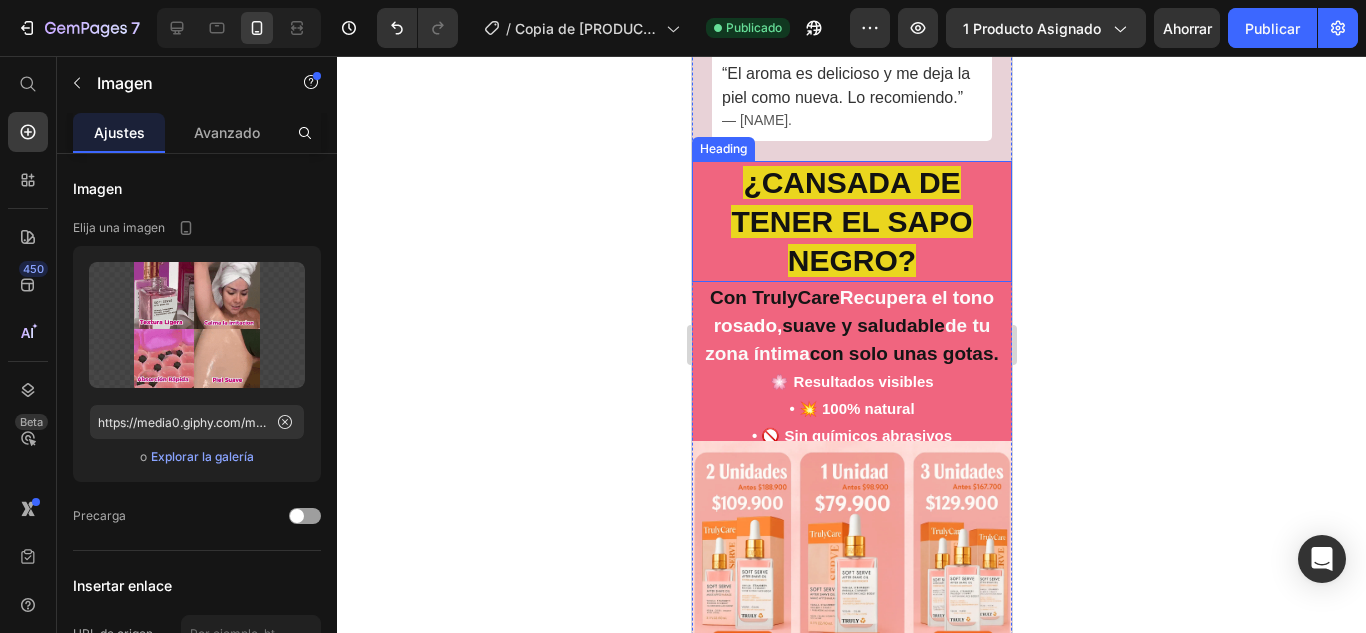 click on "¿CANSADA DE TENER EL SAPO NEGRO?" at bounding box center [850, 221] 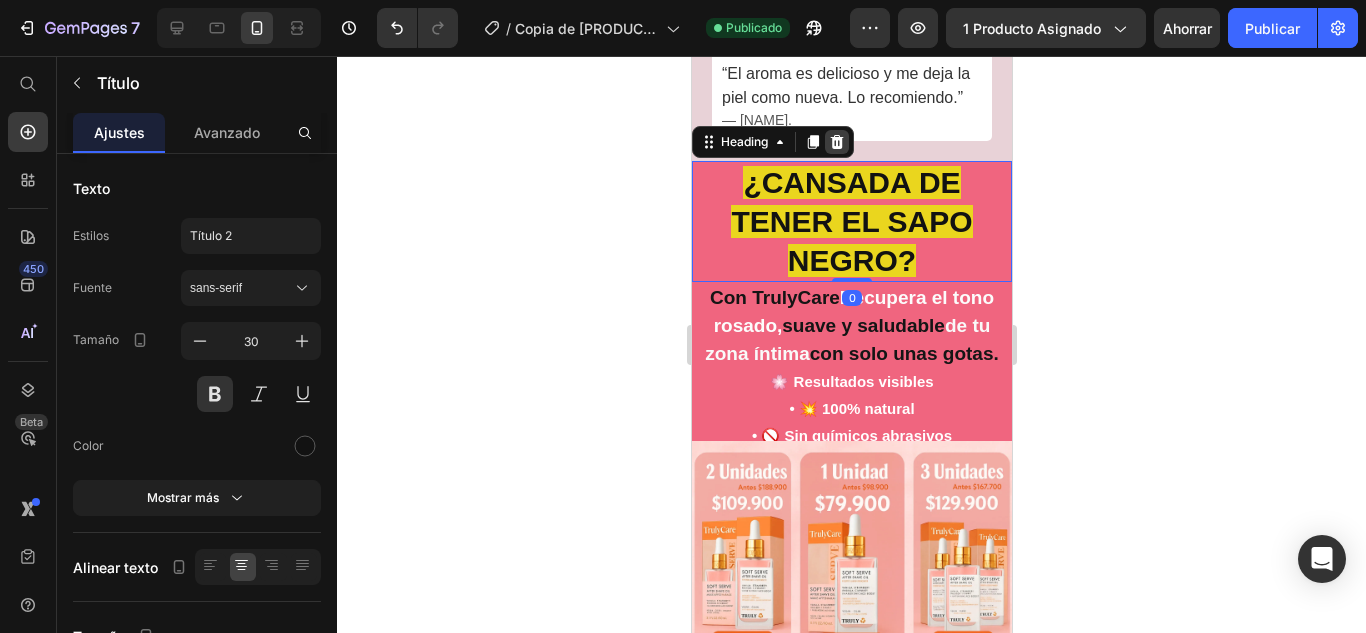click 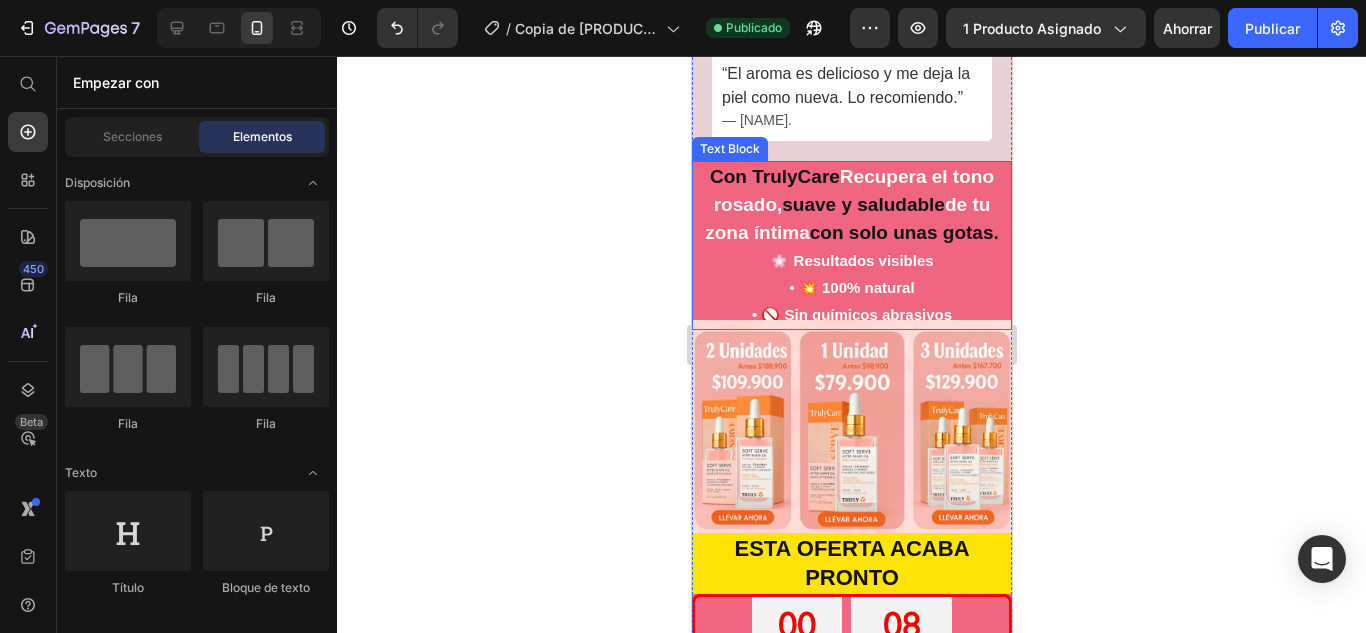 click on "Con TrulyCare  Recupera el tono rosado ,  suave y saludable  de tu zona íntima  con solo unas gotas. 🌸 Resultados visibles" at bounding box center [851, 218] 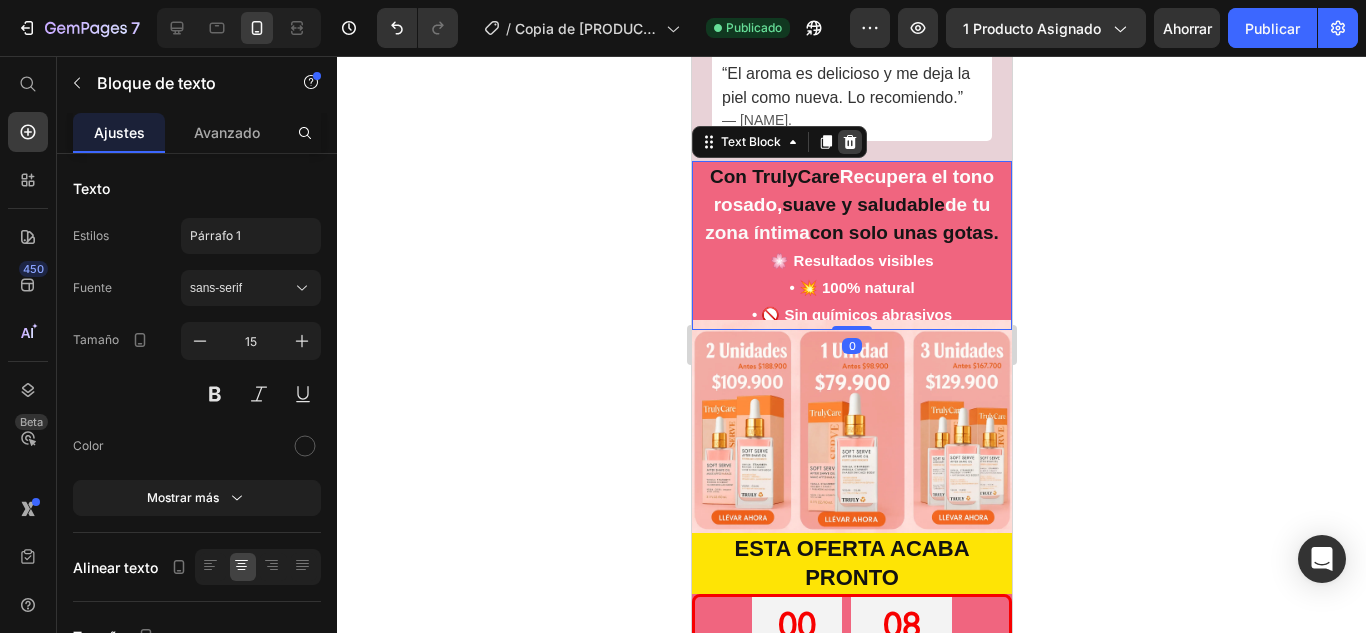 click 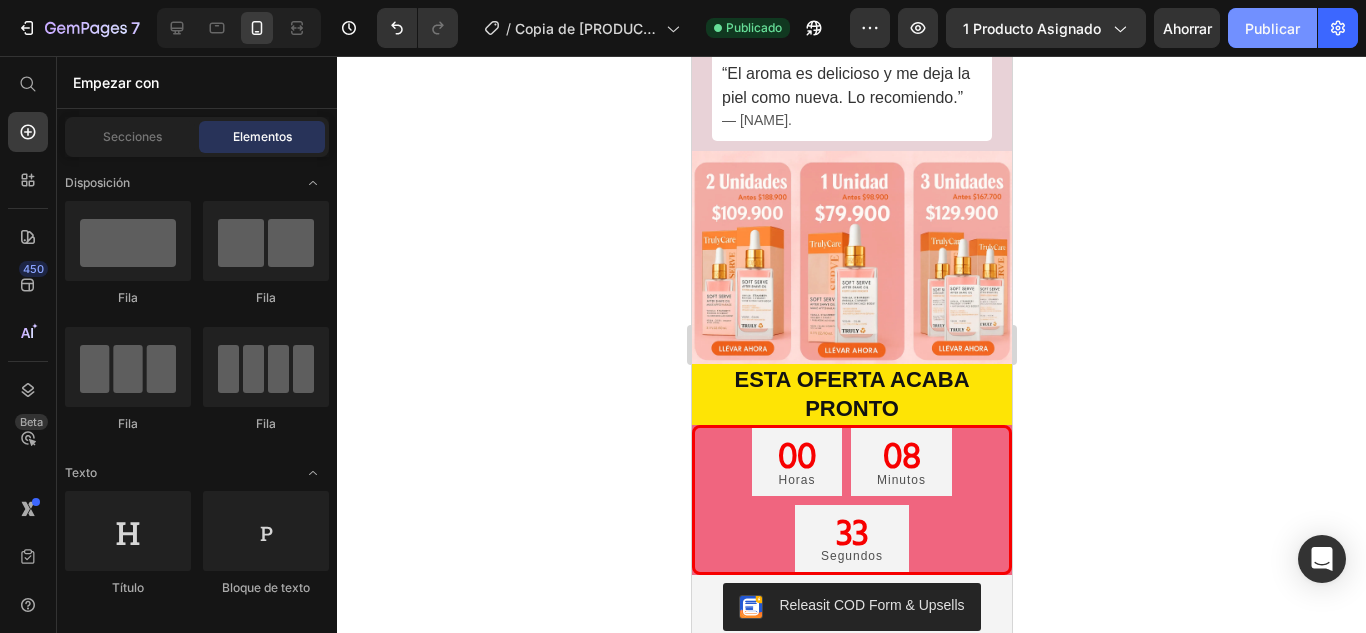 click on "Publicar" at bounding box center (1272, 28) 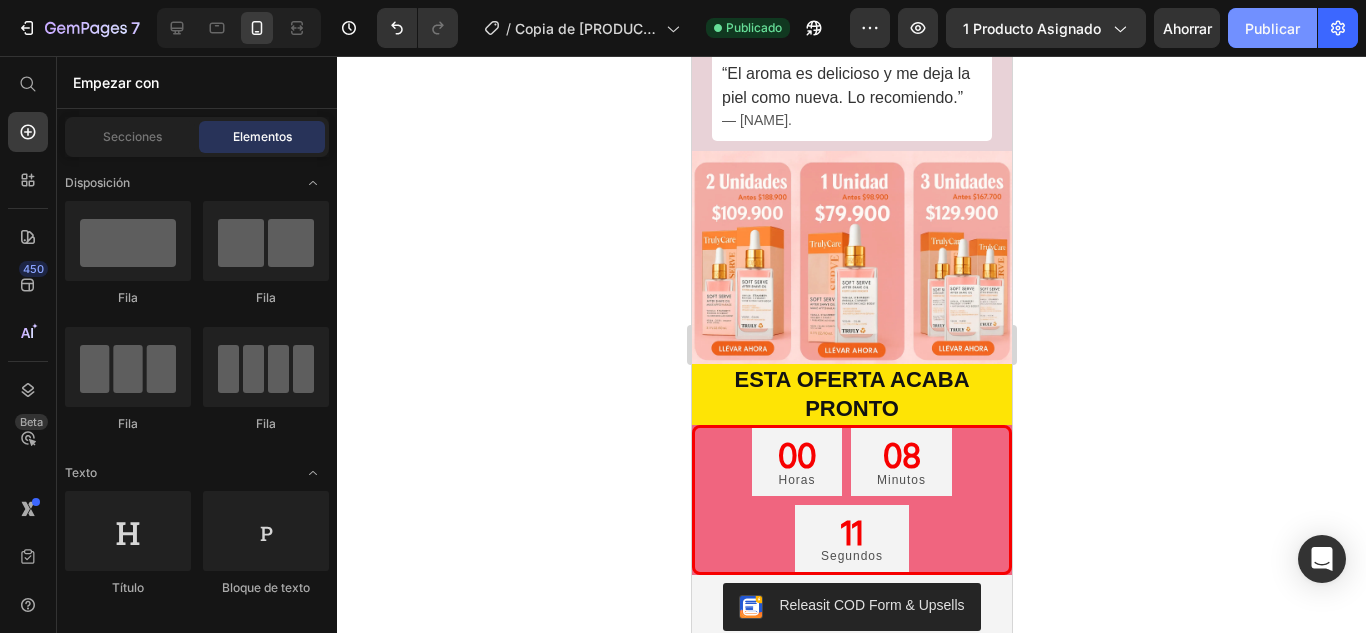 click on "Publicar" 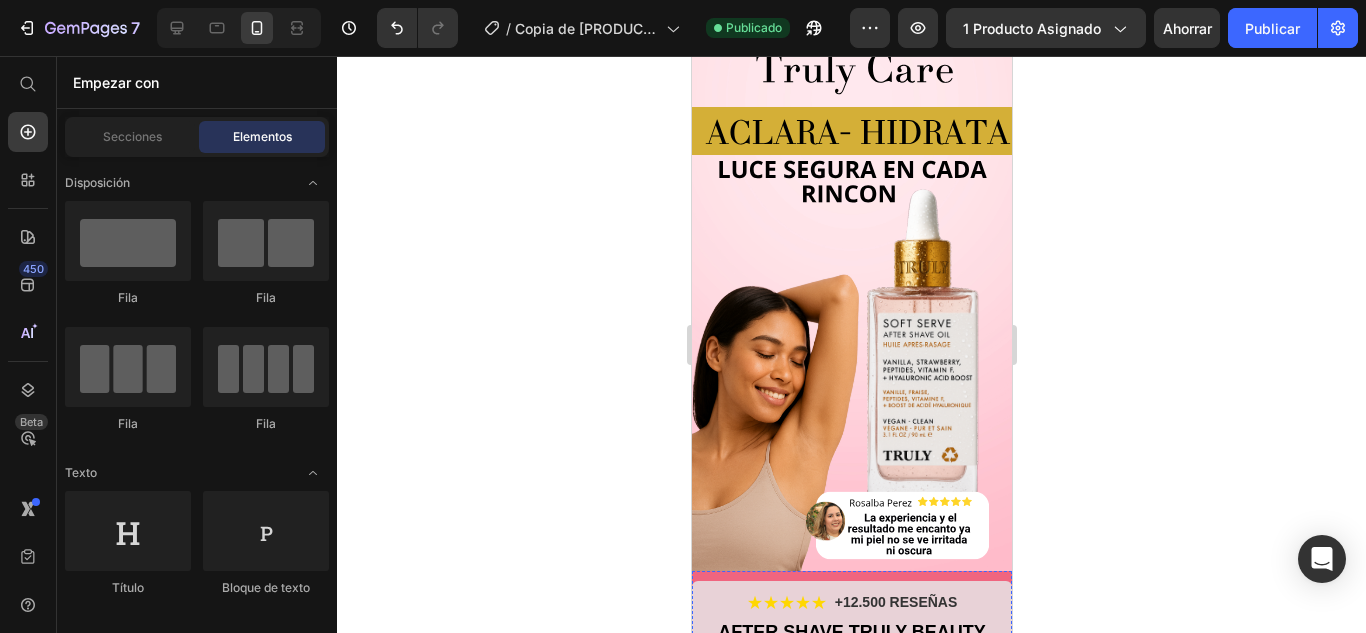 scroll, scrollTop: 0, scrollLeft: 0, axis: both 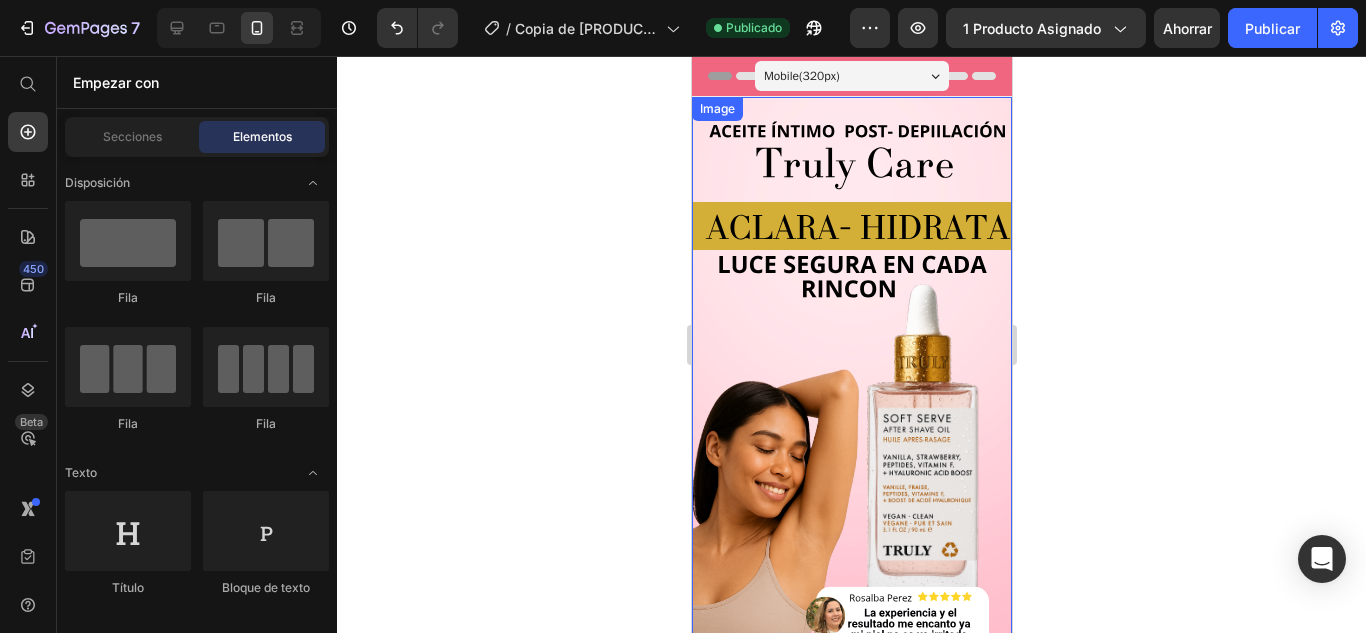 click at bounding box center [851, 381] 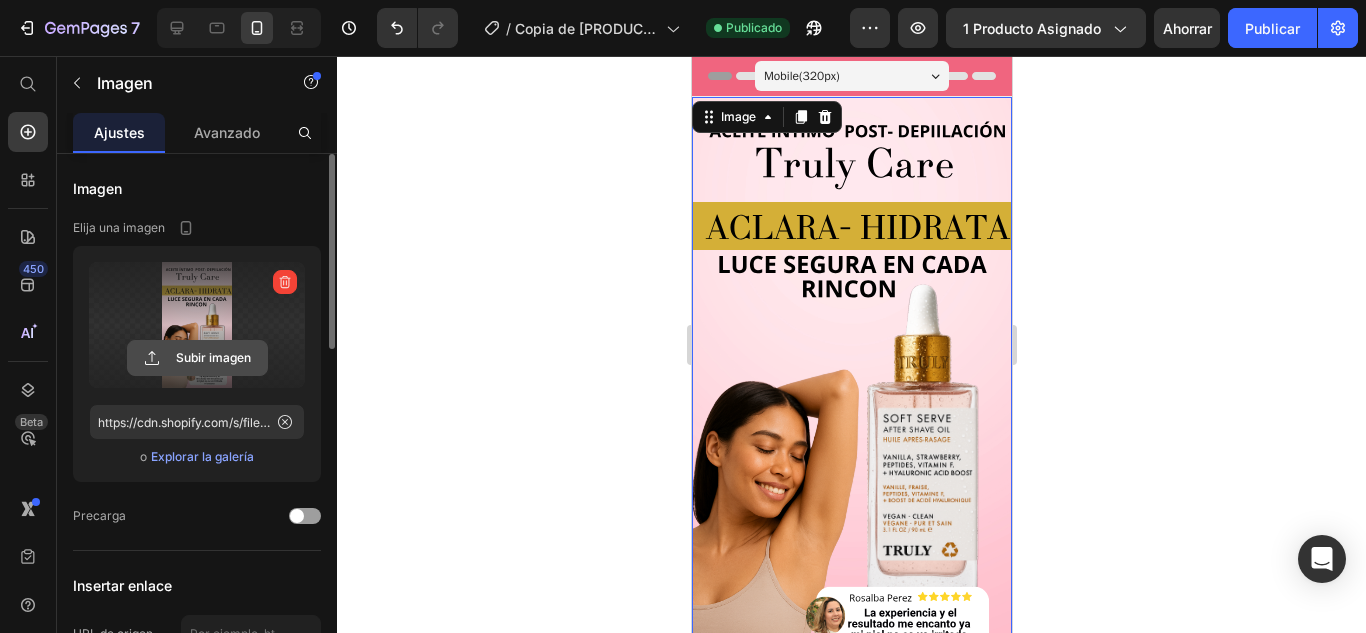 click 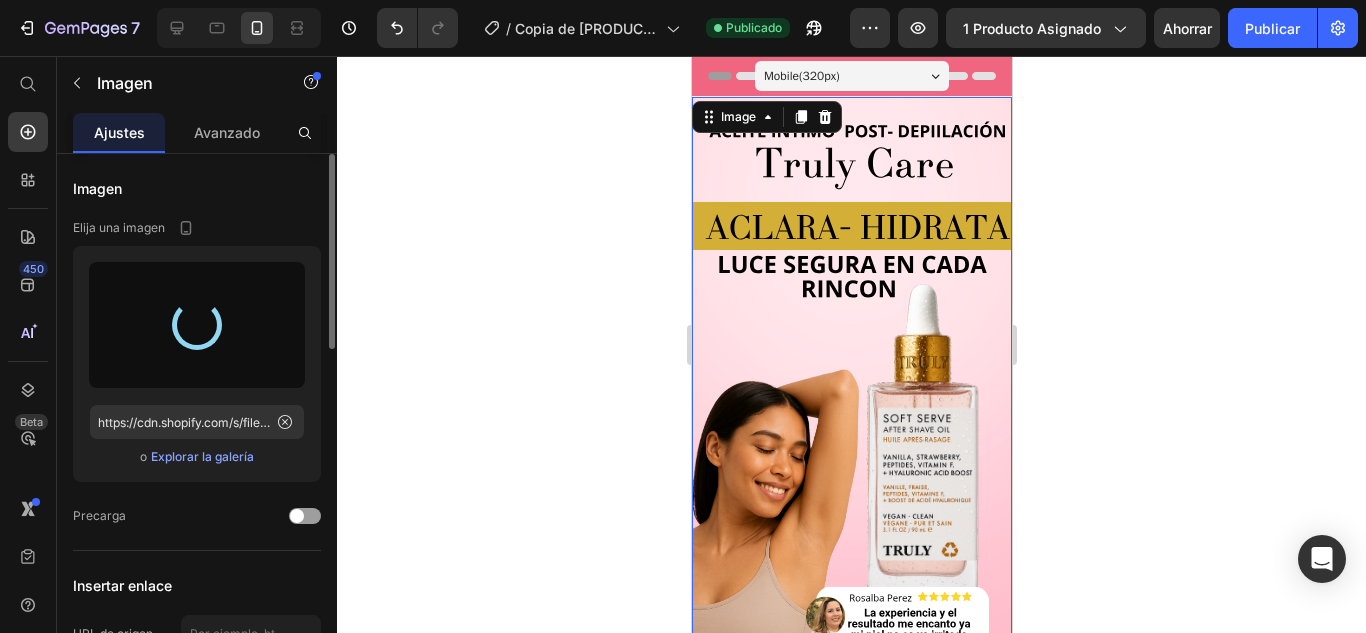 type on "https://cdn.shopify.com/s/files/1/0617/5916/0401/files/gempages_551826084442669953-0950fcaf-812c-4057-955d-20639cb543b8.svg" 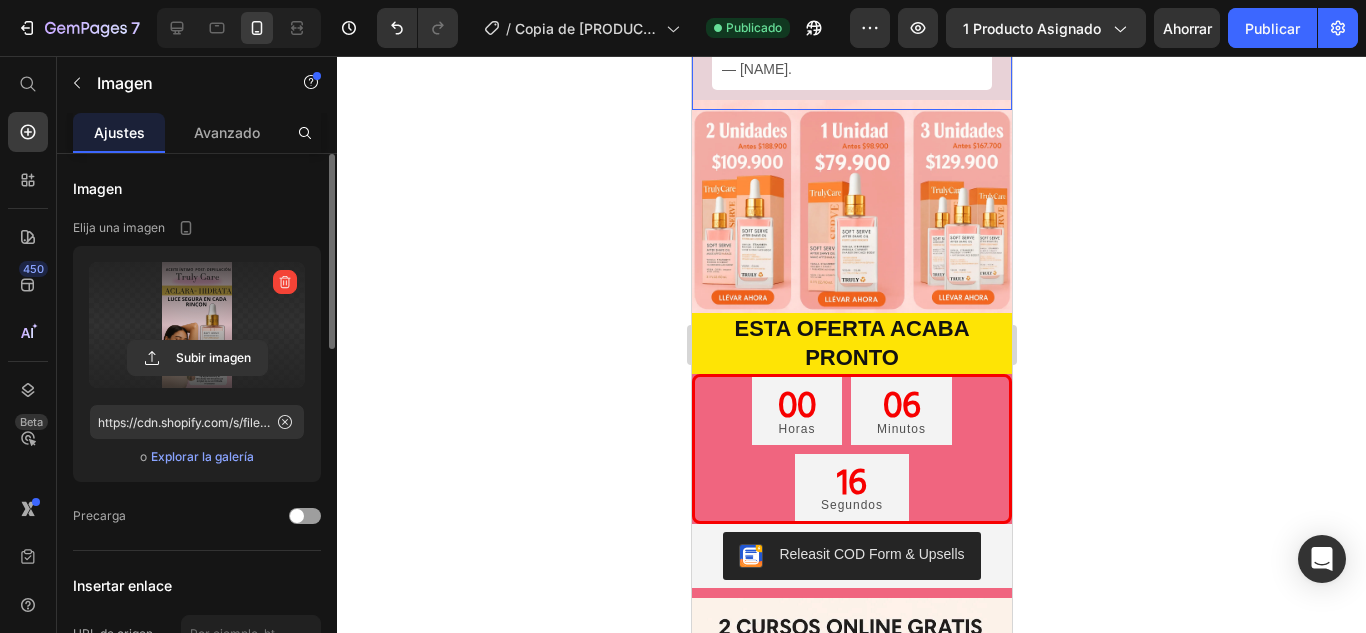 scroll, scrollTop: 2100, scrollLeft: 0, axis: vertical 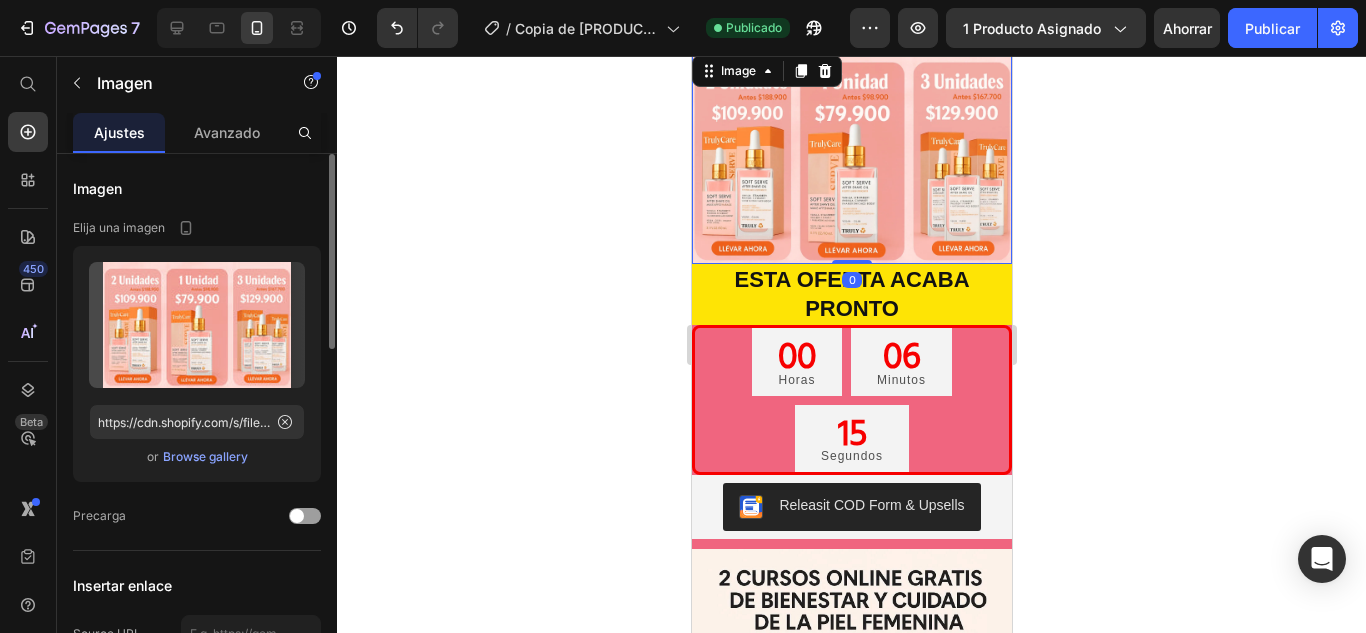 click at bounding box center (851, 157) 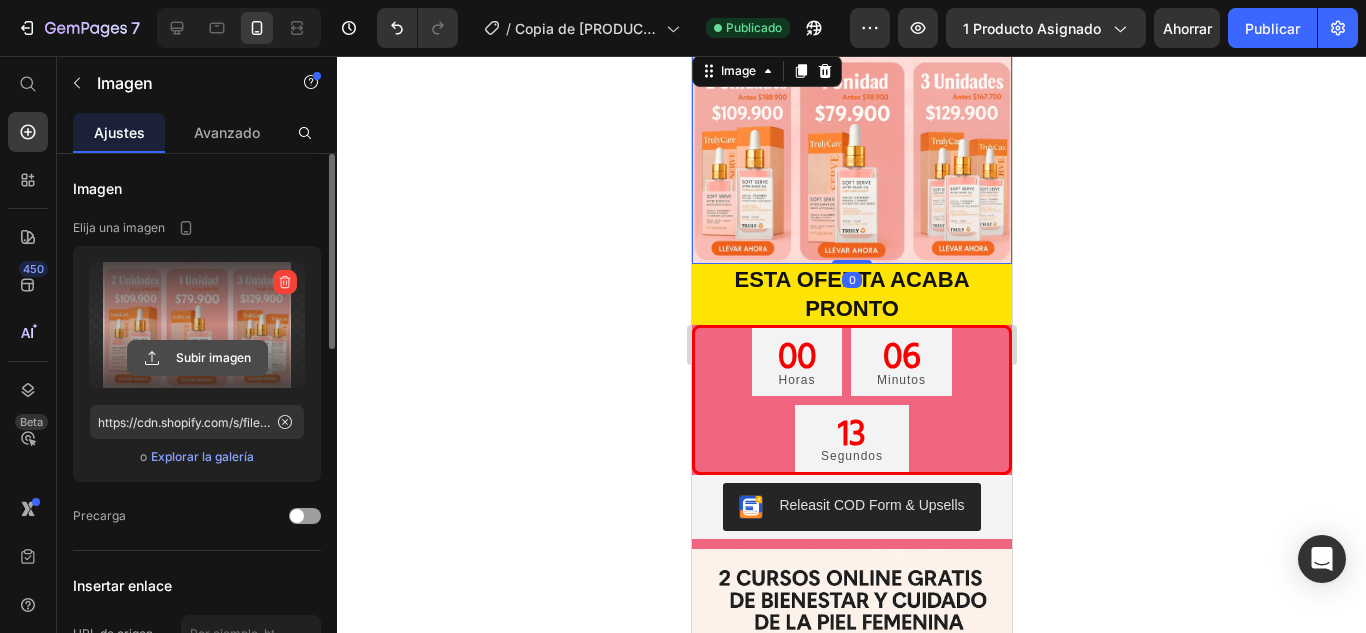click 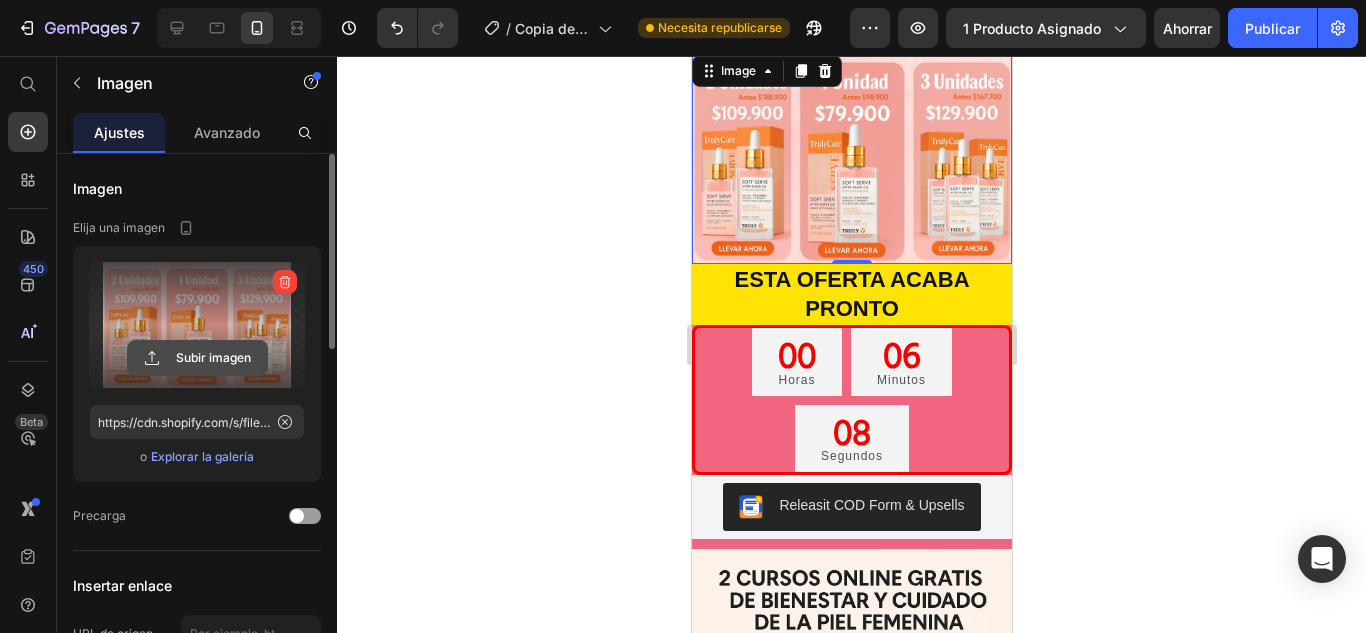 type on "C:\fakepath\2.svg" 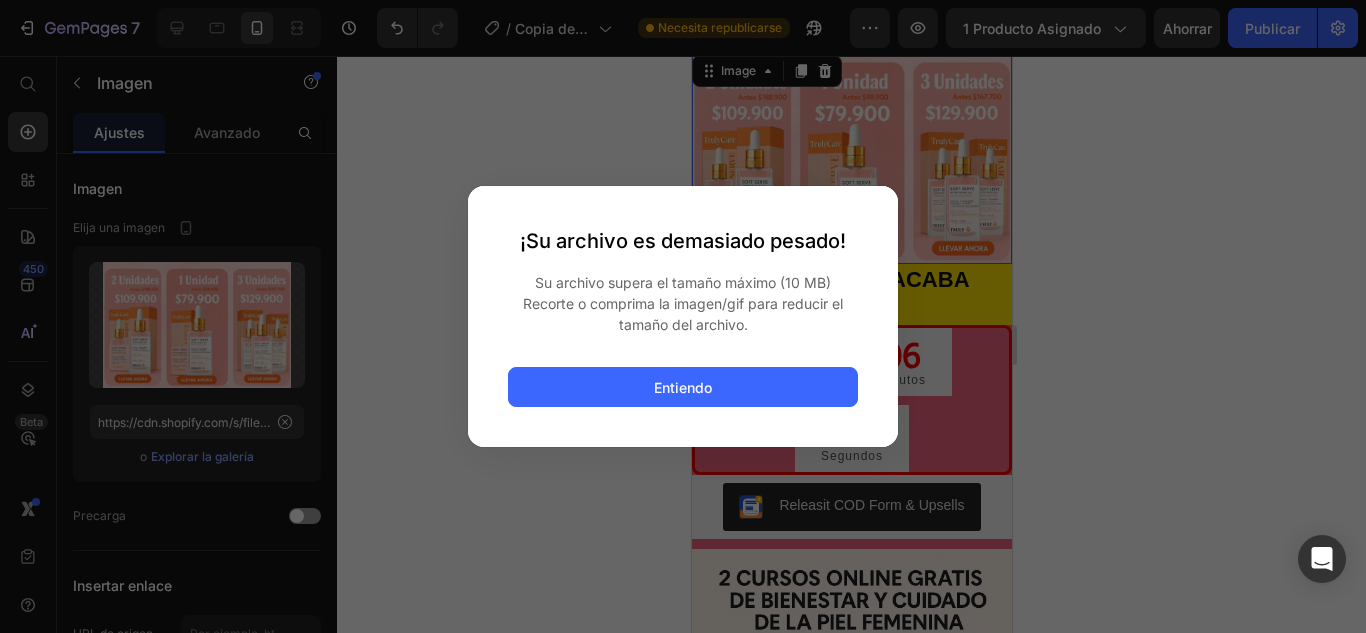 click at bounding box center (683, 316) 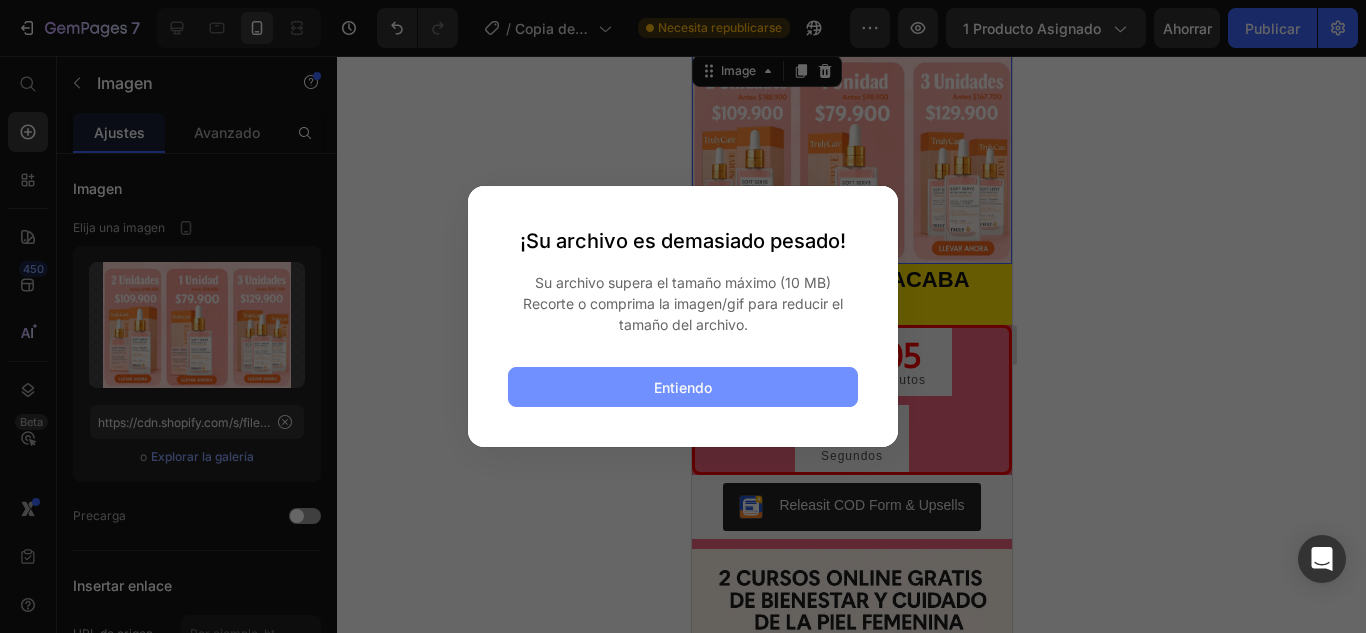 click on "Entiendo" at bounding box center (683, 387) 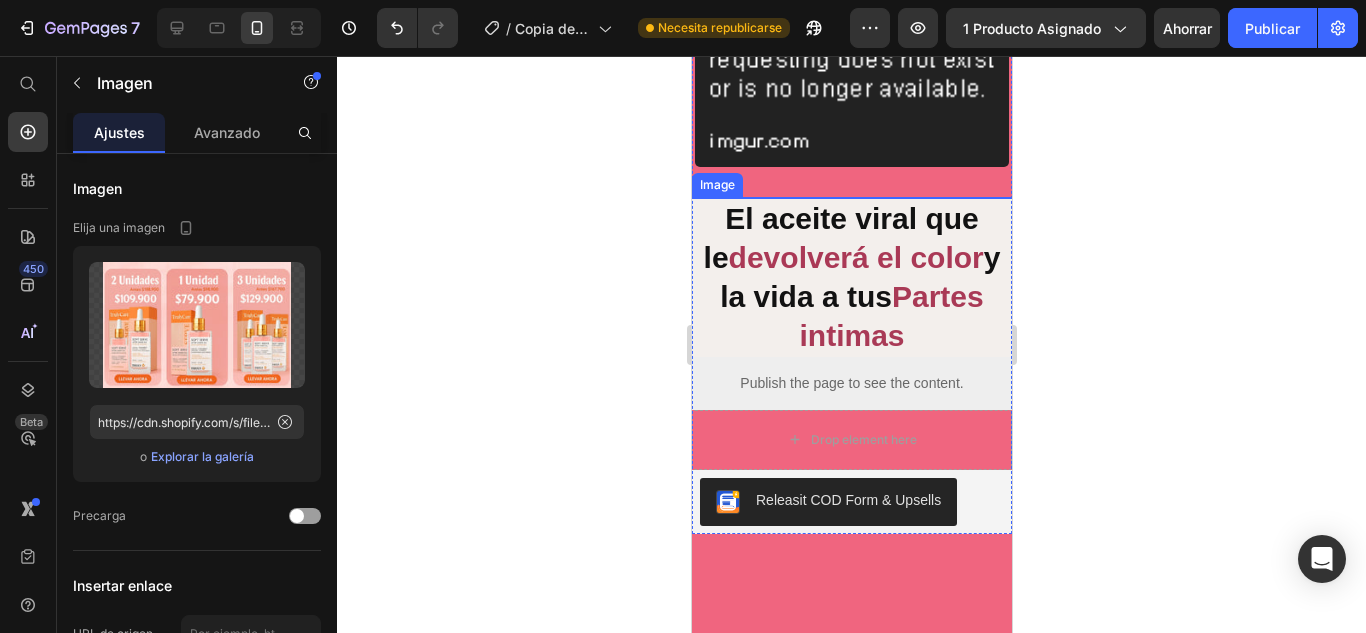 scroll, scrollTop: 3100, scrollLeft: 0, axis: vertical 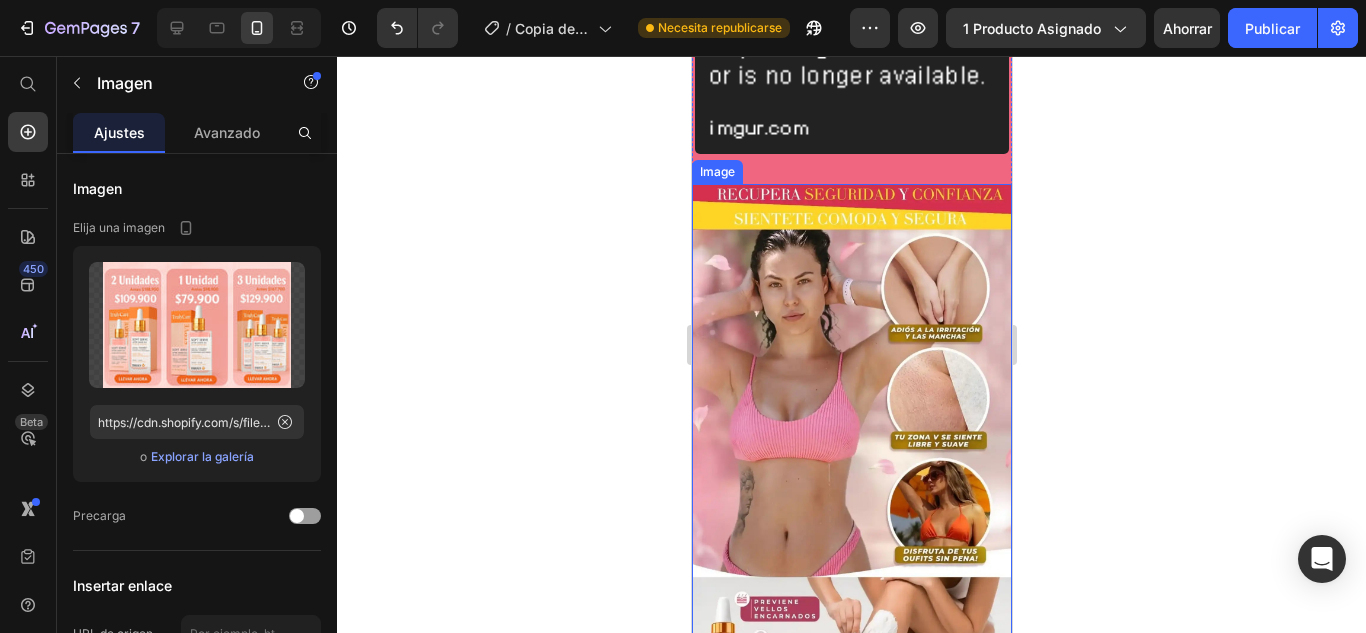 click at bounding box center (851, 468) 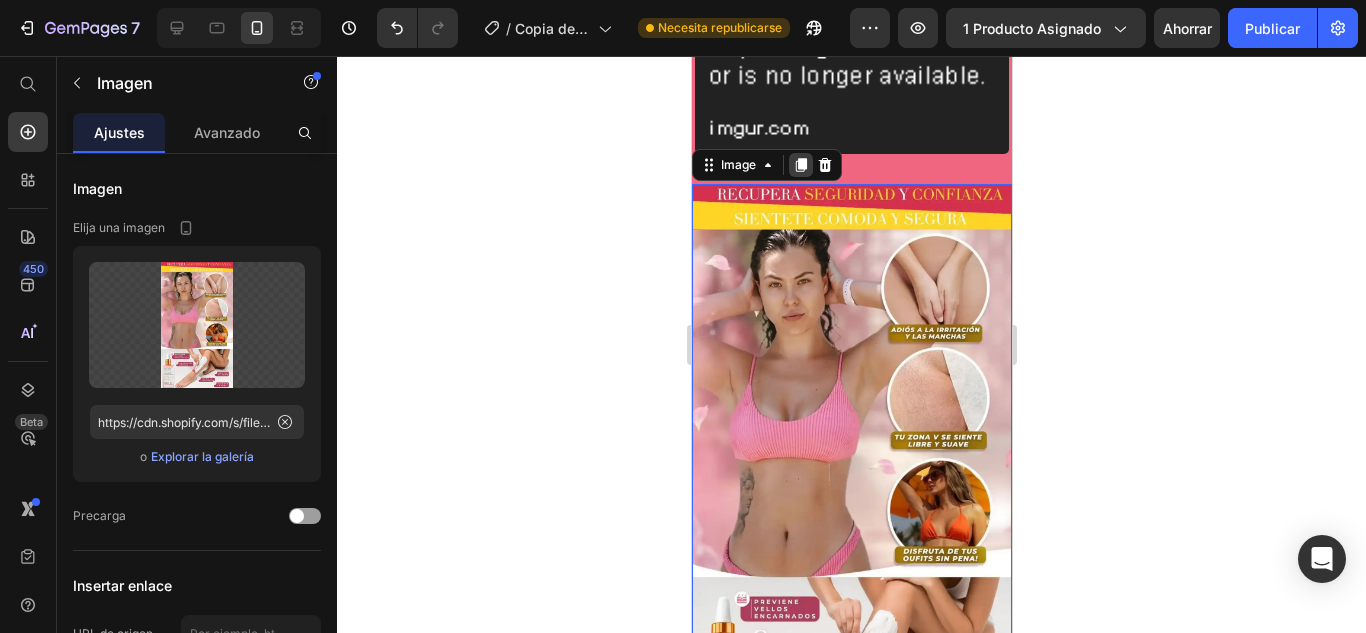 click 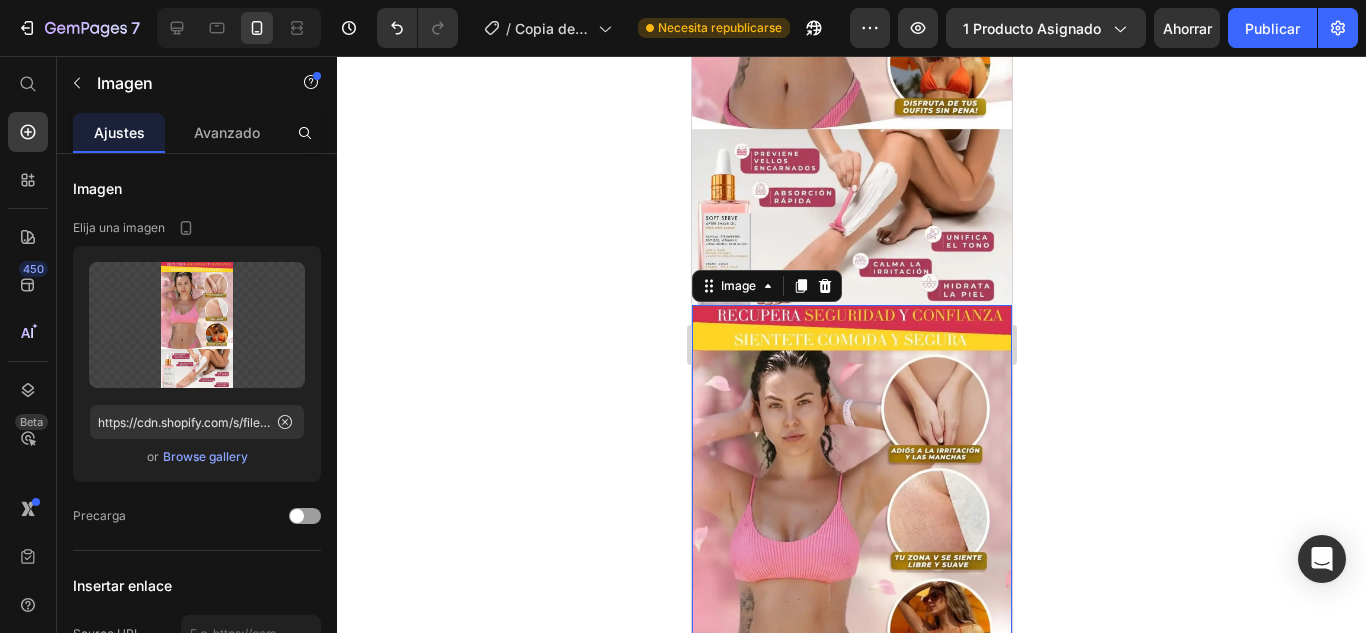 scroll, scrollTop: 3697, scrollLeft: 0, axis: vertical 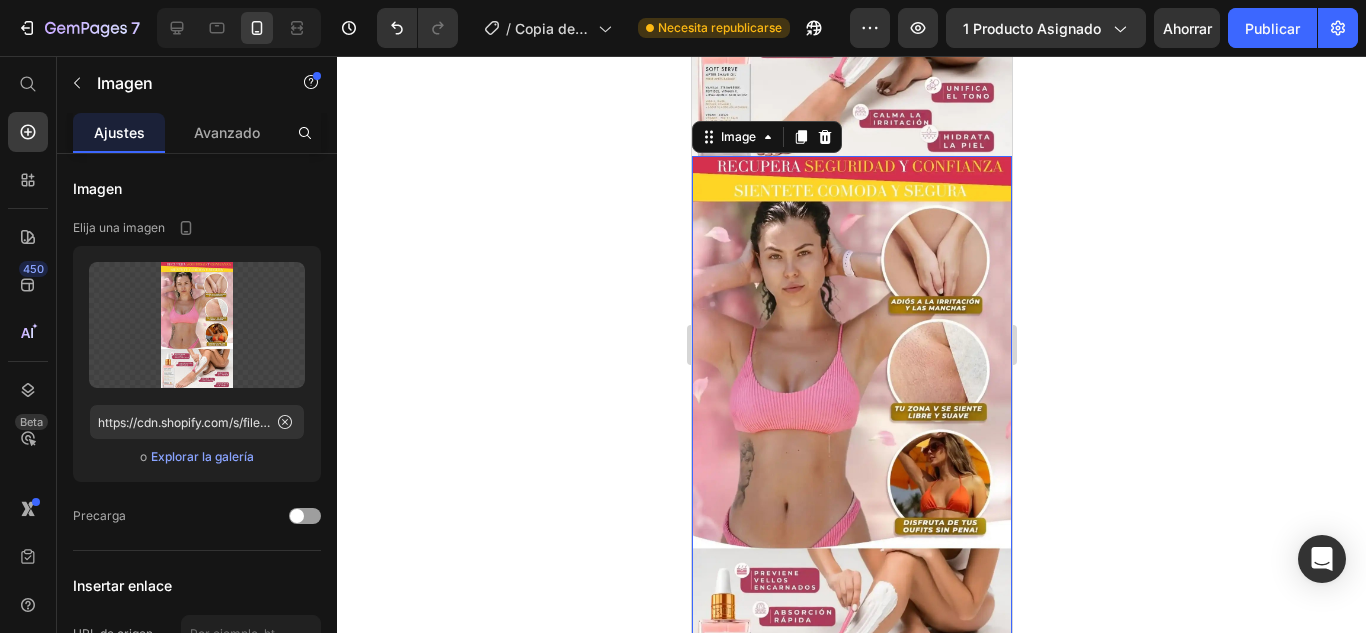 click at bounding box center (851, 440) 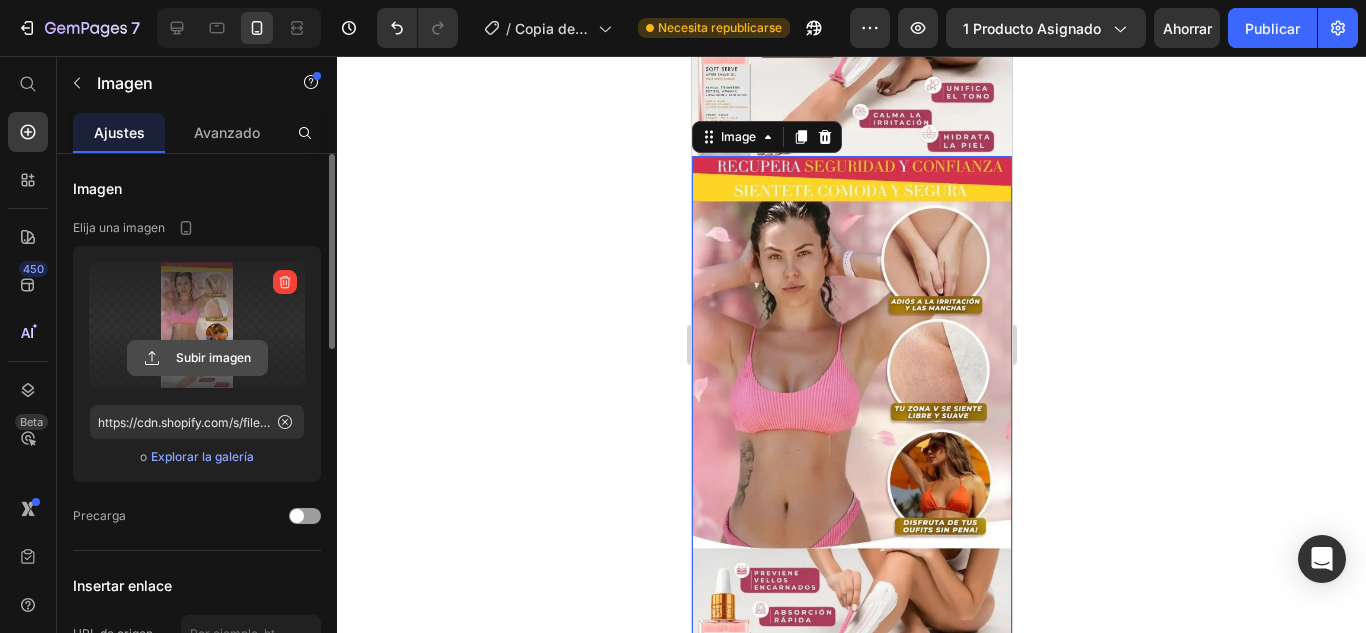 click 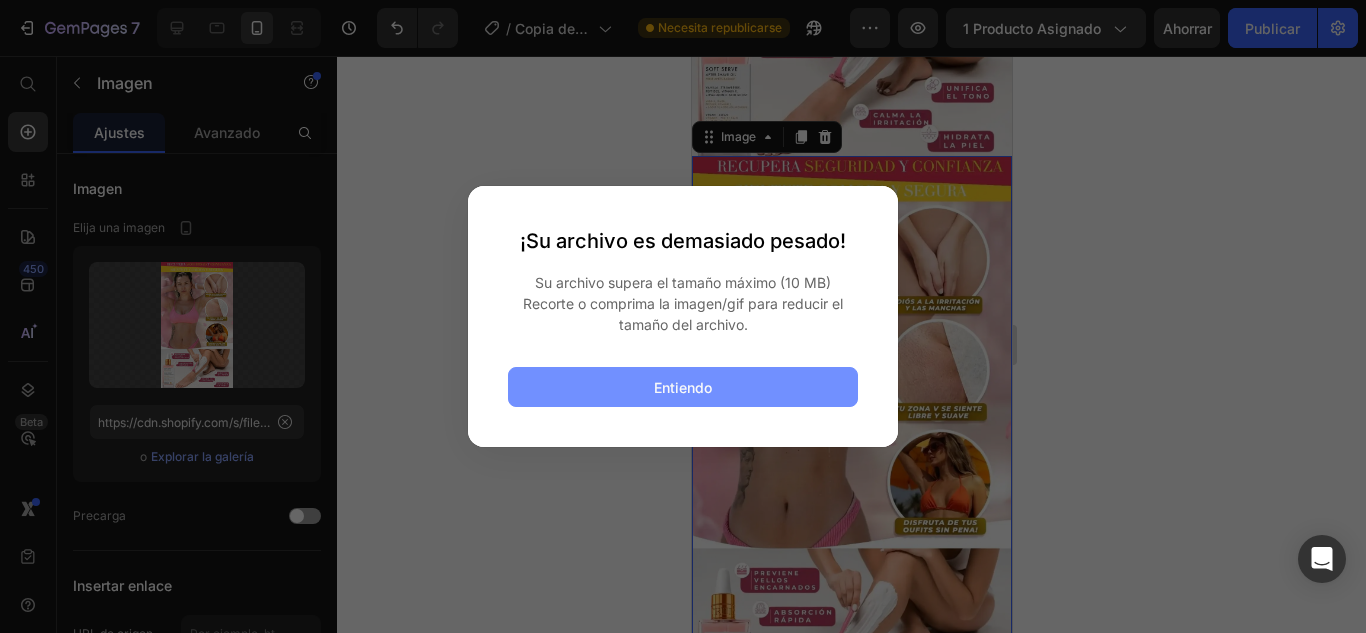 click on "Entiendo" at bounding box center (683, 387) 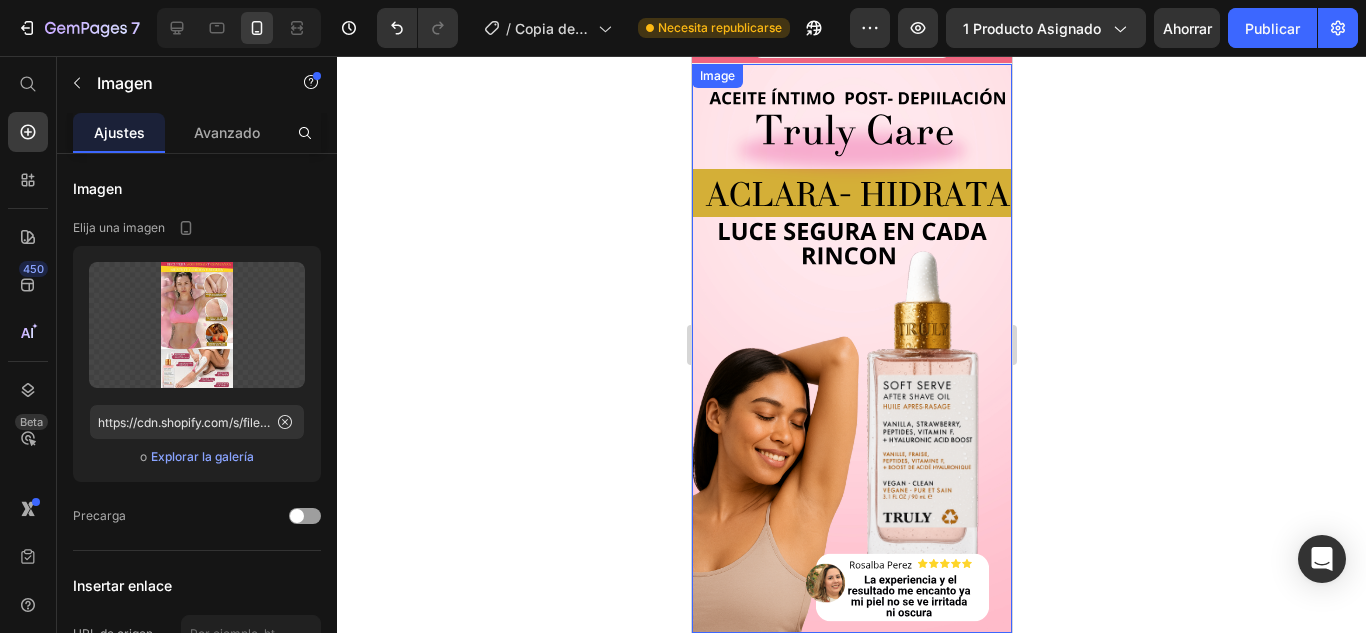 scroll, scrollTop: 0, scrollLeft: 0, axis: both 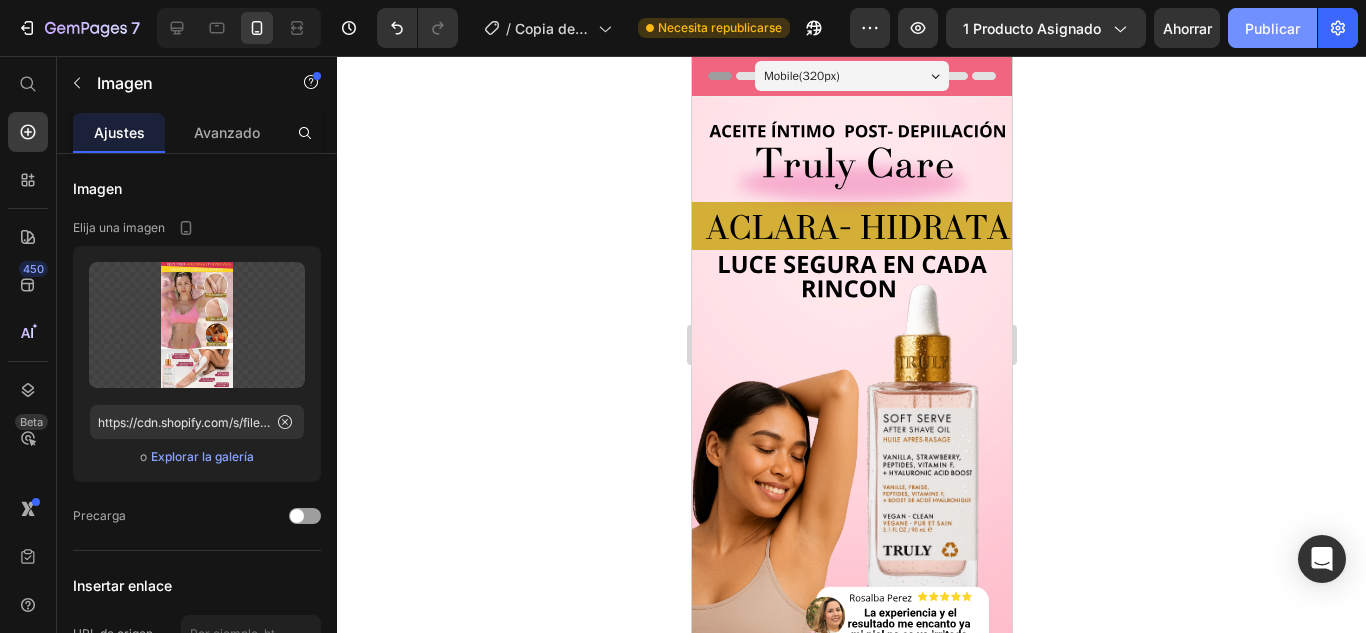 click on "Publicar" 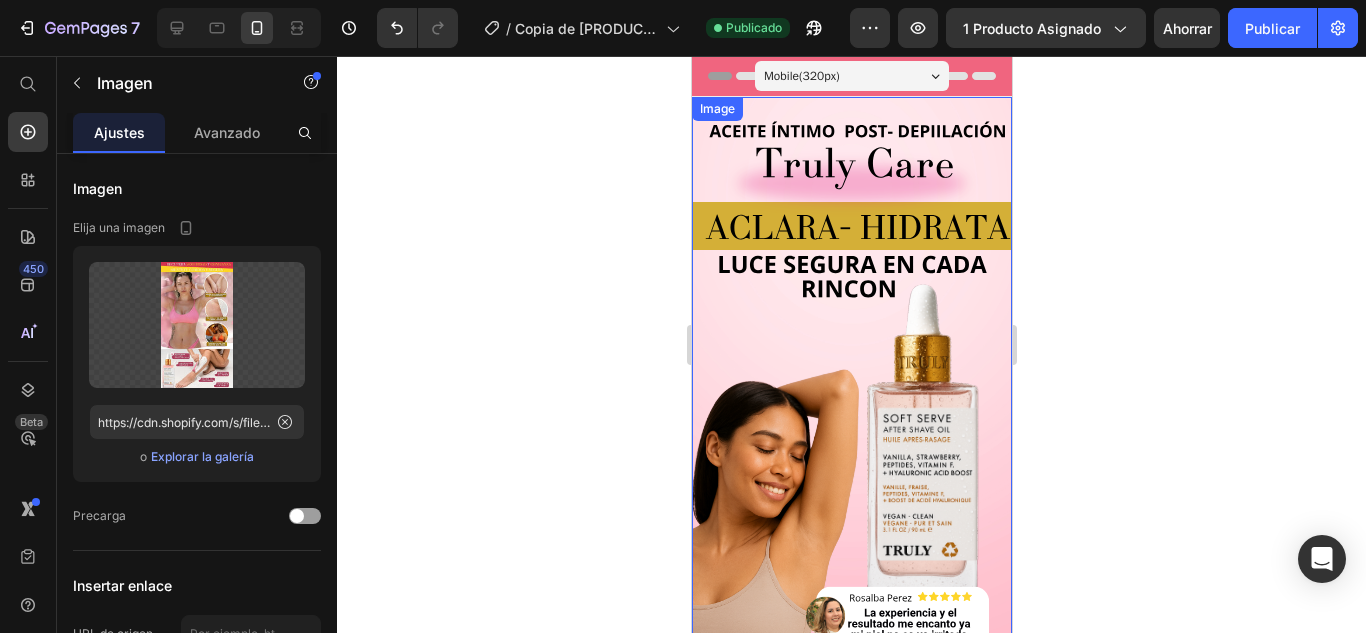 drag, startPoint x: 1331, startPoint y: 314, endPoint x: 701, endPoint y: 258, distance: 632.484 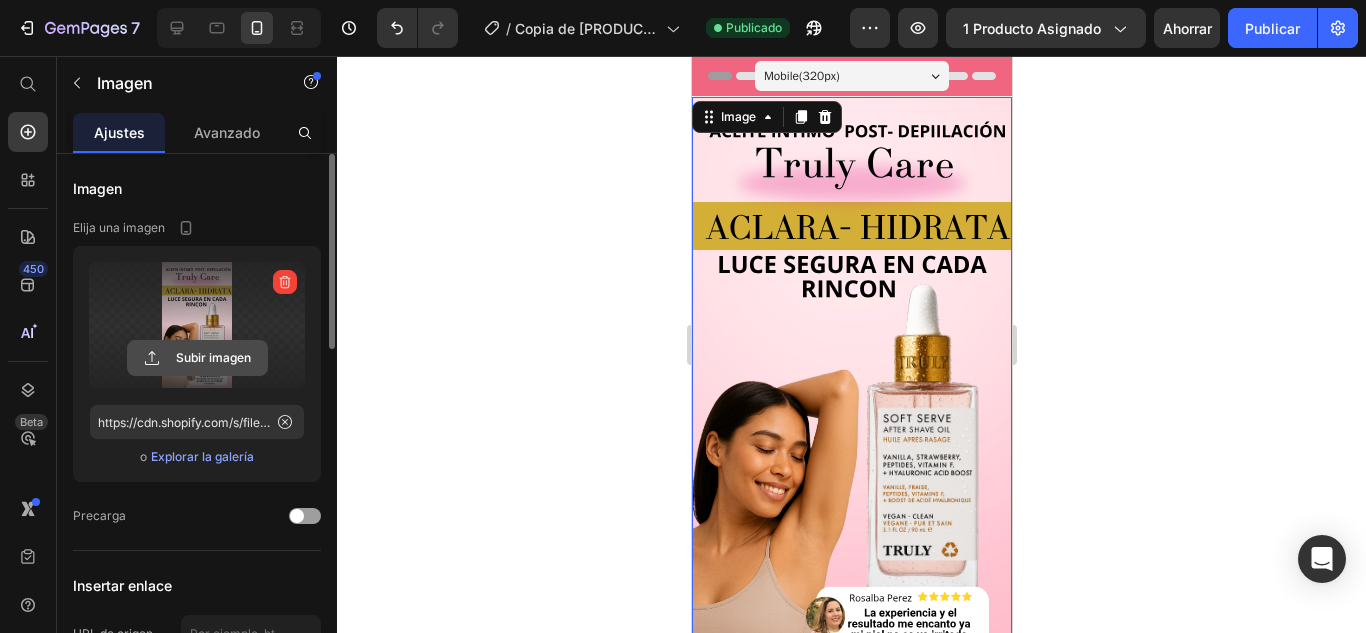 click 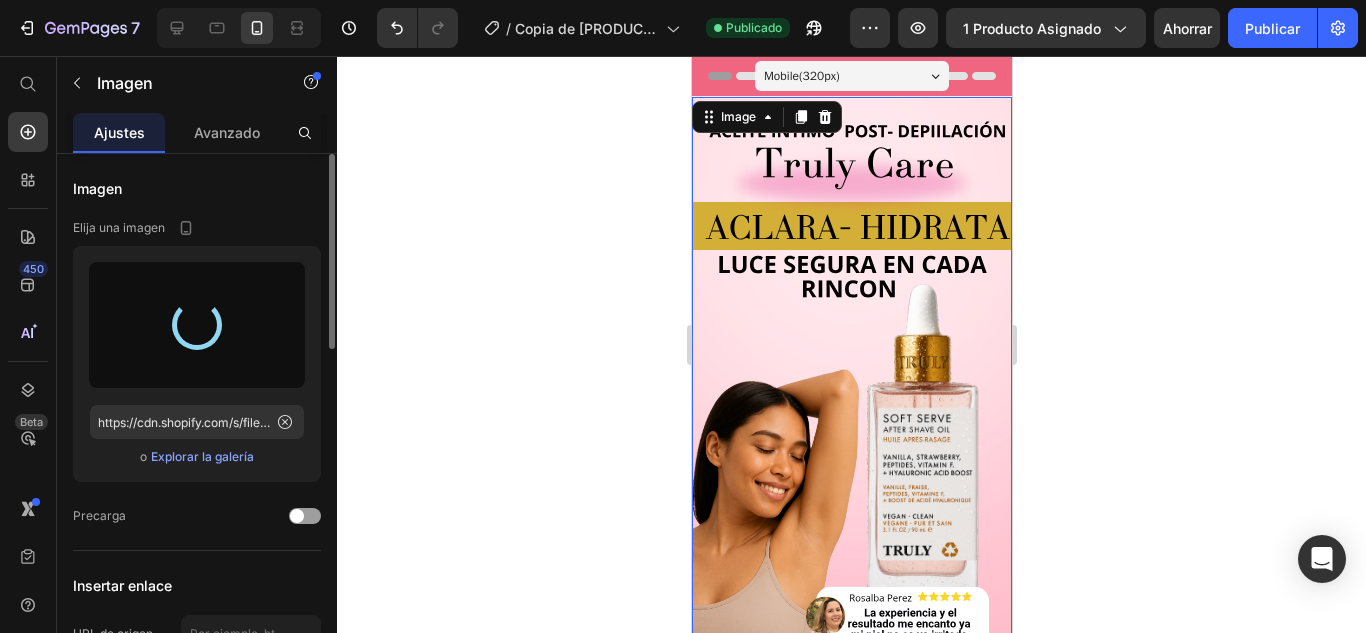 type on "https://cdn.shopify.com/s/files/1/0617/5916/0401/files/gempages_551826084442669953-91936146-5f48-47d9-9875-75d9f66584a1.svg" 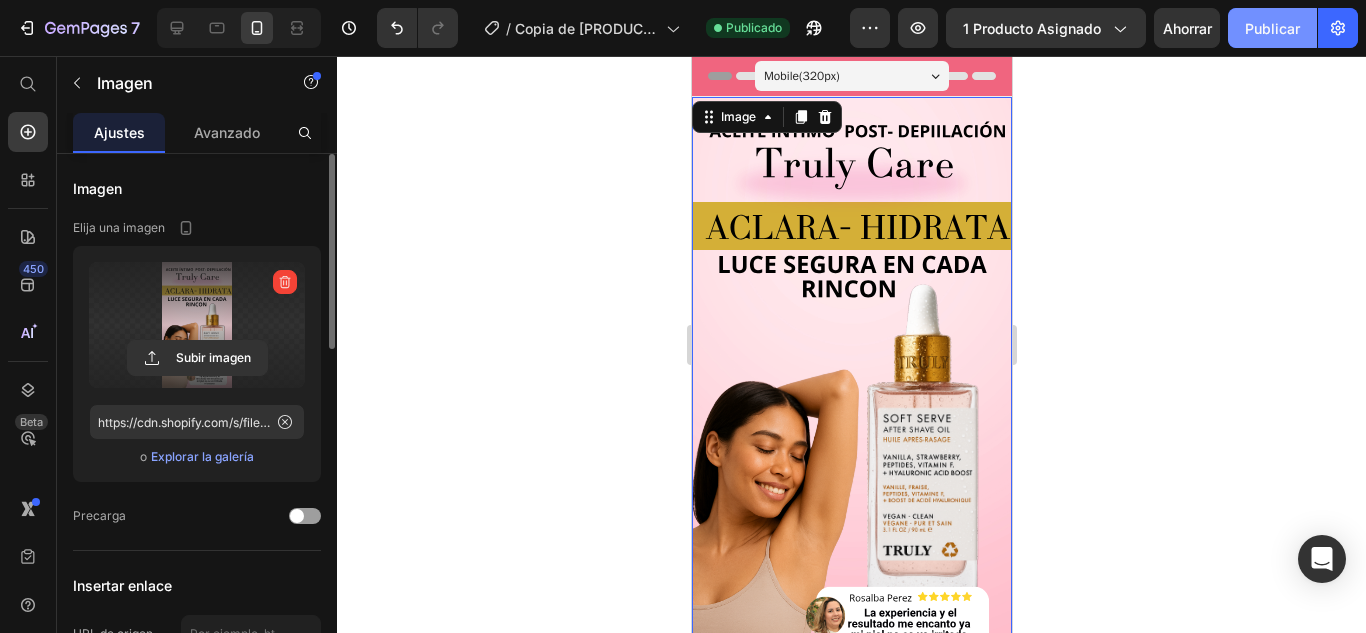 click on "Publicar" 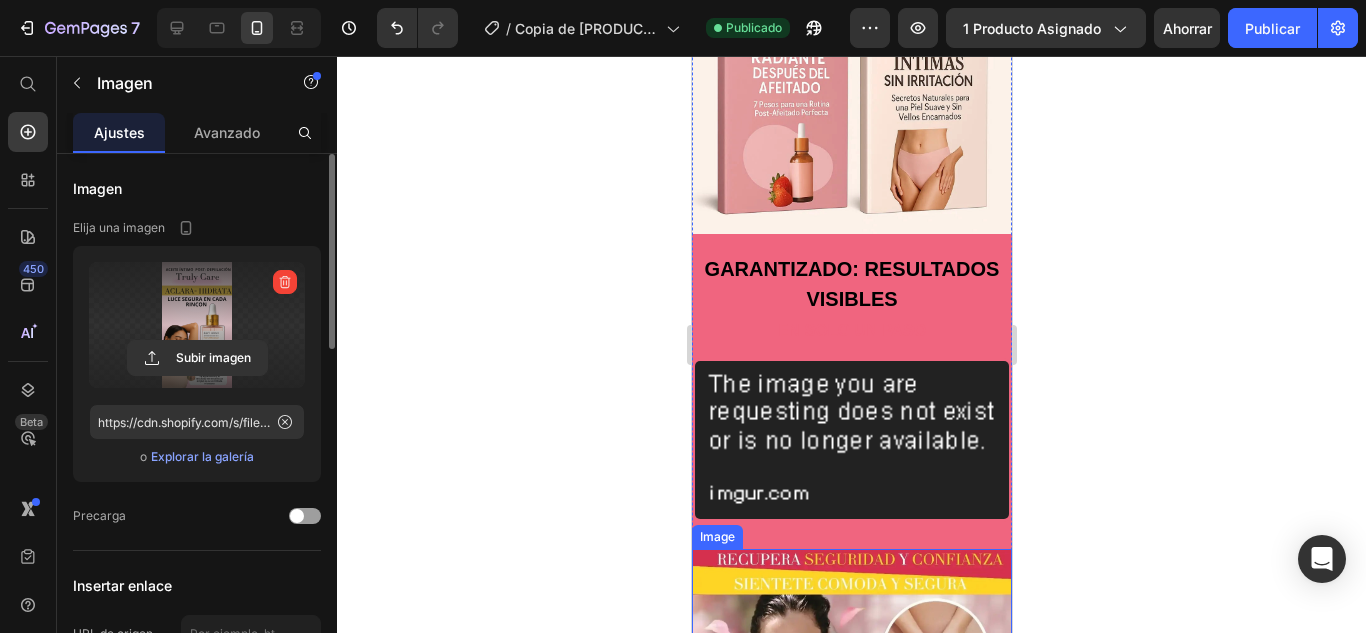 scroll, scrollTop: 2700, scrollLeft: 0, axis: vertical 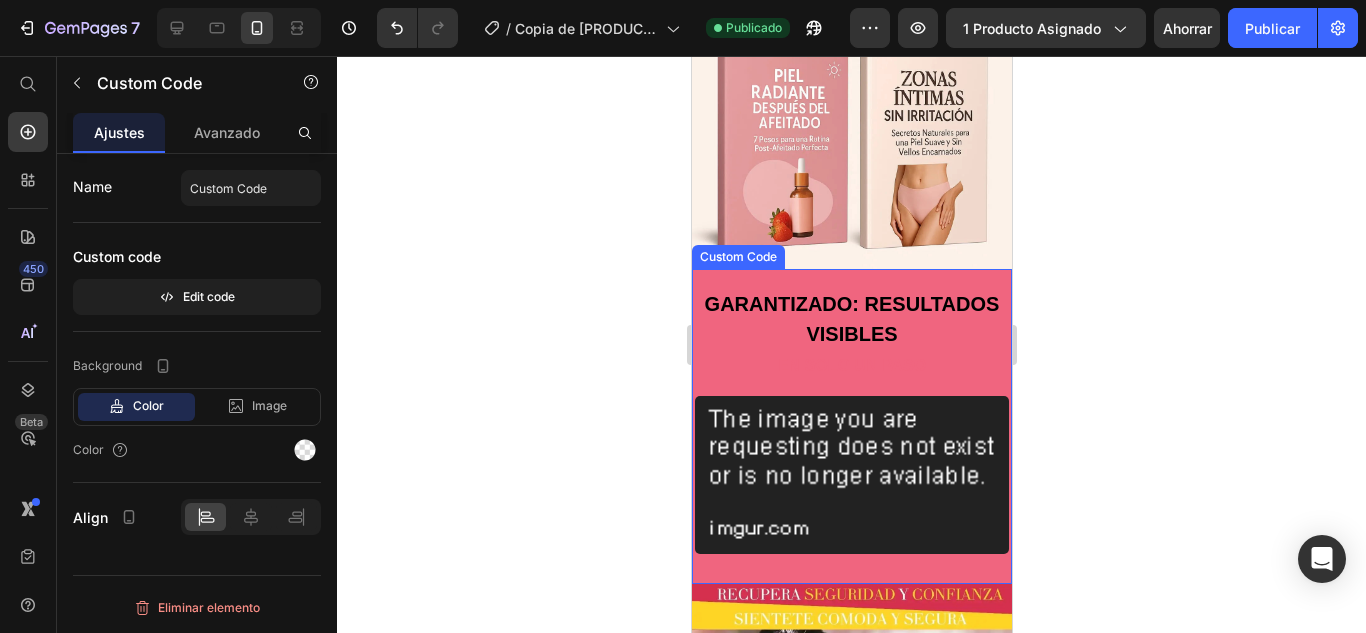 click on "GARANTIZADO: RESULTADOS VISIBLES" at bounding box center [851, 319] 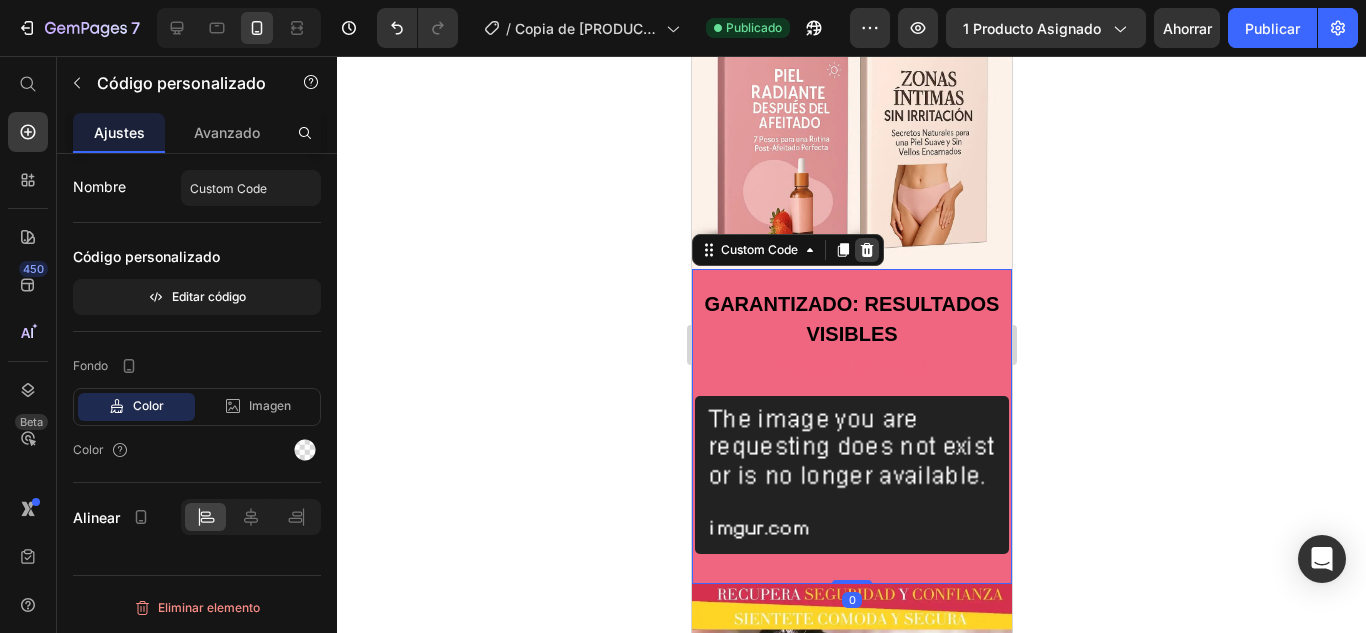 click 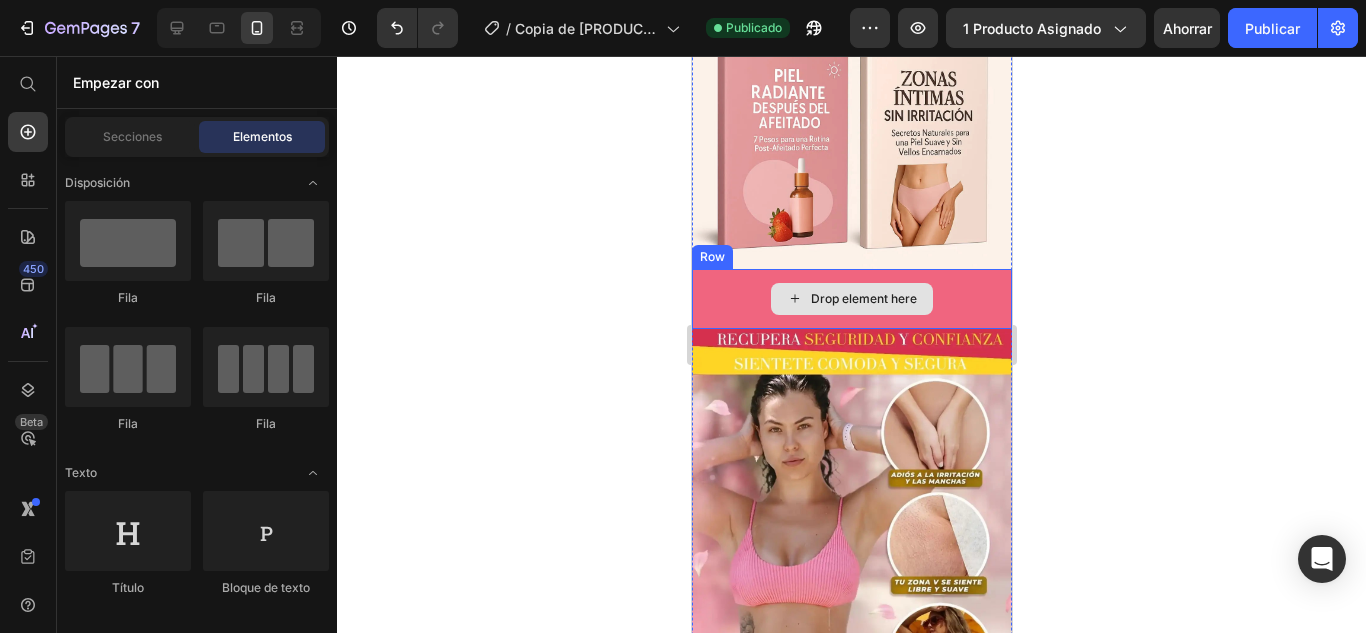 click on "Drop element here" at bounding box center (863, 299) 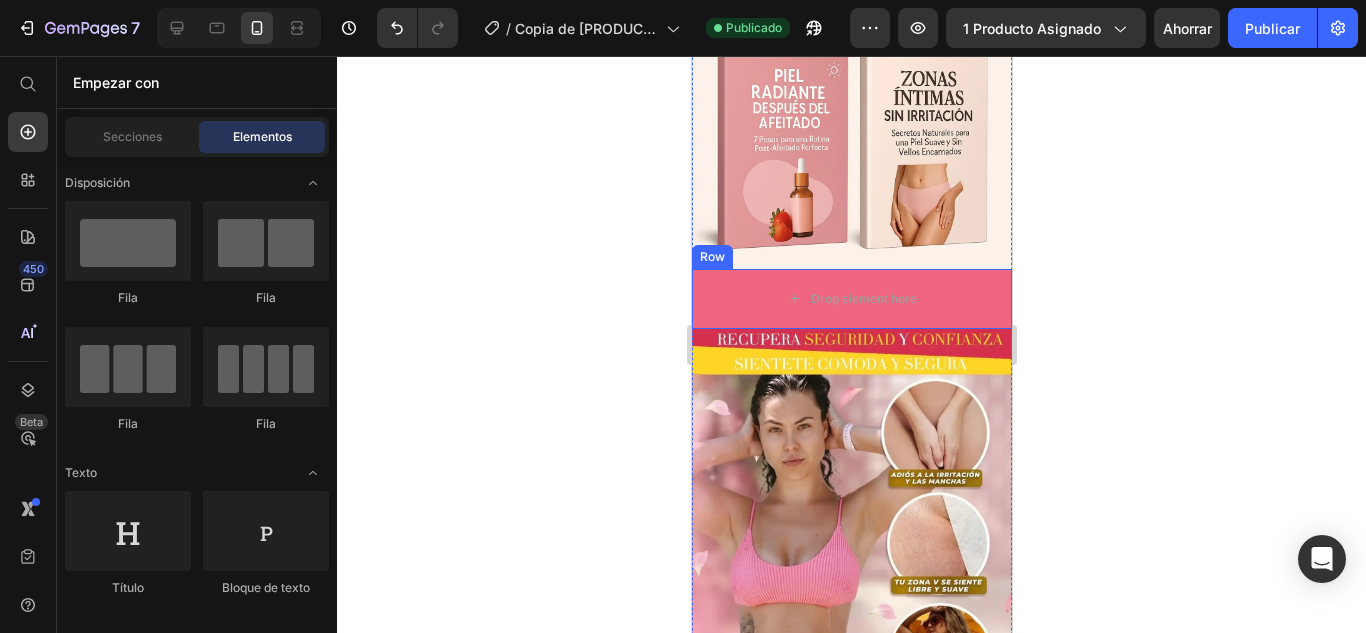 click 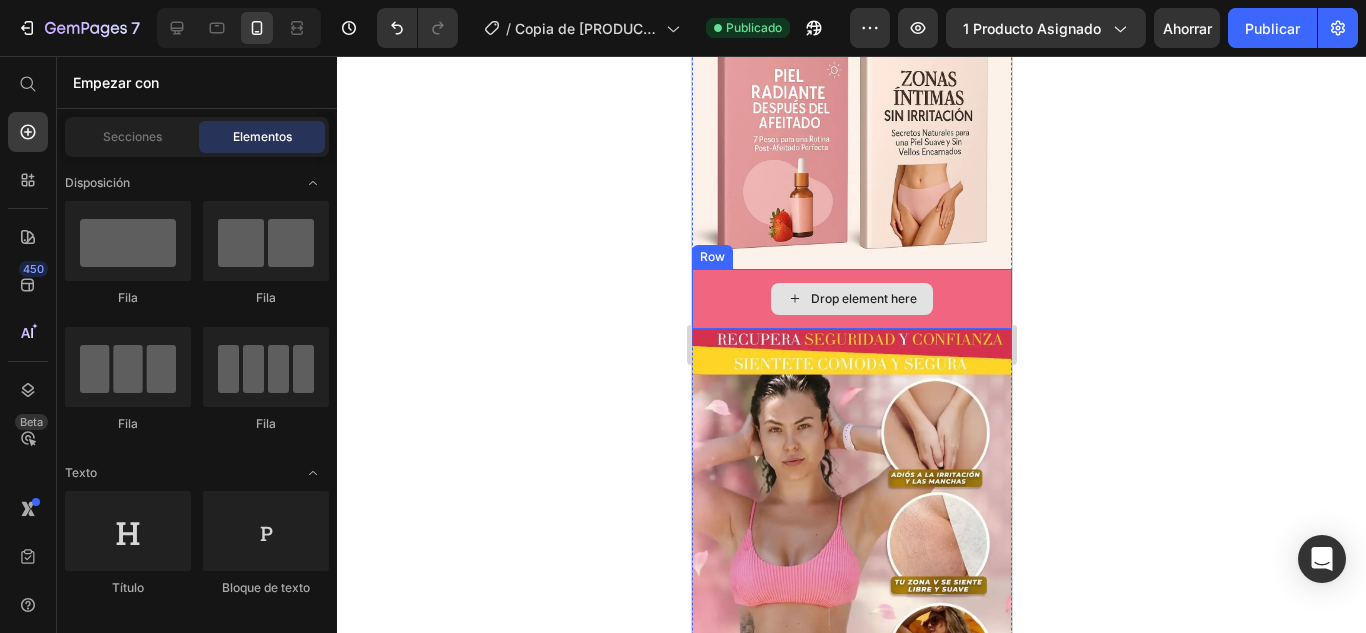 click on "Drop element here" at bounding box center (851, 299) 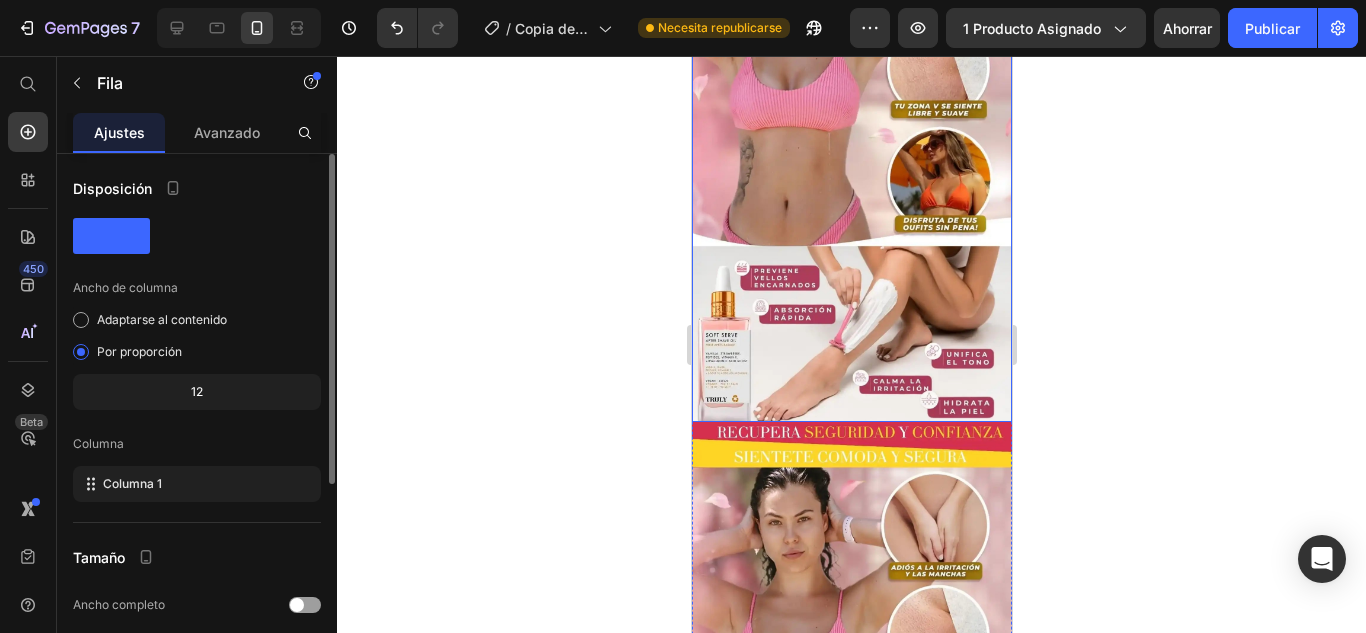 scroll, scrollTop: 3400, scrollLeft: 0, axis: vertical 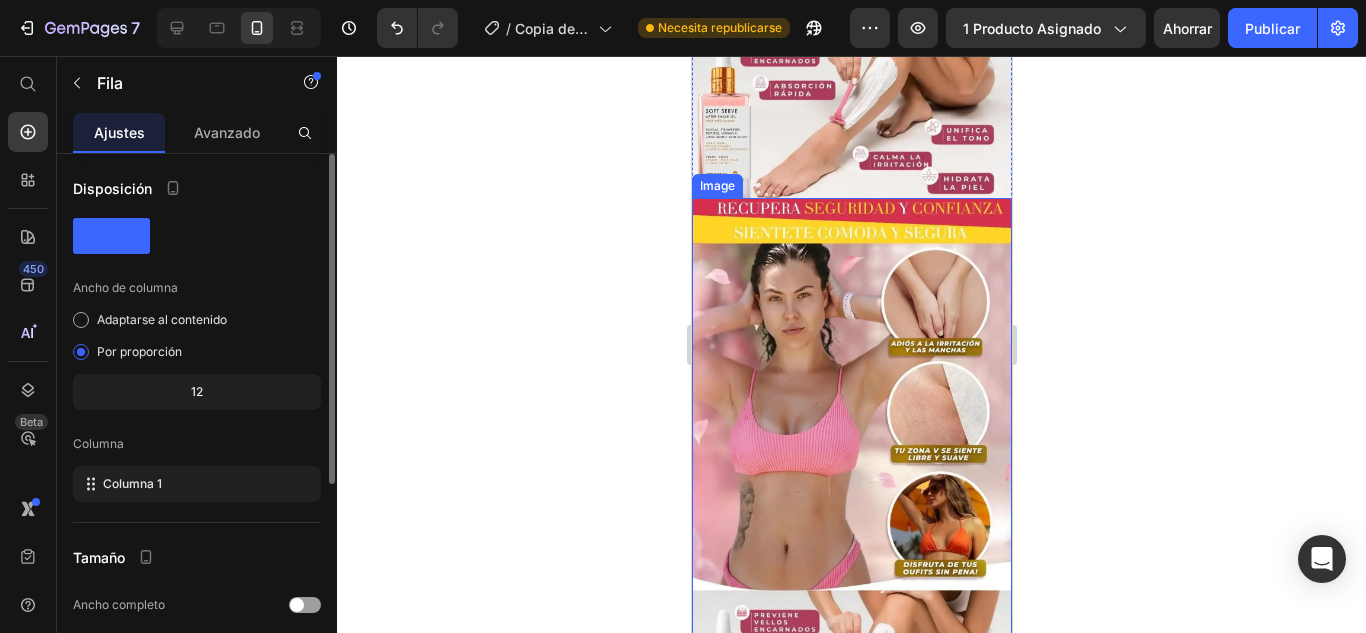 click at bounding box center (851, 482) 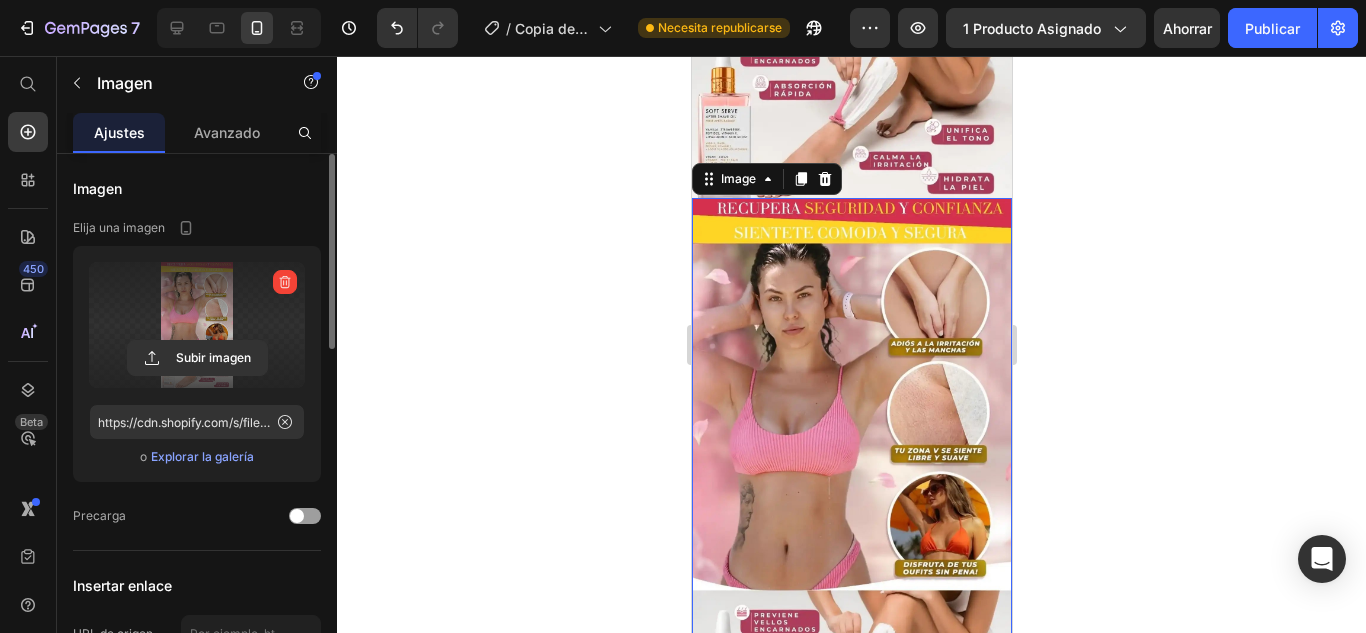 click at bounding box center [197, 325] 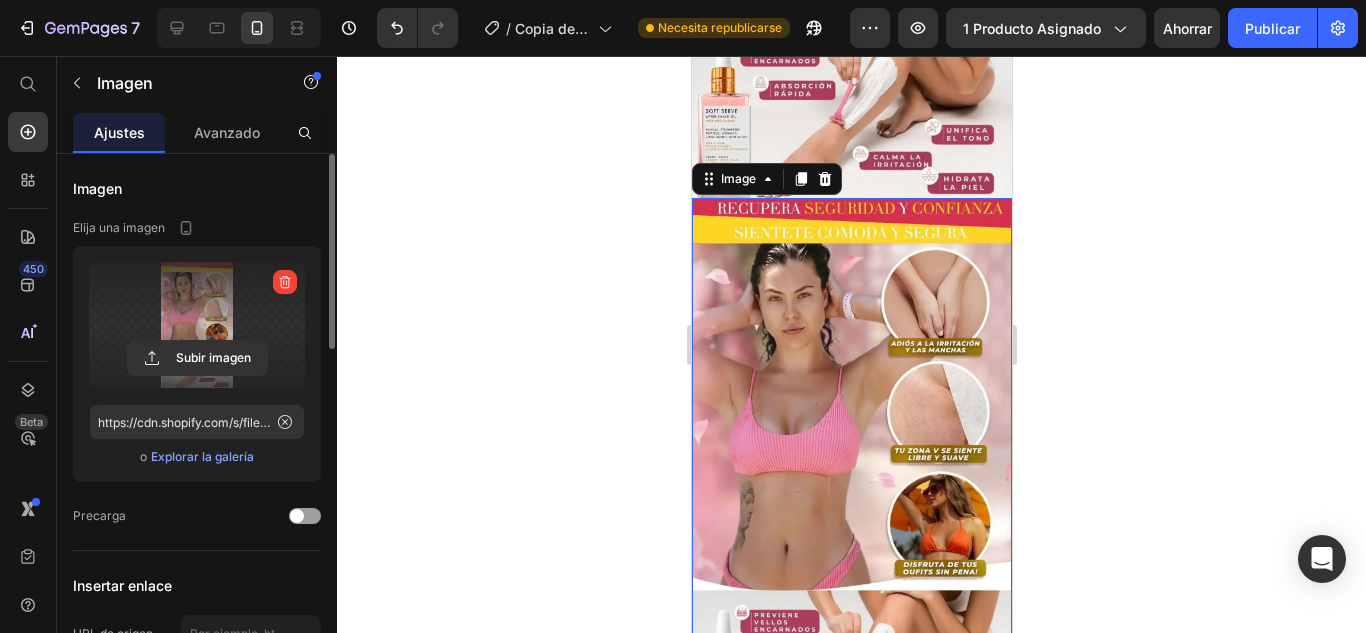 type on "C:\fakepath\landing nueva de truly .svg" 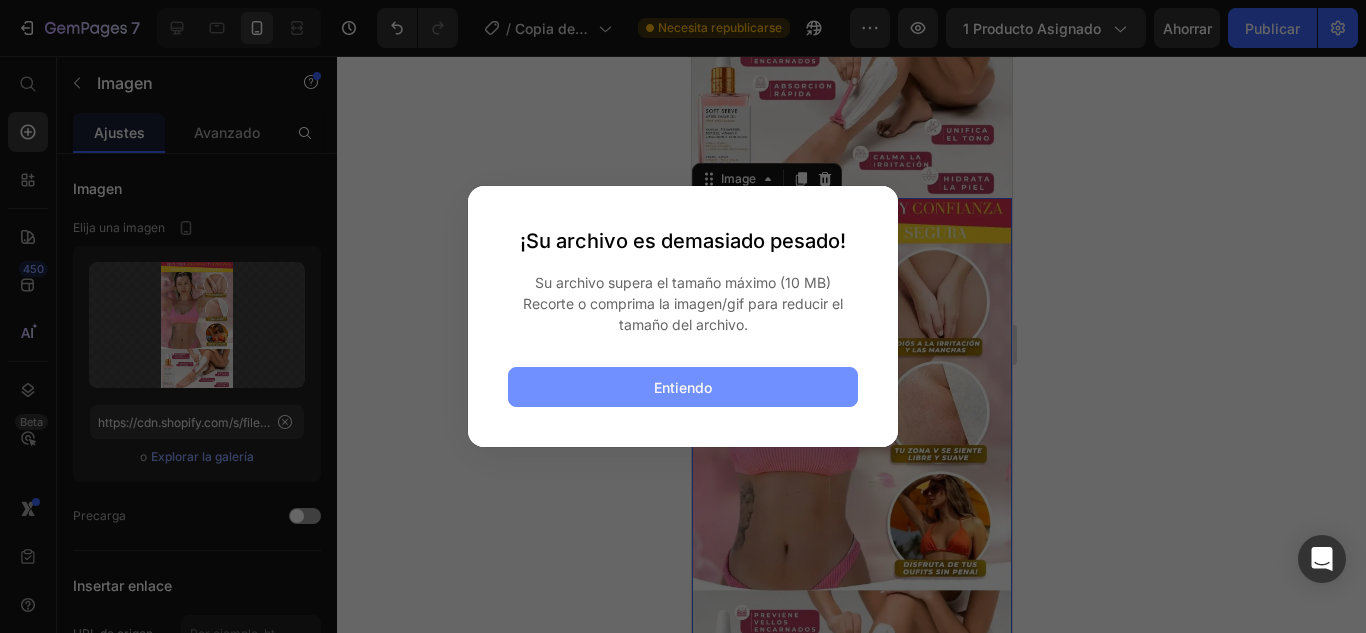 click on "Entiendo" at bounding box center (683, 387) 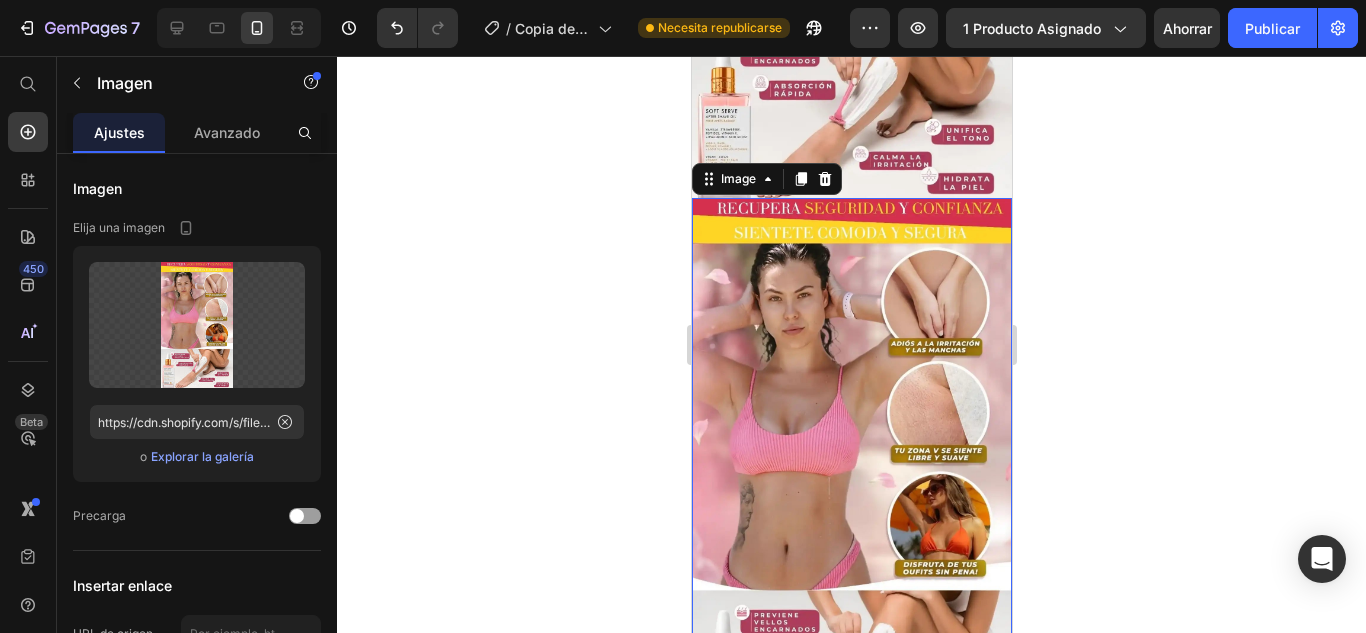 click 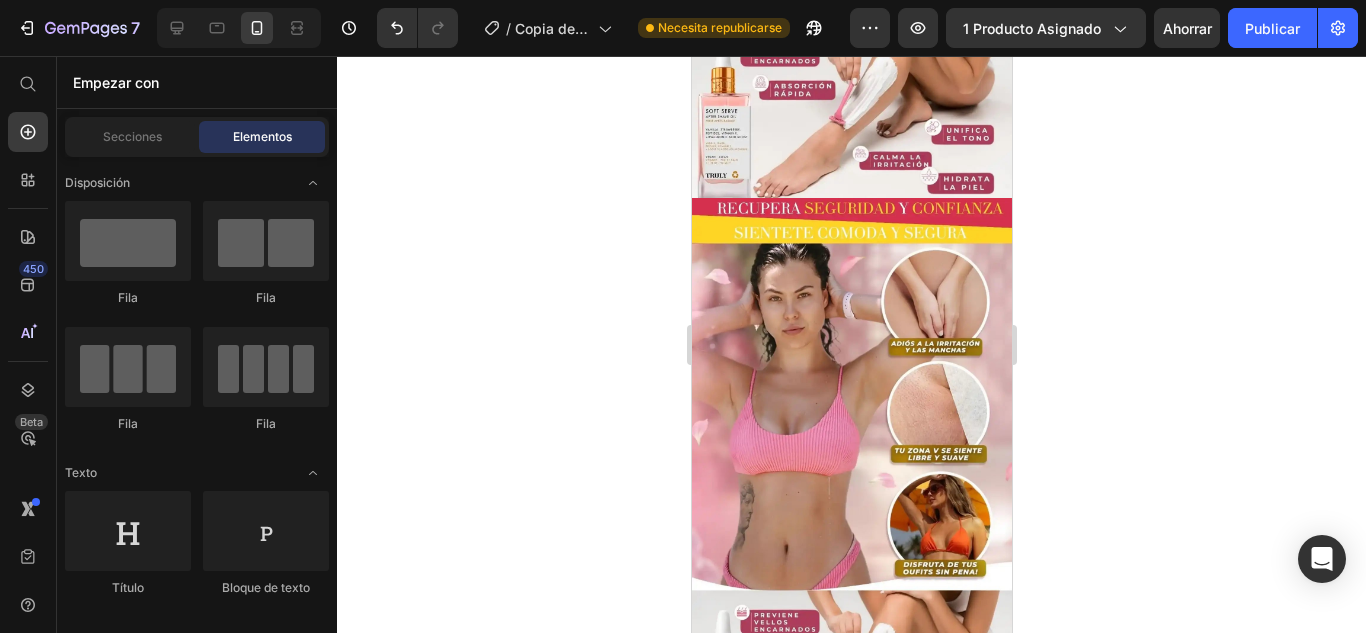 click 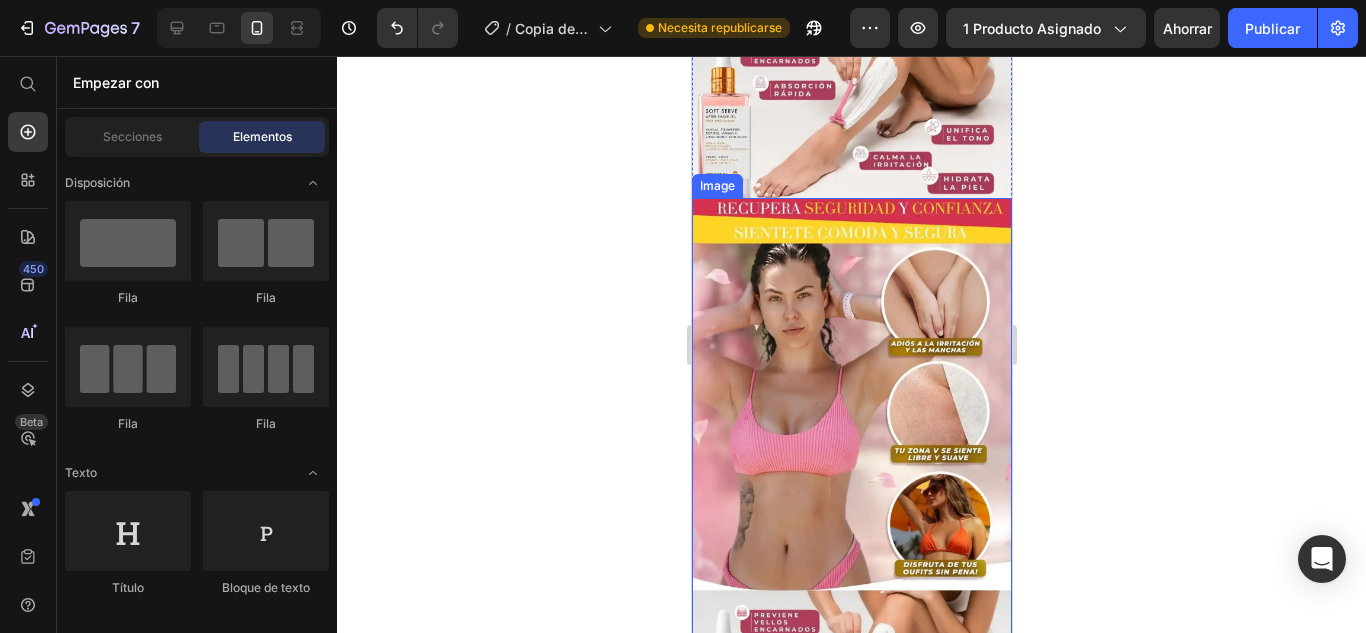 click at bounding box center [851, 482] 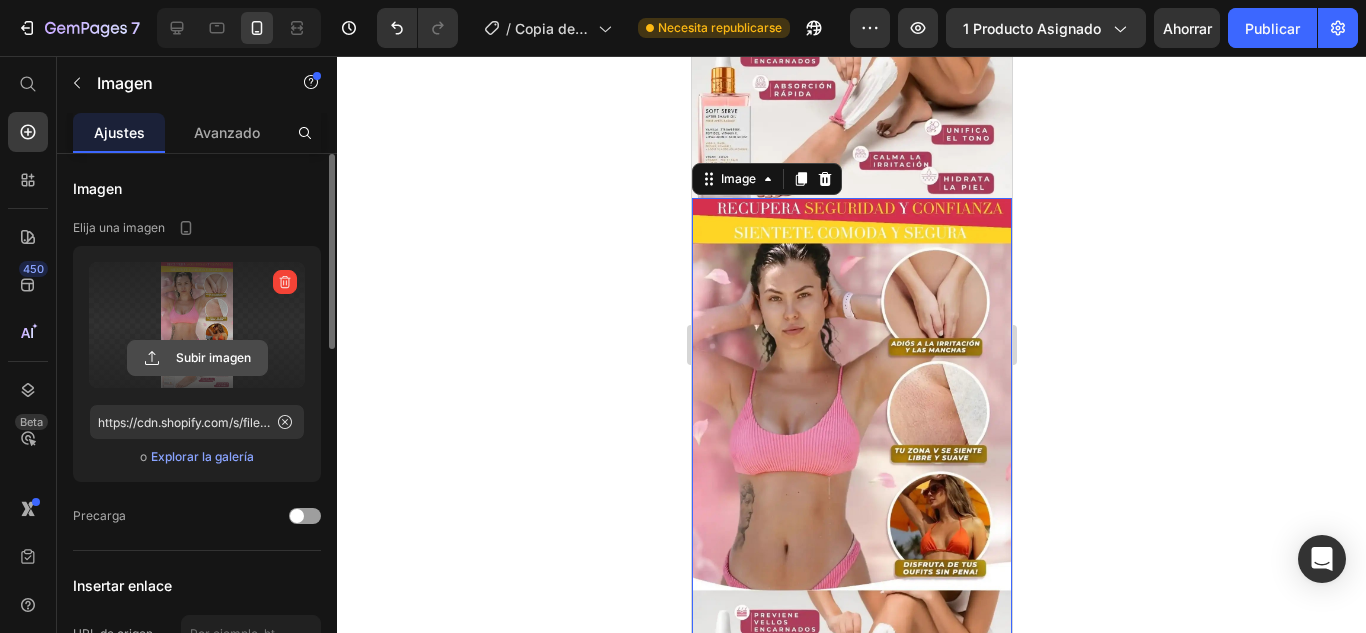 click 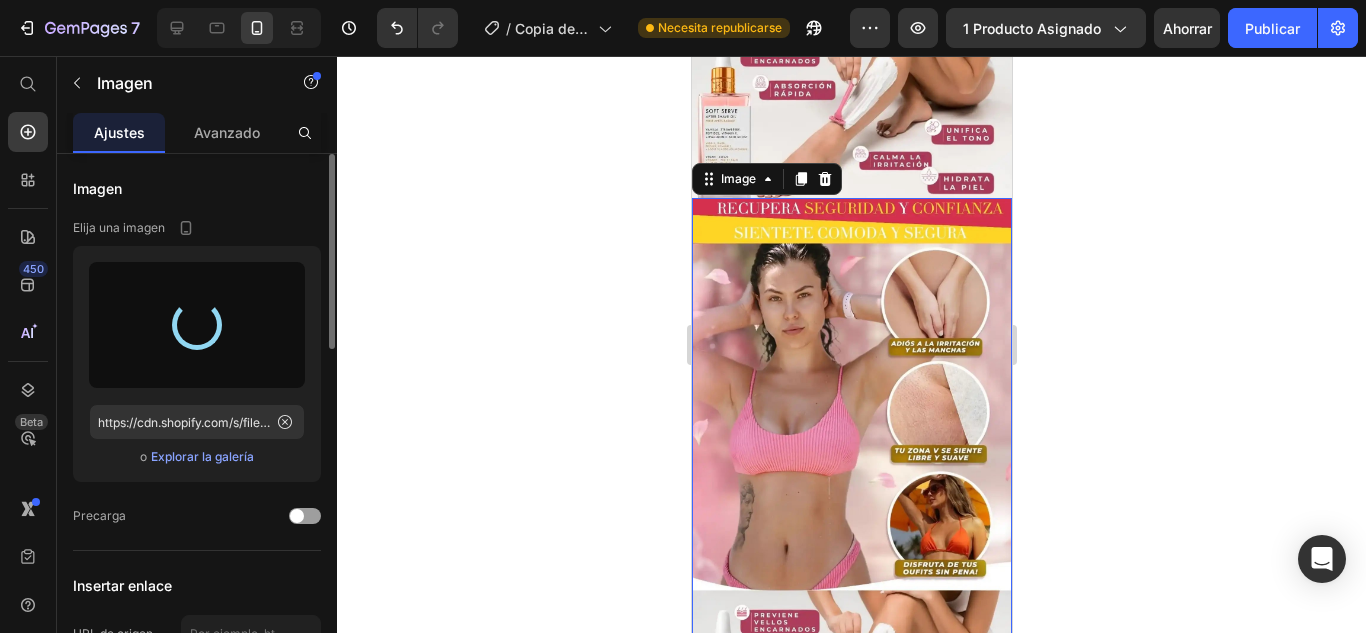 type on "https://cdn.shopify.com/s/files/1/0617/5916/0401/files/gempages_551826084442669953-8ca882de-5090-4242-9d43-7f035afa2888.webp" 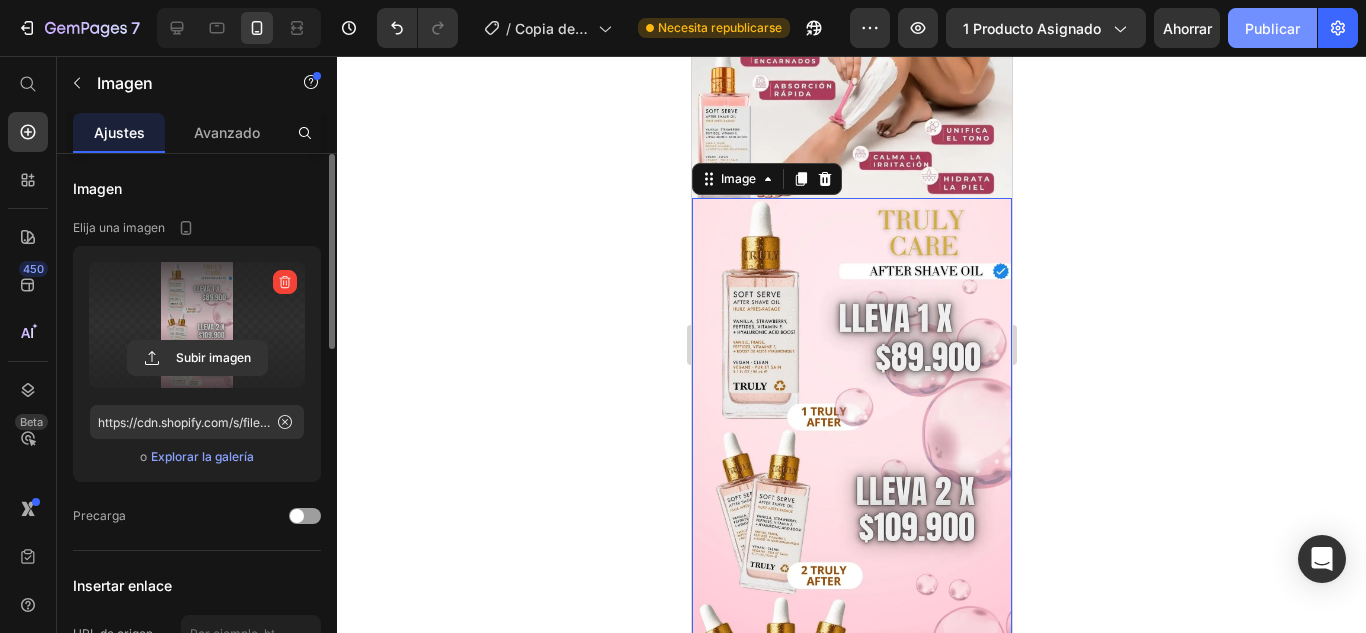 click on "Publicar" at bounding box center [1272, 28] 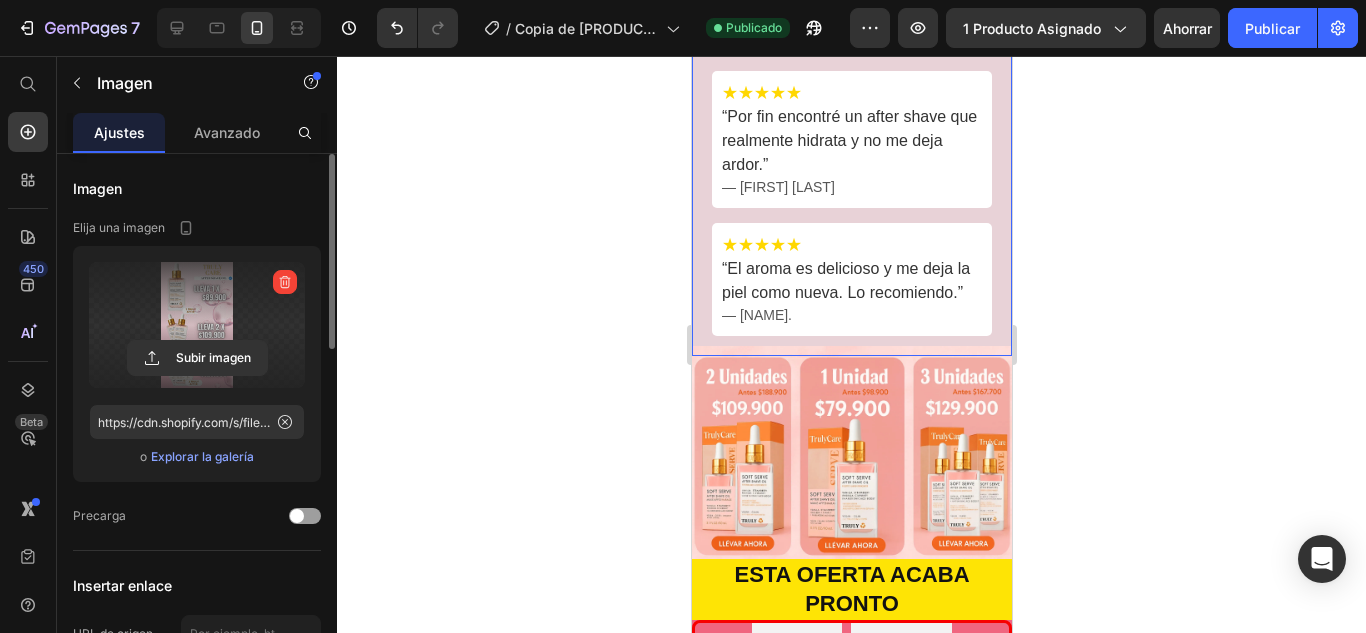 scroll, scrollTop: 1800, scrollLeft: 0, axis: vertical 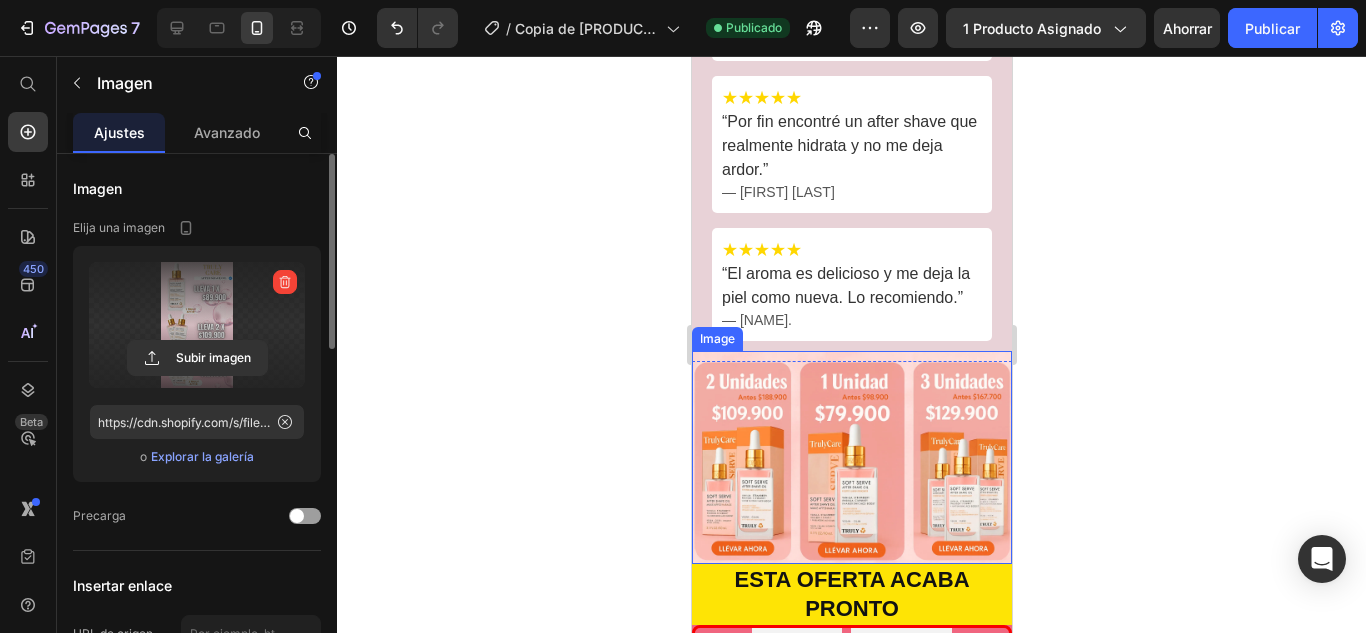 click at bounding box center (851, 457) 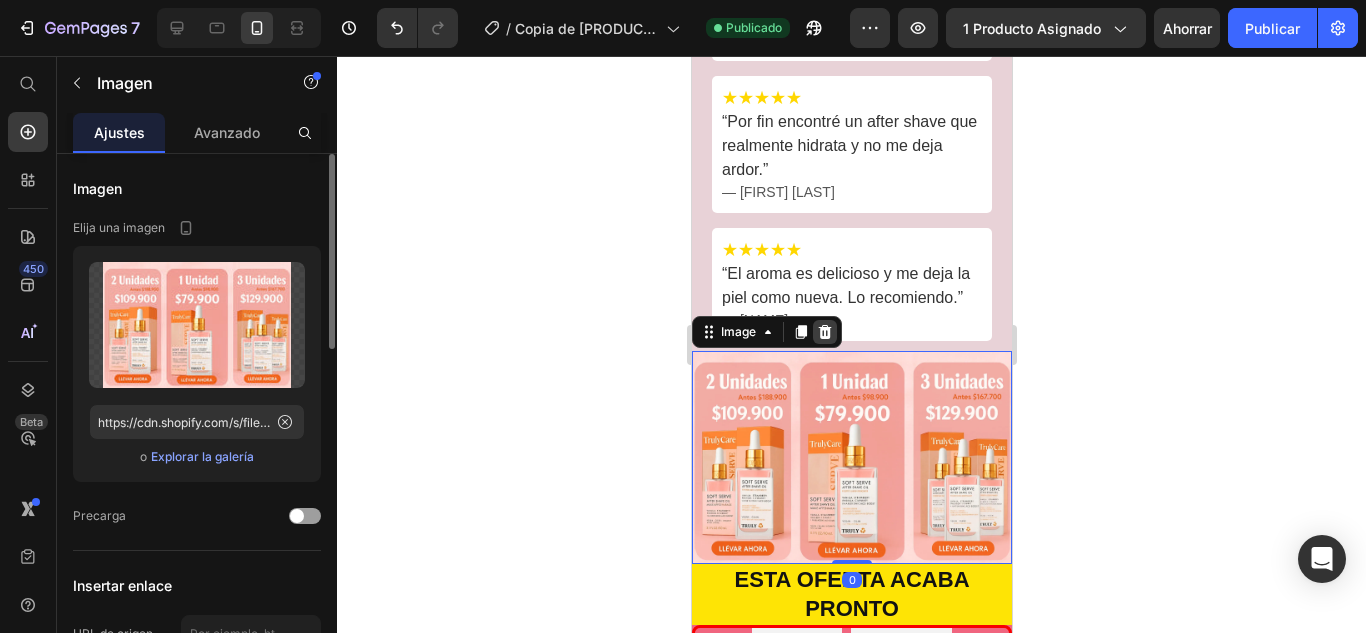 click 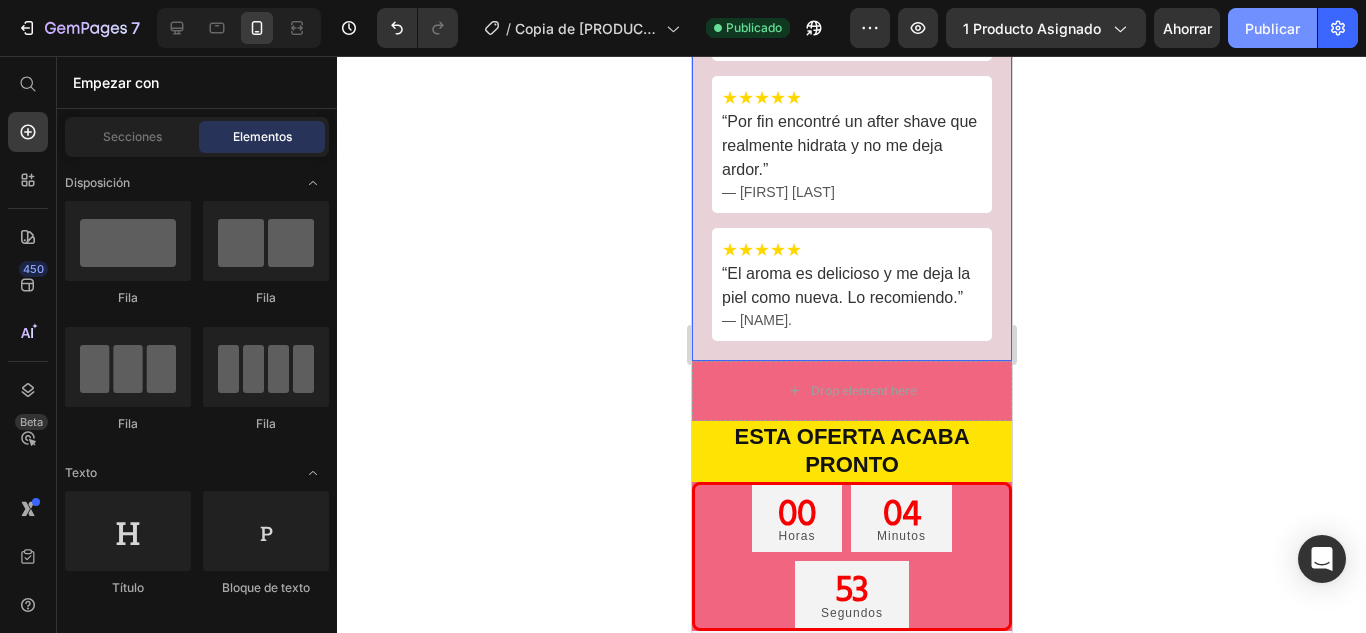 click on "Publicar" at bounding box center (1272, 28) 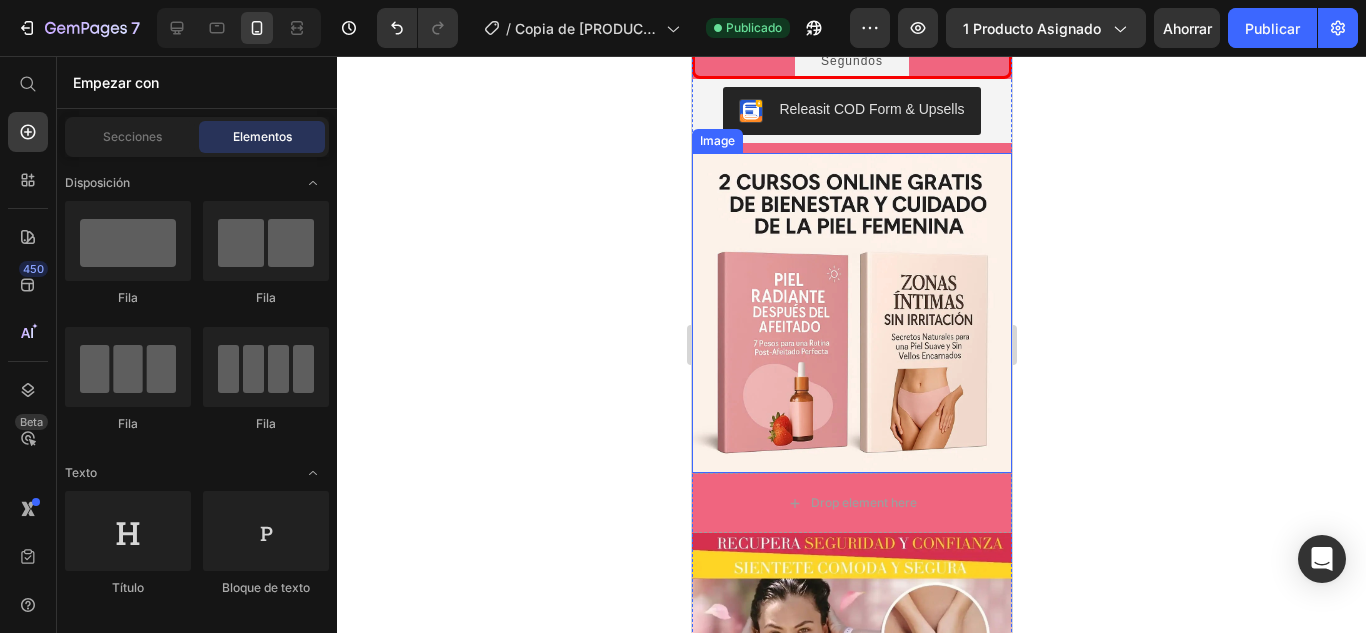scroll, scrollTop: 2400, scrollLeft: 0, axis: vertical 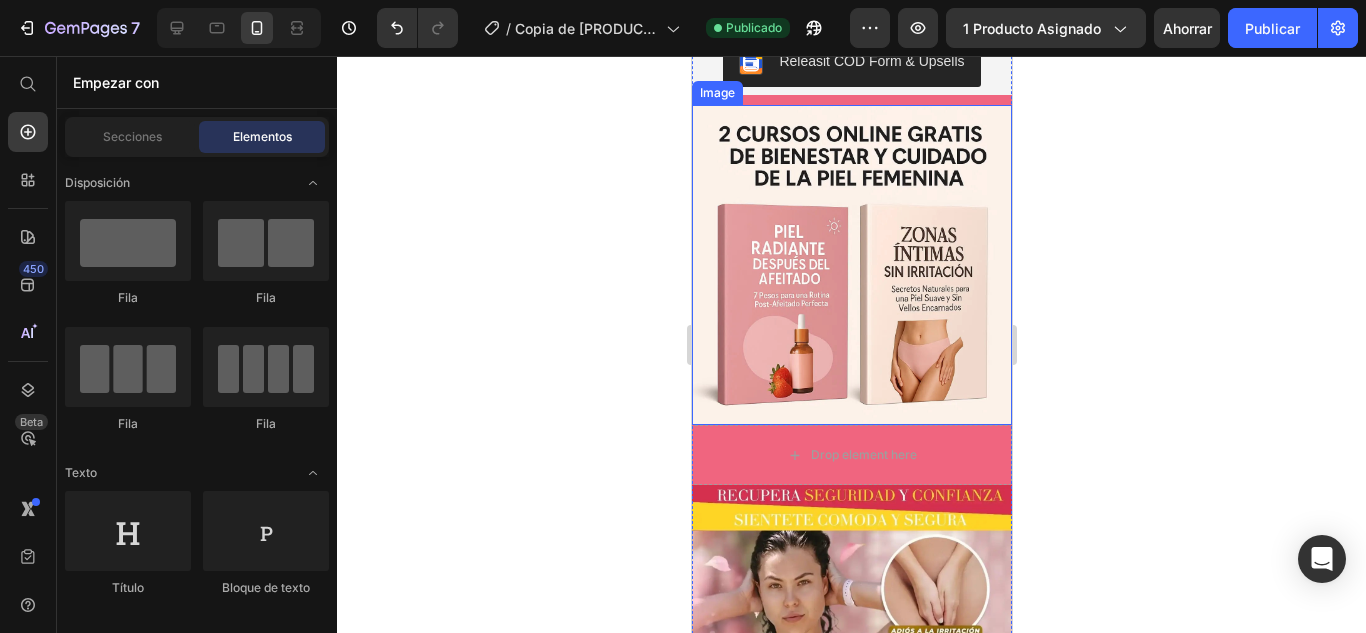 click at bounding box center [851, 265] 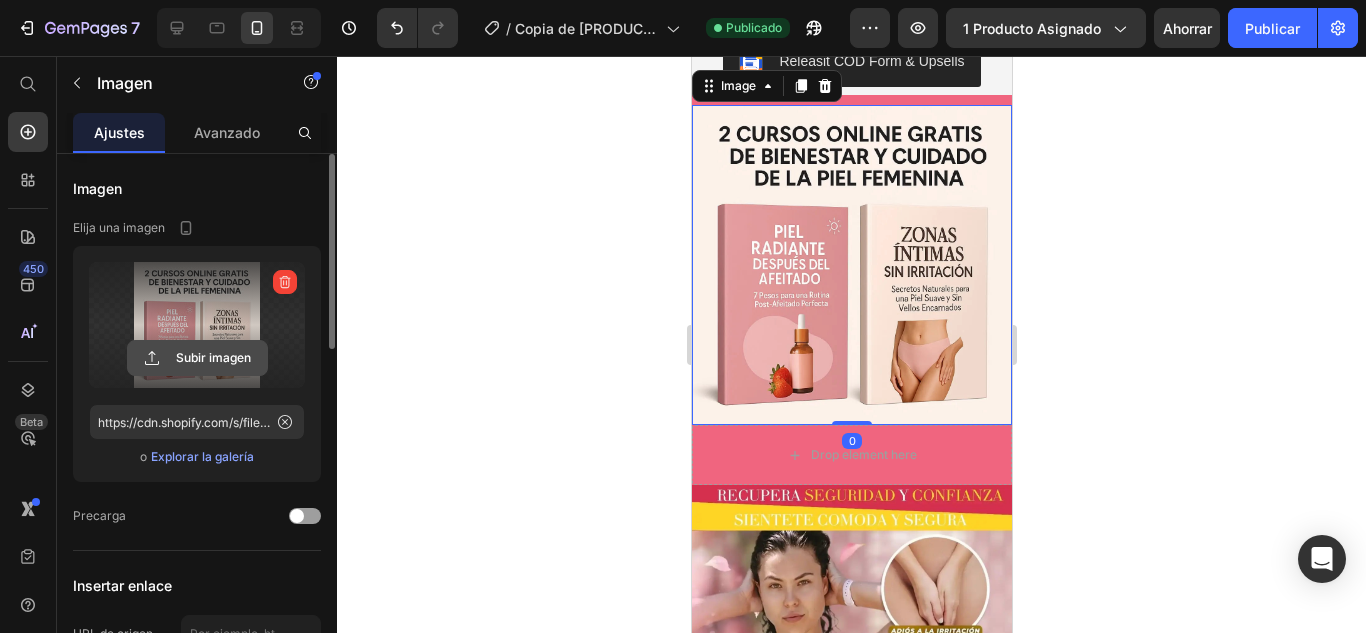 click 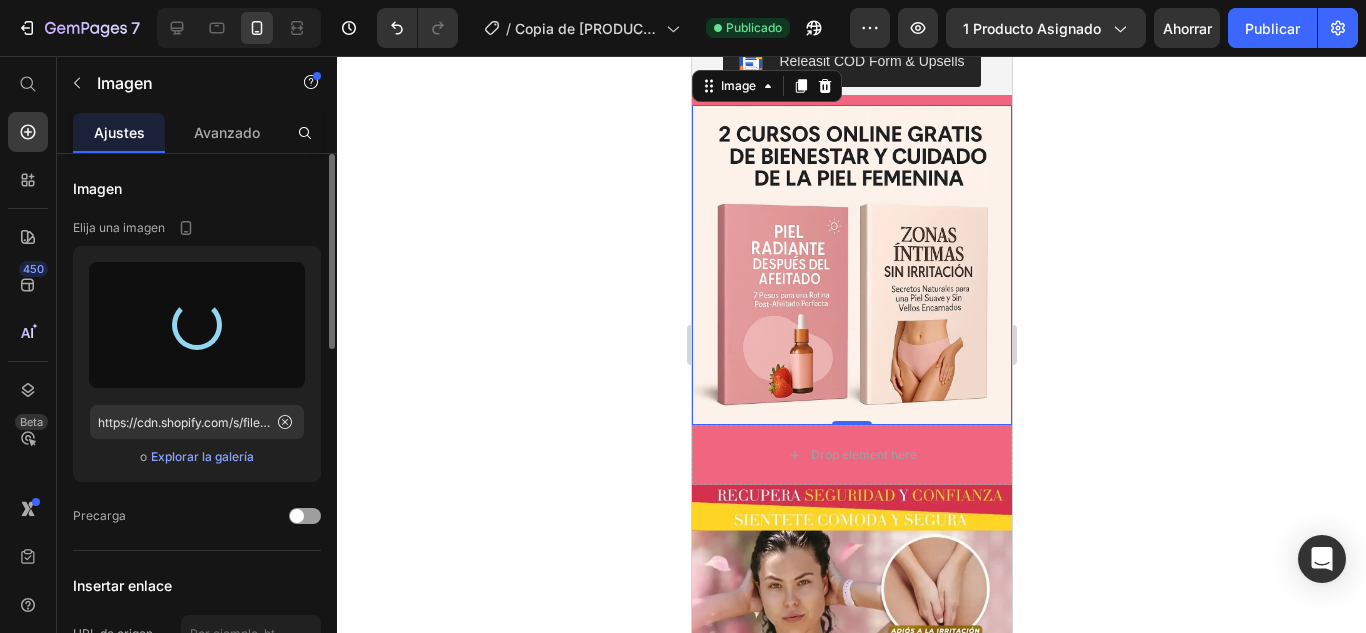 type on "https://cdn.shopify.com/s/files/1/0617/5916/0401/files/gempages_551826084442669953-7baad1a1-2167-475e-ab10-8a2a4258aa3b.webp" 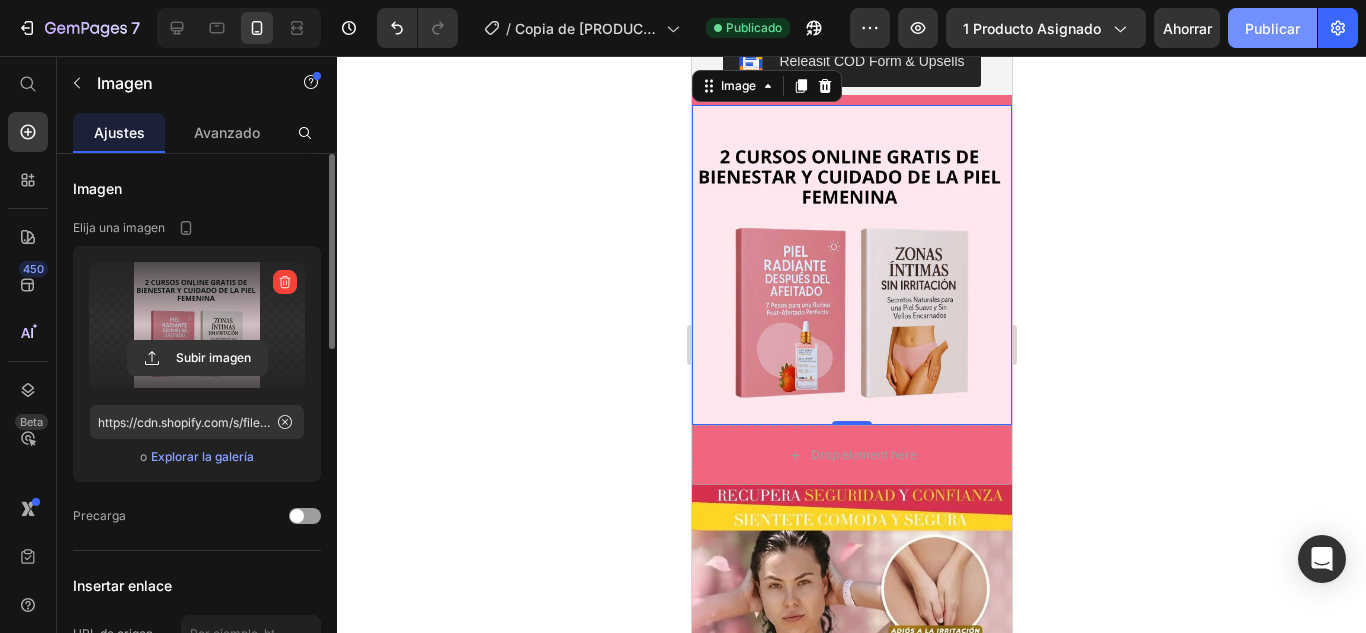 click on "Publicar" at bounding box center (1272, 28) 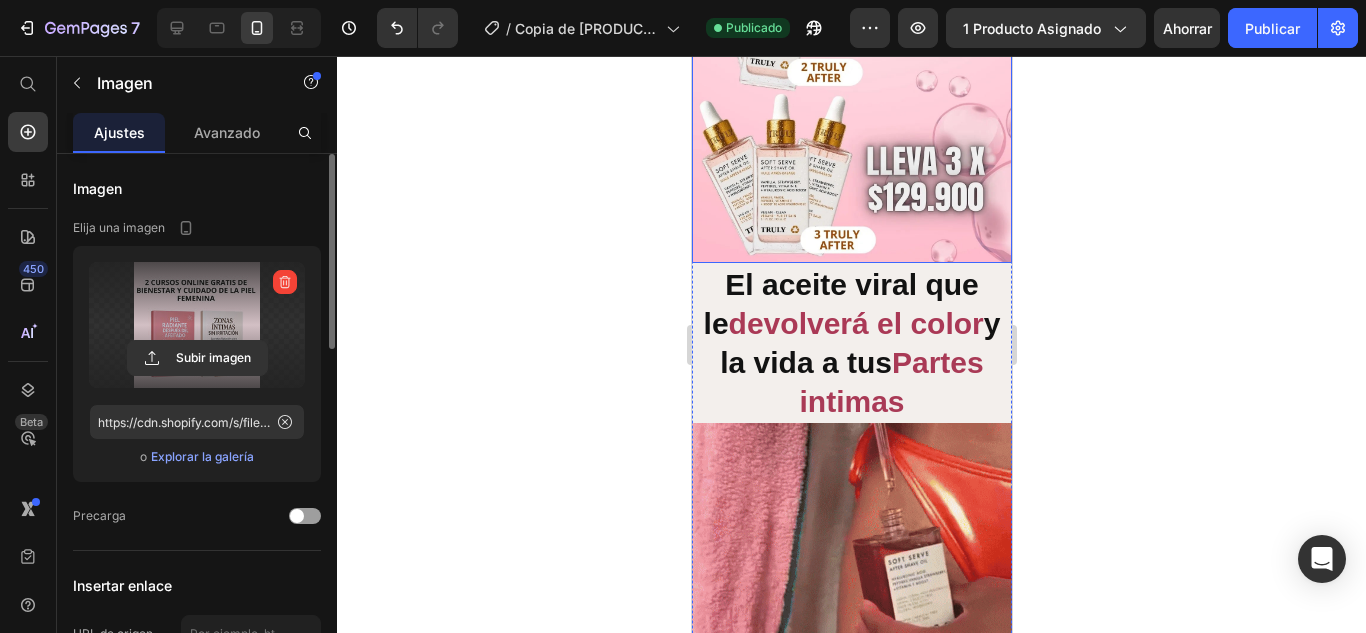 scroll, scrollTop: 3800, scrollLeft: 0, axis: vertical 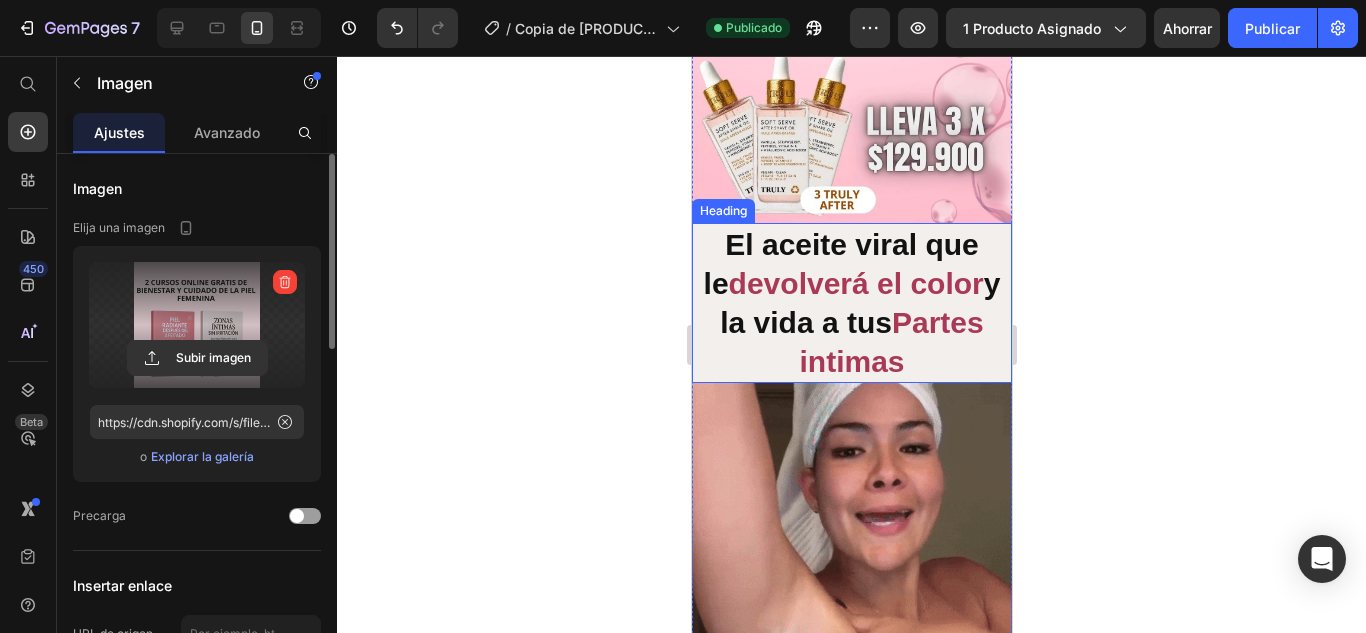 click on "El aceite viral que le  devolverá el color  y la vida a tus  Partes intimas" at bounding box center (851, 303) 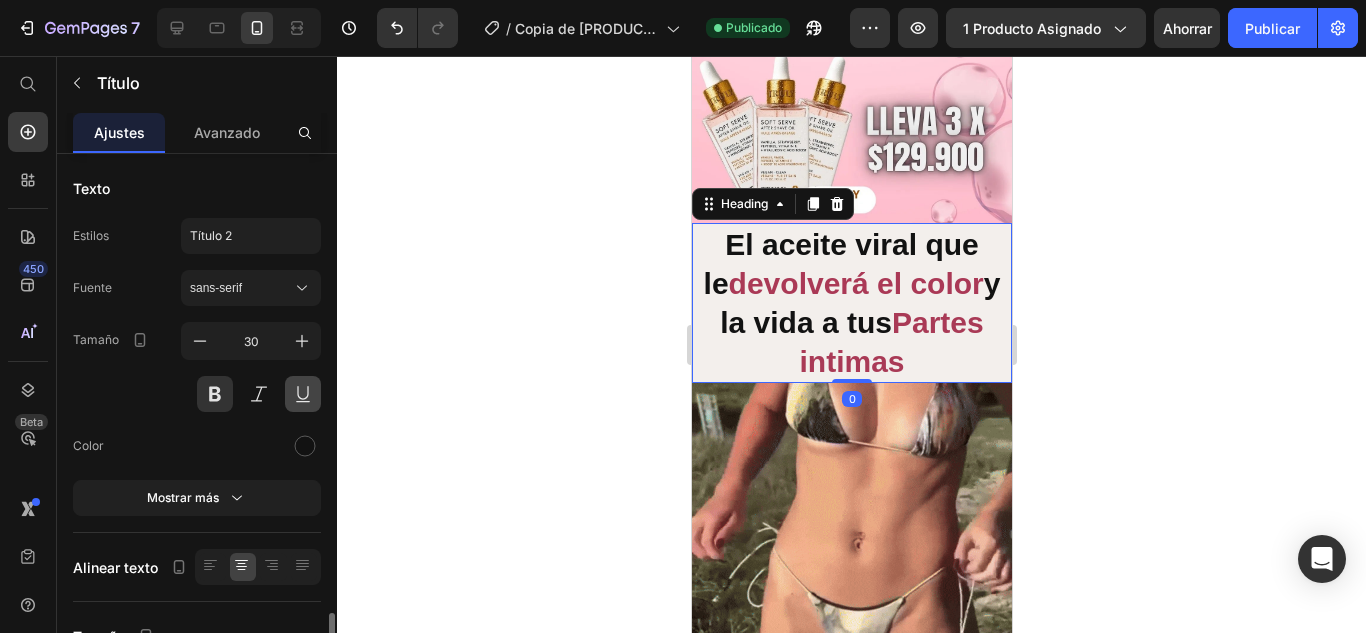 scroll, scrollTop: 300, scrollLeft: 0, axis: vertical 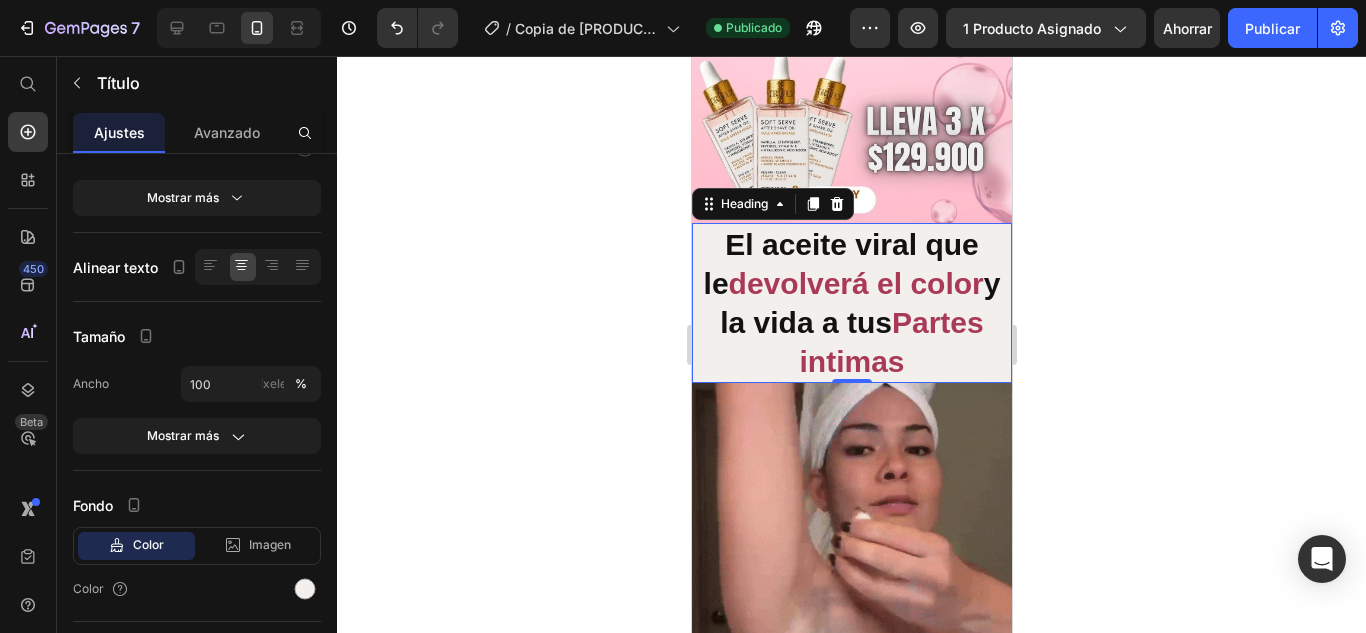 click on "El aceite viral que le  devolverá el color  y la vida a tus  Partes intimas" at bounding box center [851, 303] 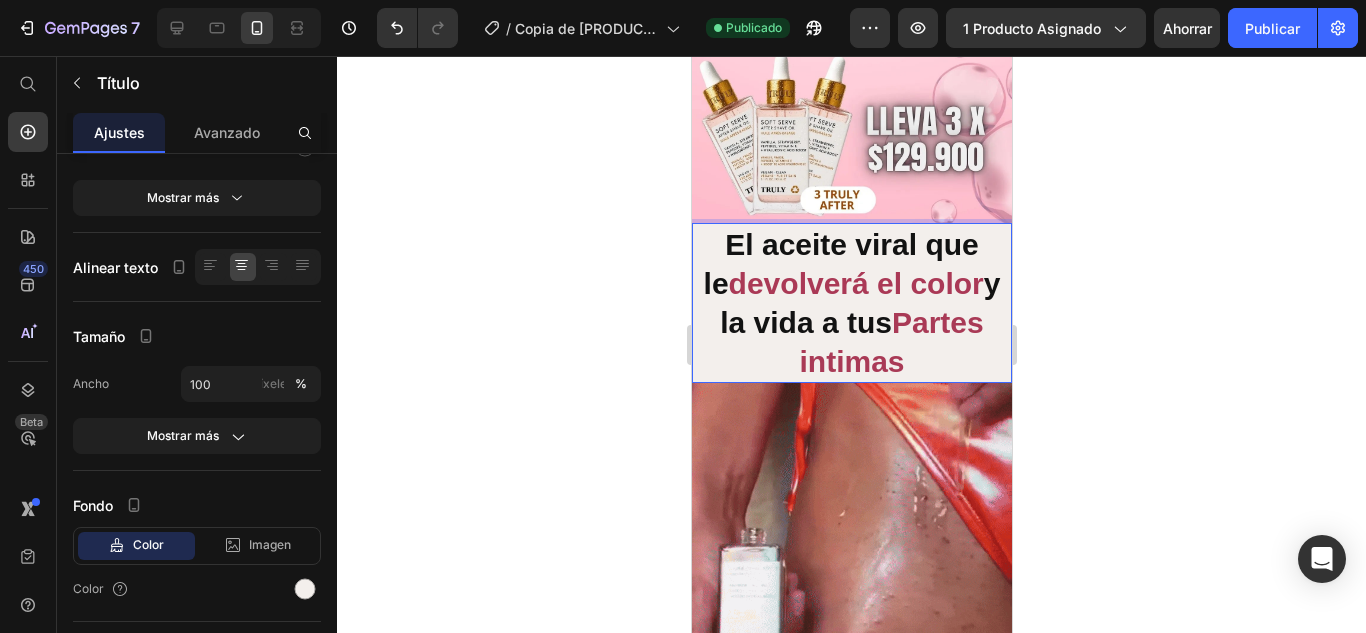 click on "El aceite viral que le  devolverá el color  y la vida a tus  Partes intimas" at bounding box center (851, 303) 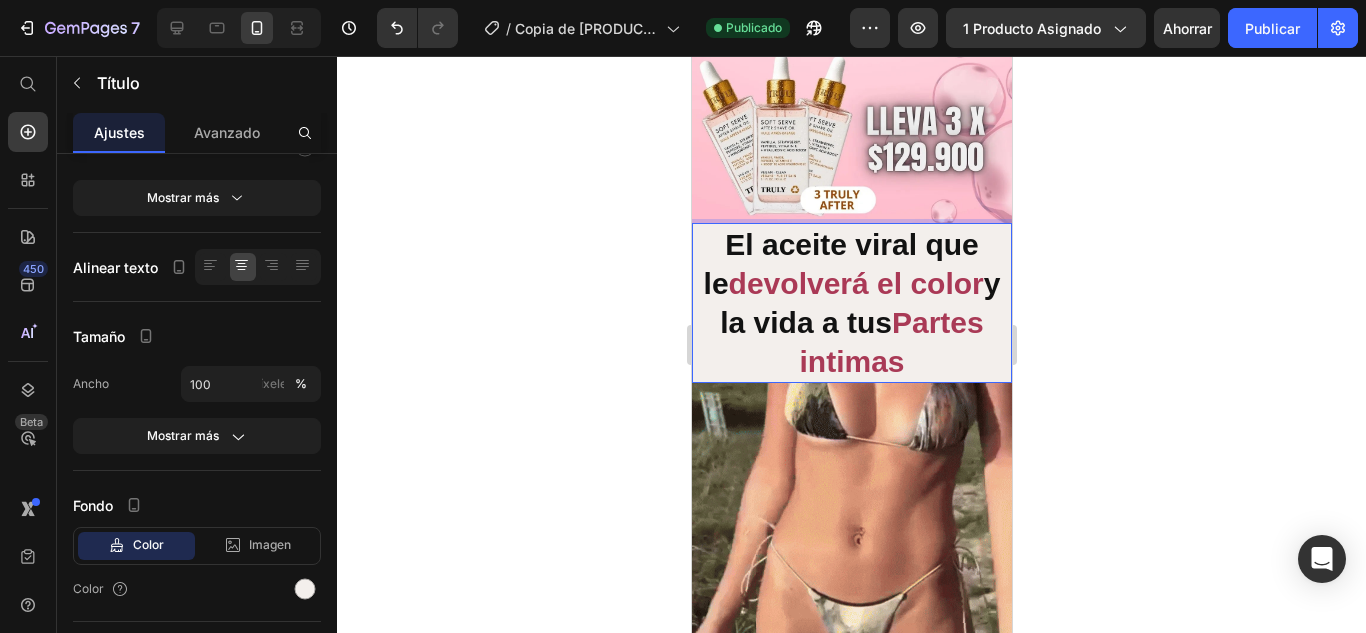 click on "El aceite viral que le  devolverá el color  y la vida a tus  Partes intimas" at bounding box center [851, 303] 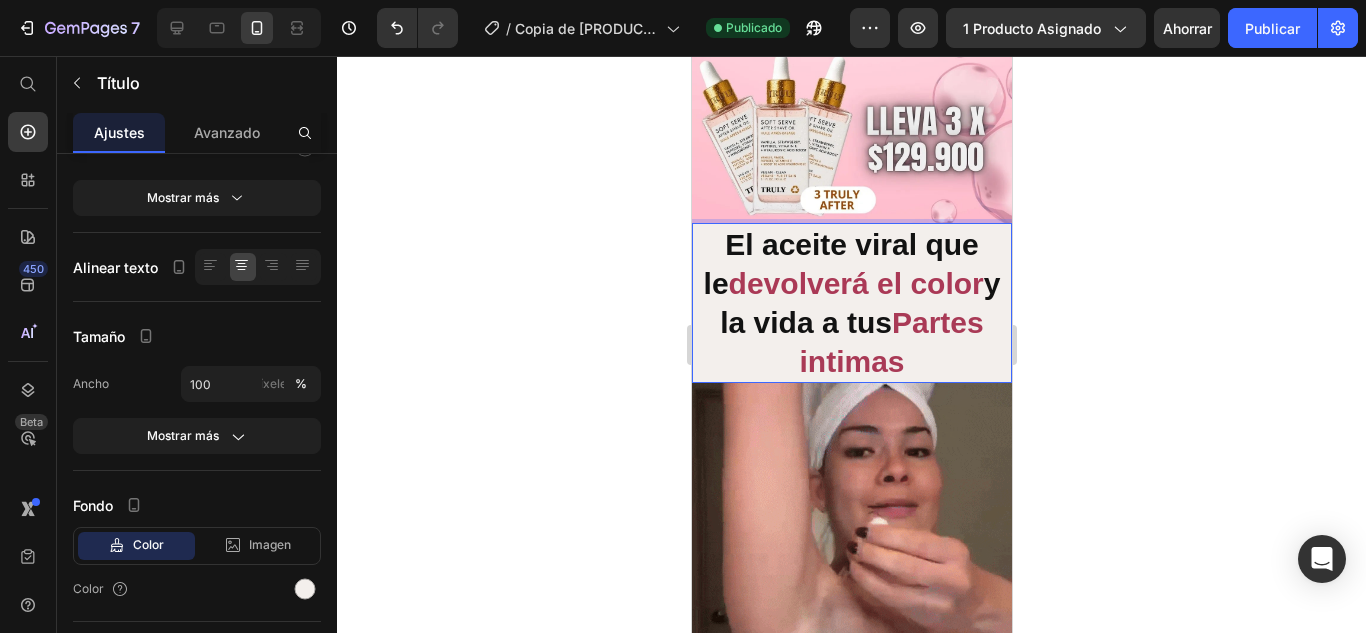 click on "El aceite viral que le  devolverá el color  y la vida a tus  Partes intimas" at bounding box center (851, 303) 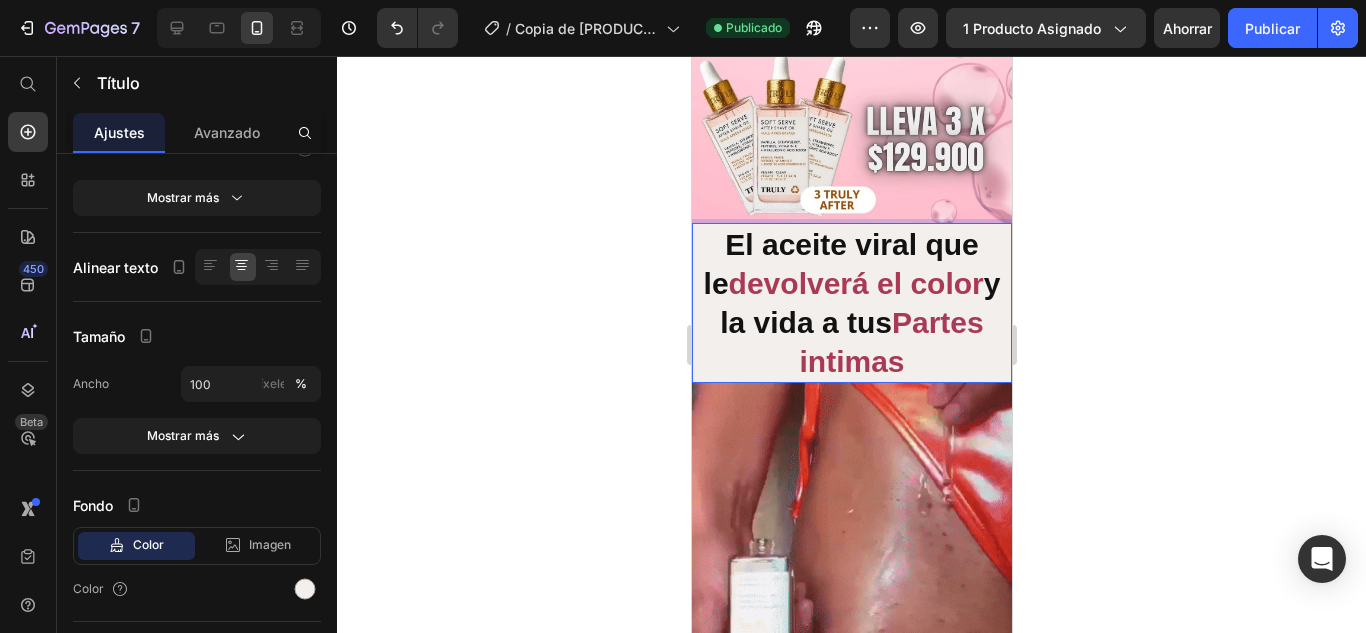 click on "El aceite viral que le  devolverá el color  y la vida a tus  Partes intimas" at bounding box center [851, 303] 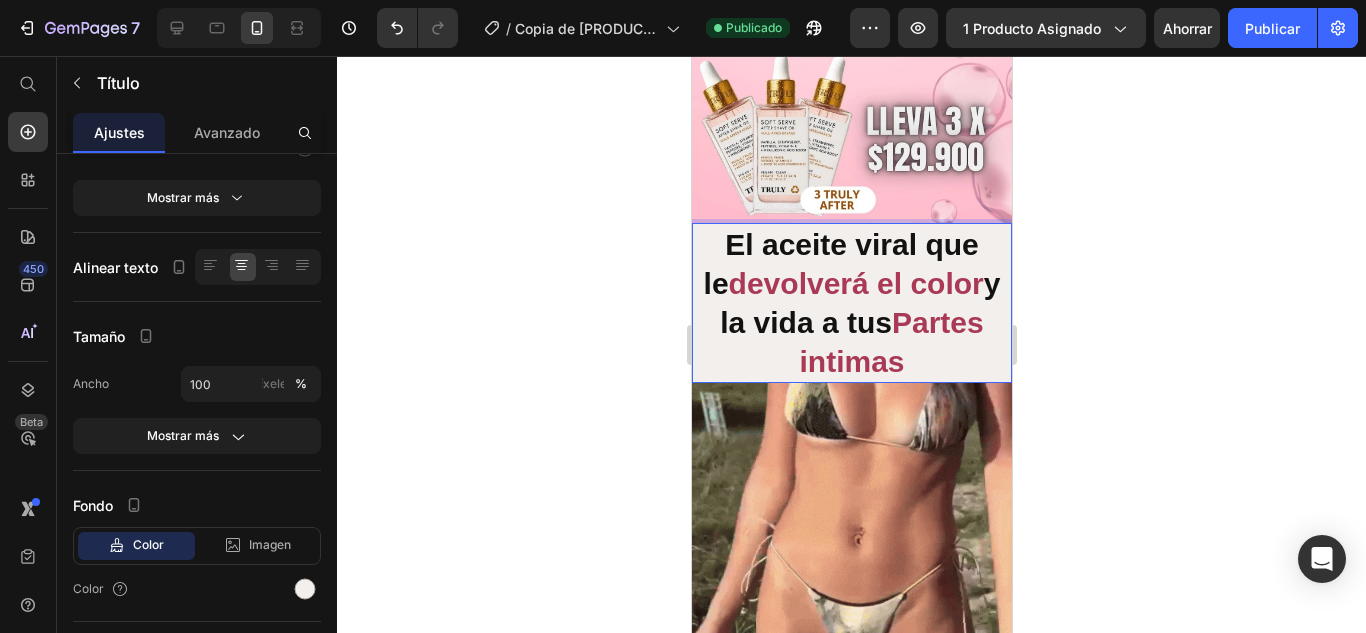 click on "devolverá el color" at bounding box center (855, 283) 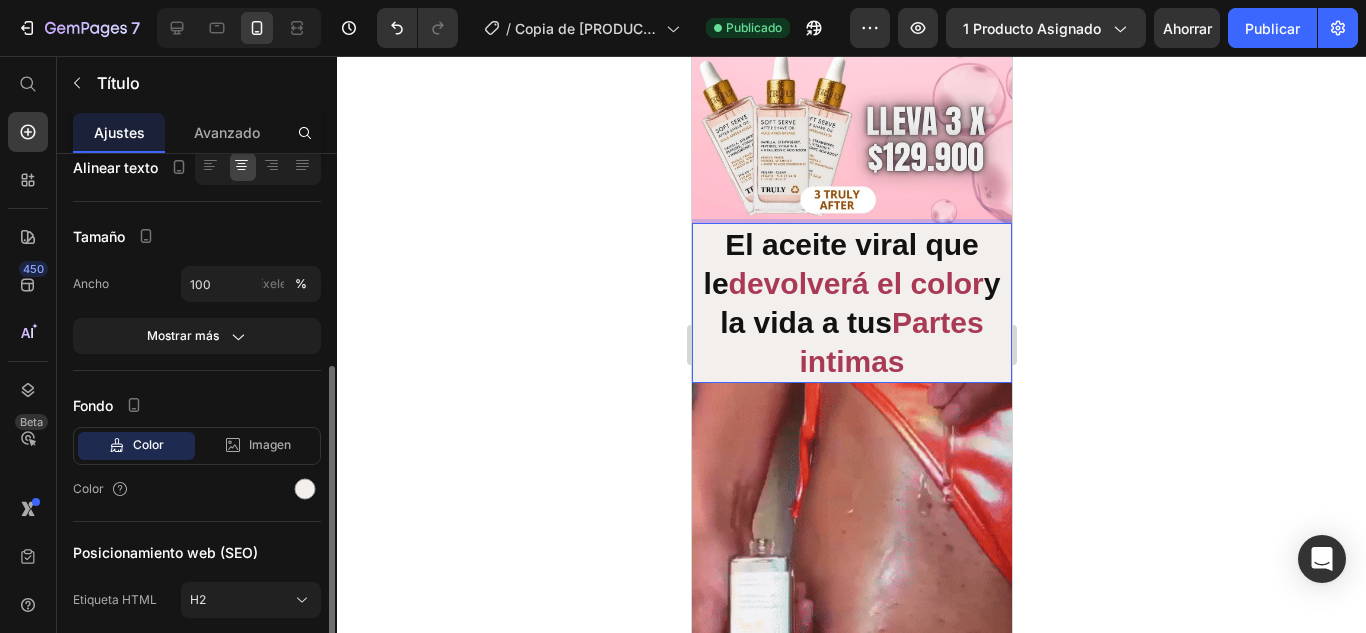 scroll, scrollTop: 476, scrollLeft: 0, axis: vertical 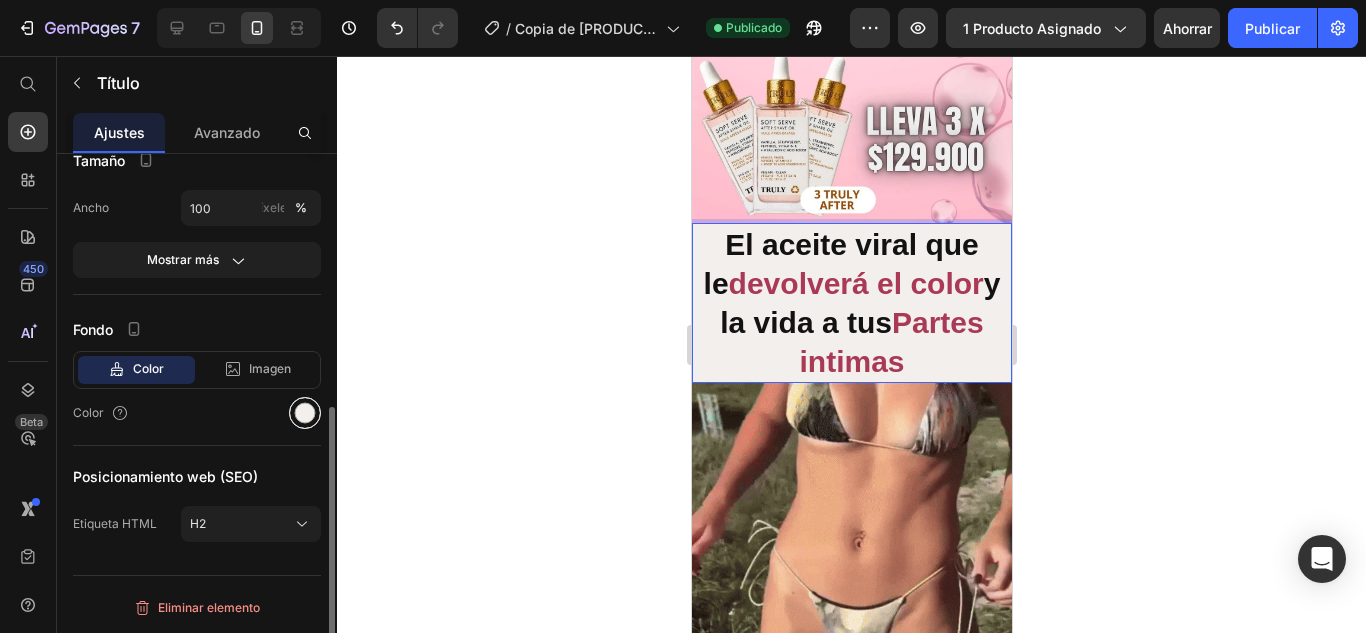 click at bounding box center (305, 413) 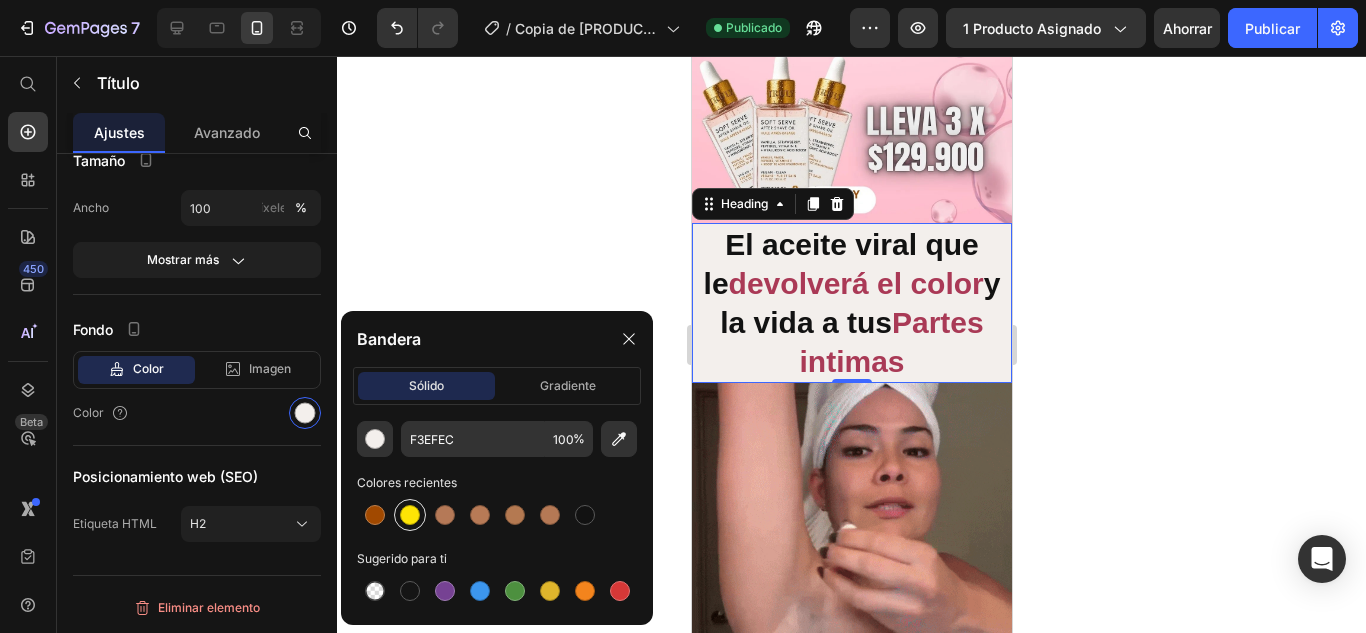 click at bounding box center (410, 515) 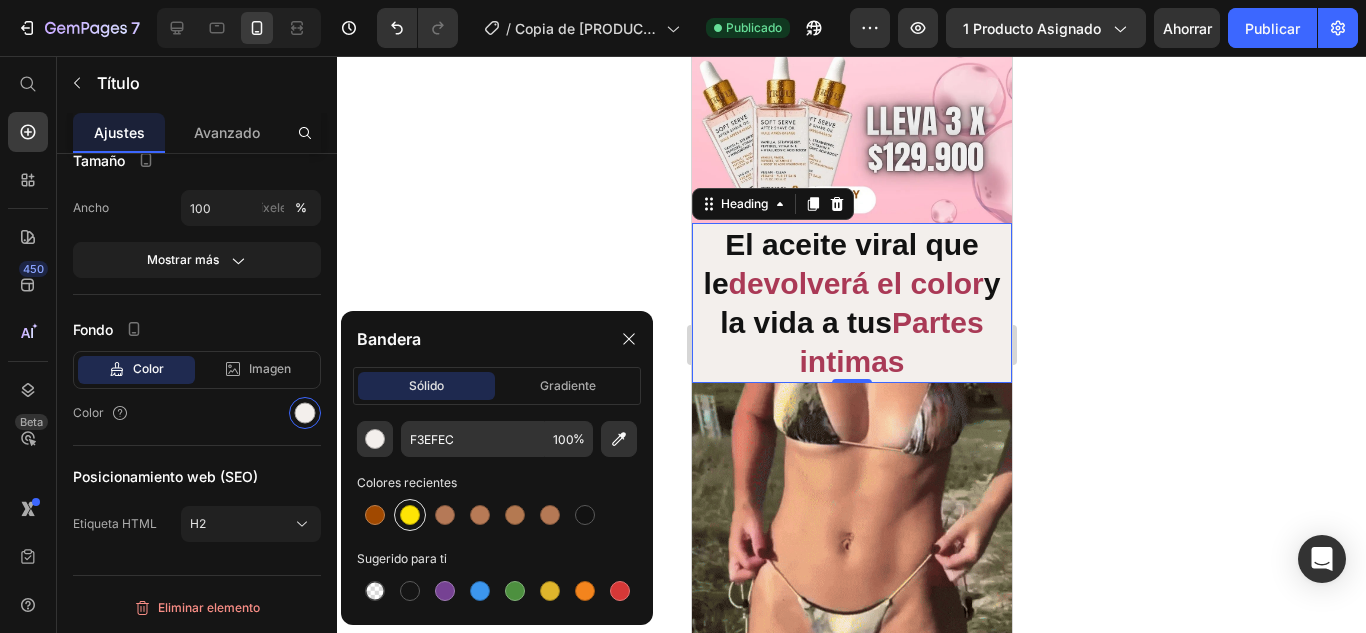 type on "FEE405" 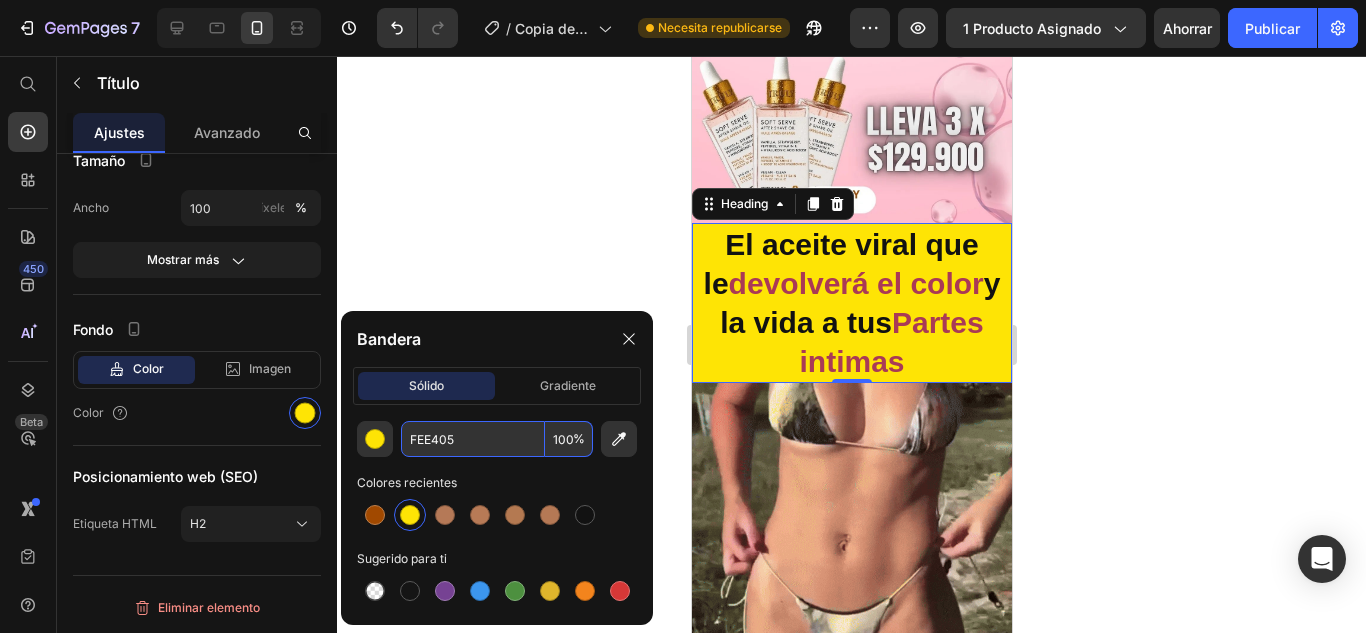 paste on "#FFE0E6" 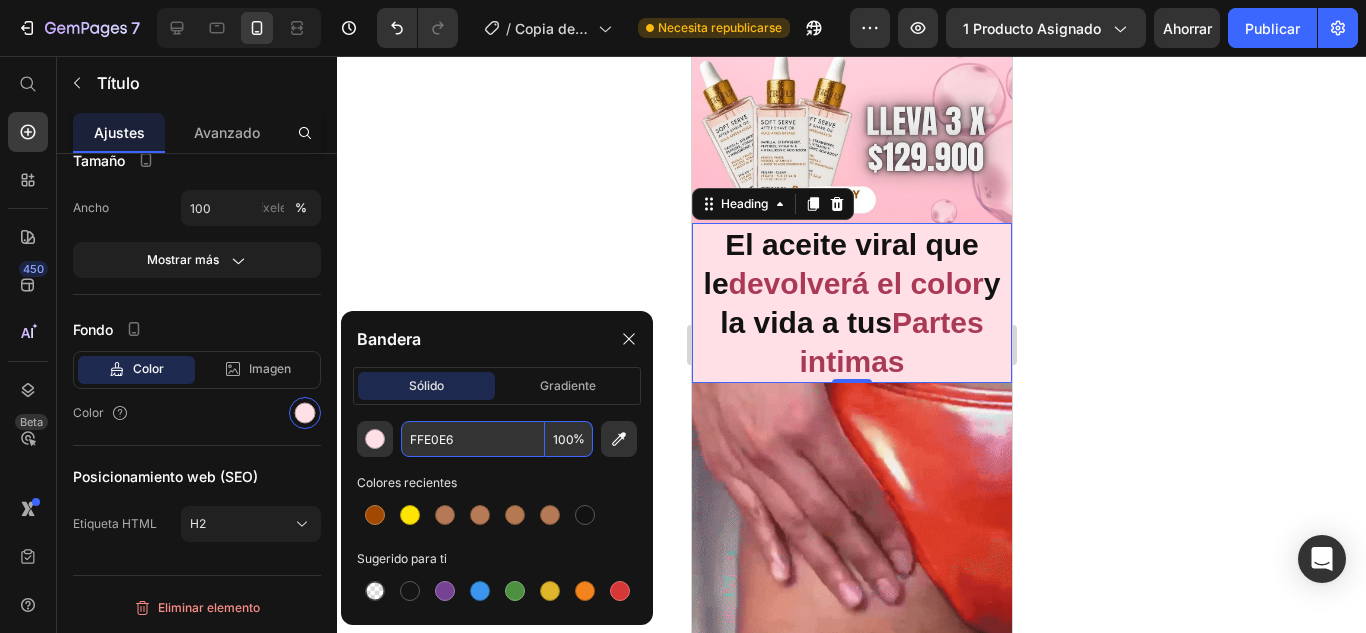 type on "FFE0E6" 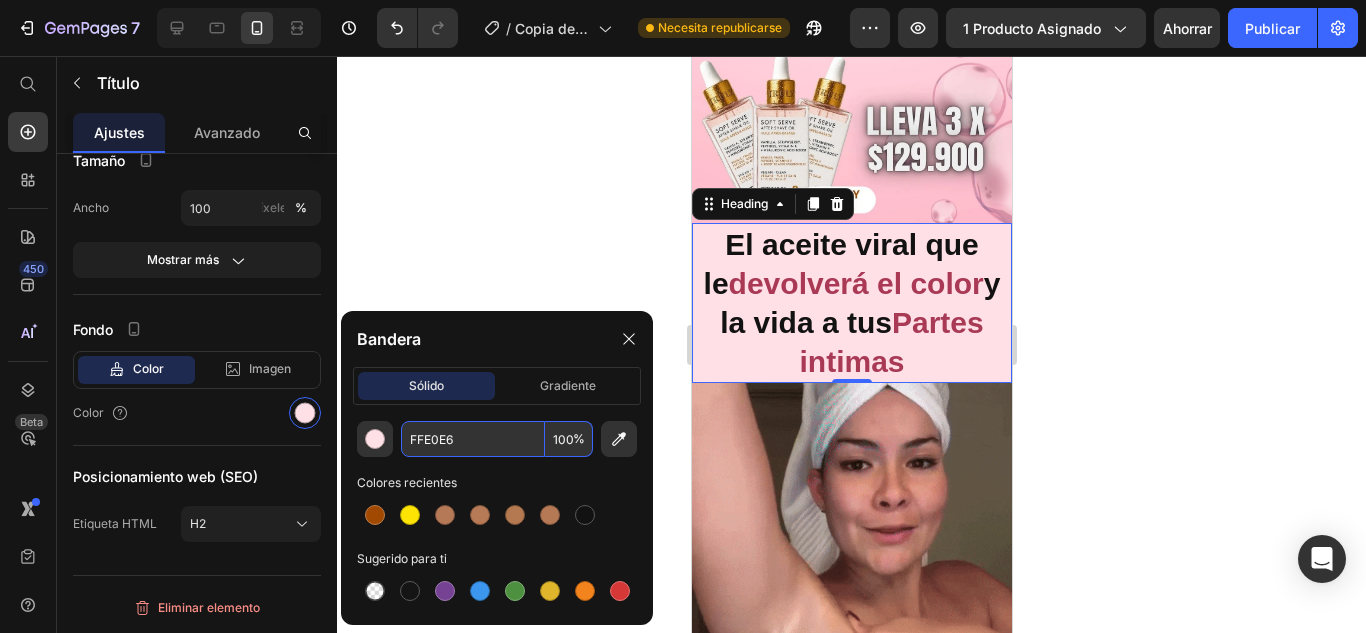 click 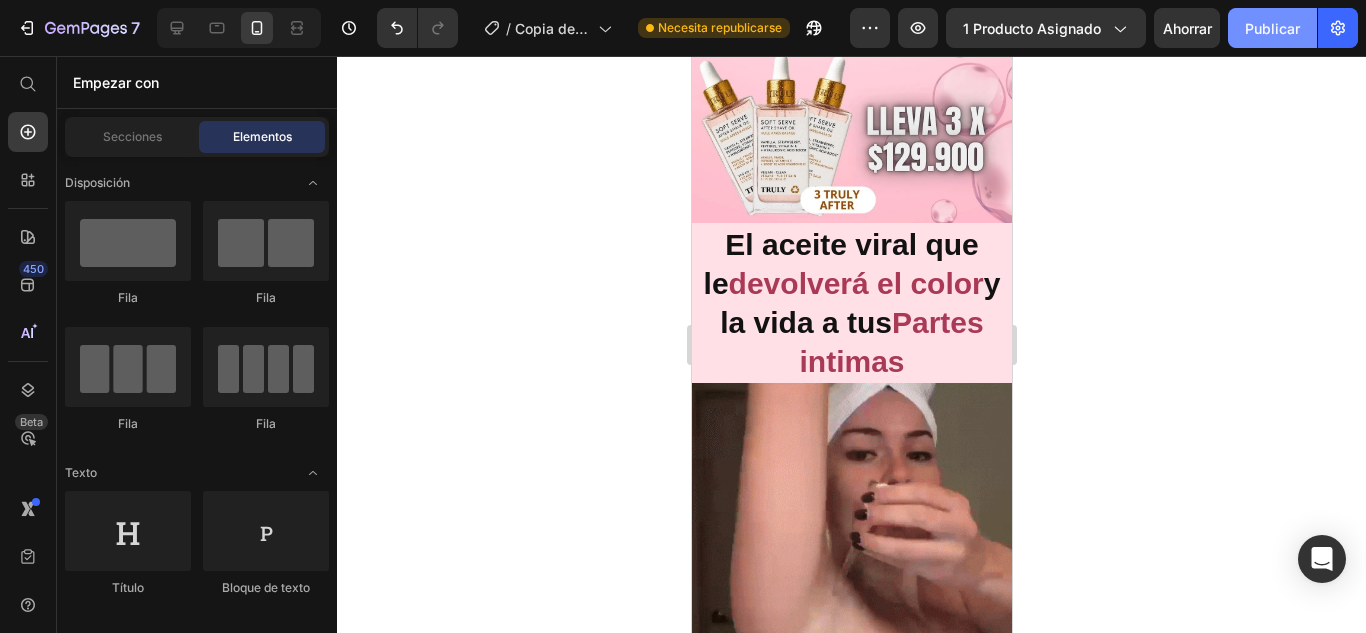 click on "Publicar" at bounding box center (1272, 28) 